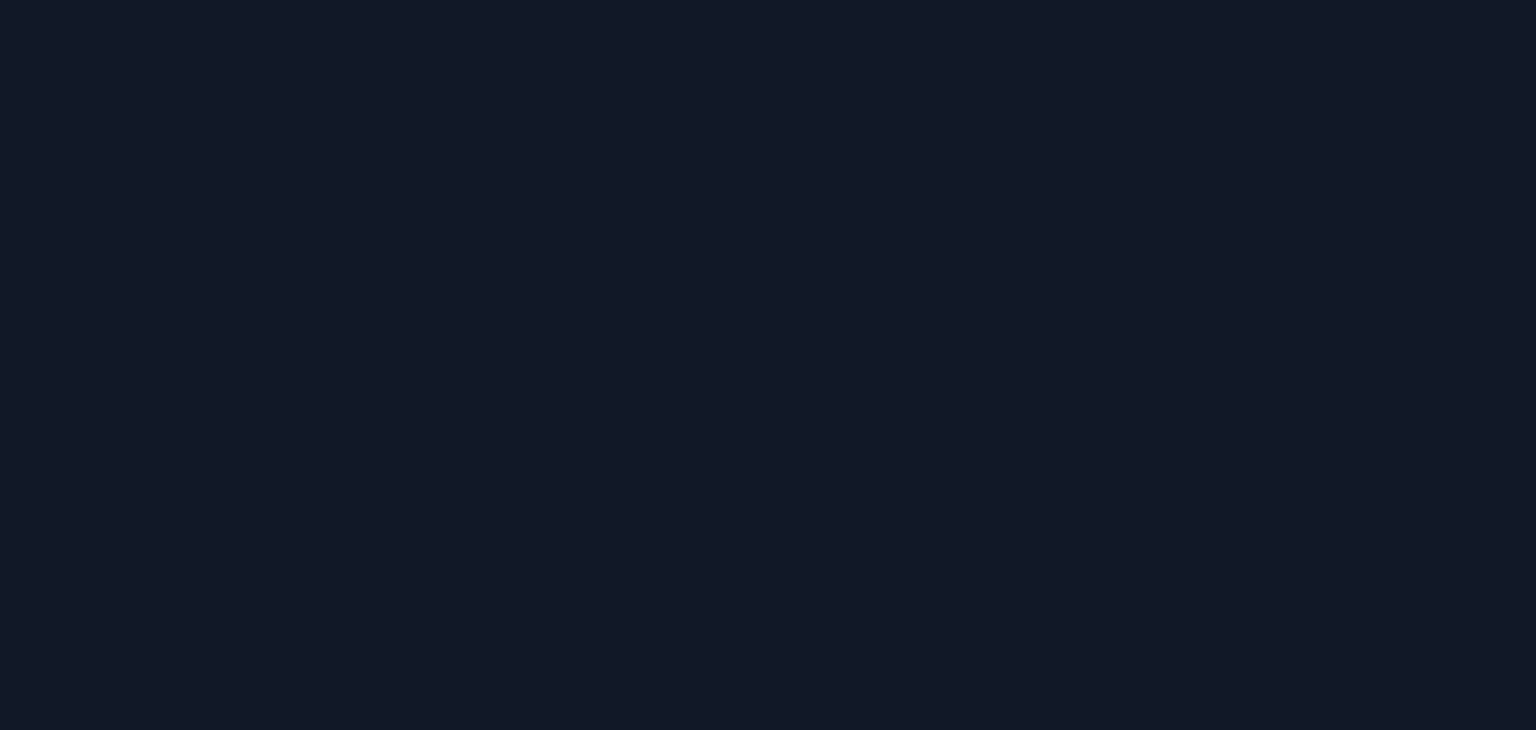 scroll, scrollTop: 0, scrollLeft: 0, axis: both 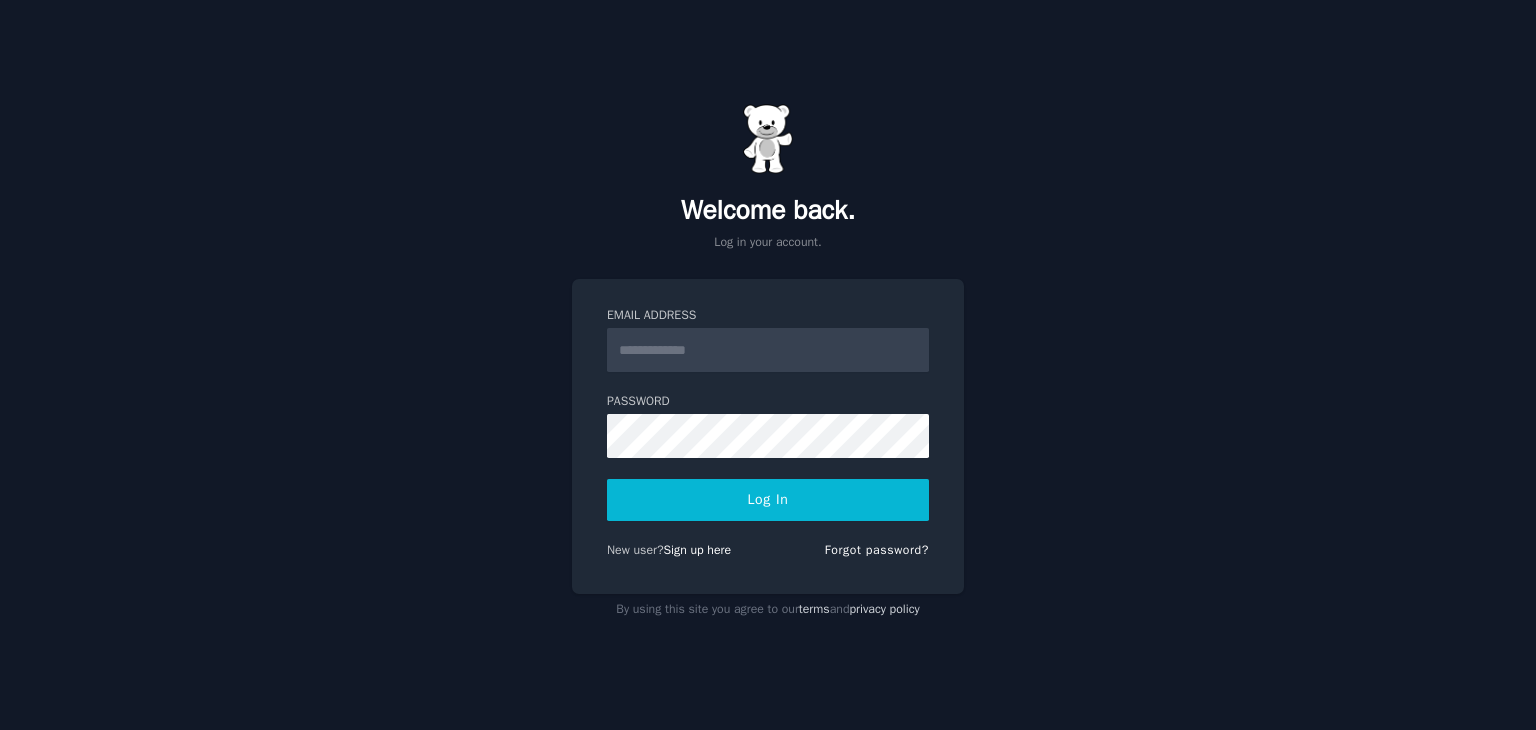 click on "Email Address" at bounding box center [768, 350] 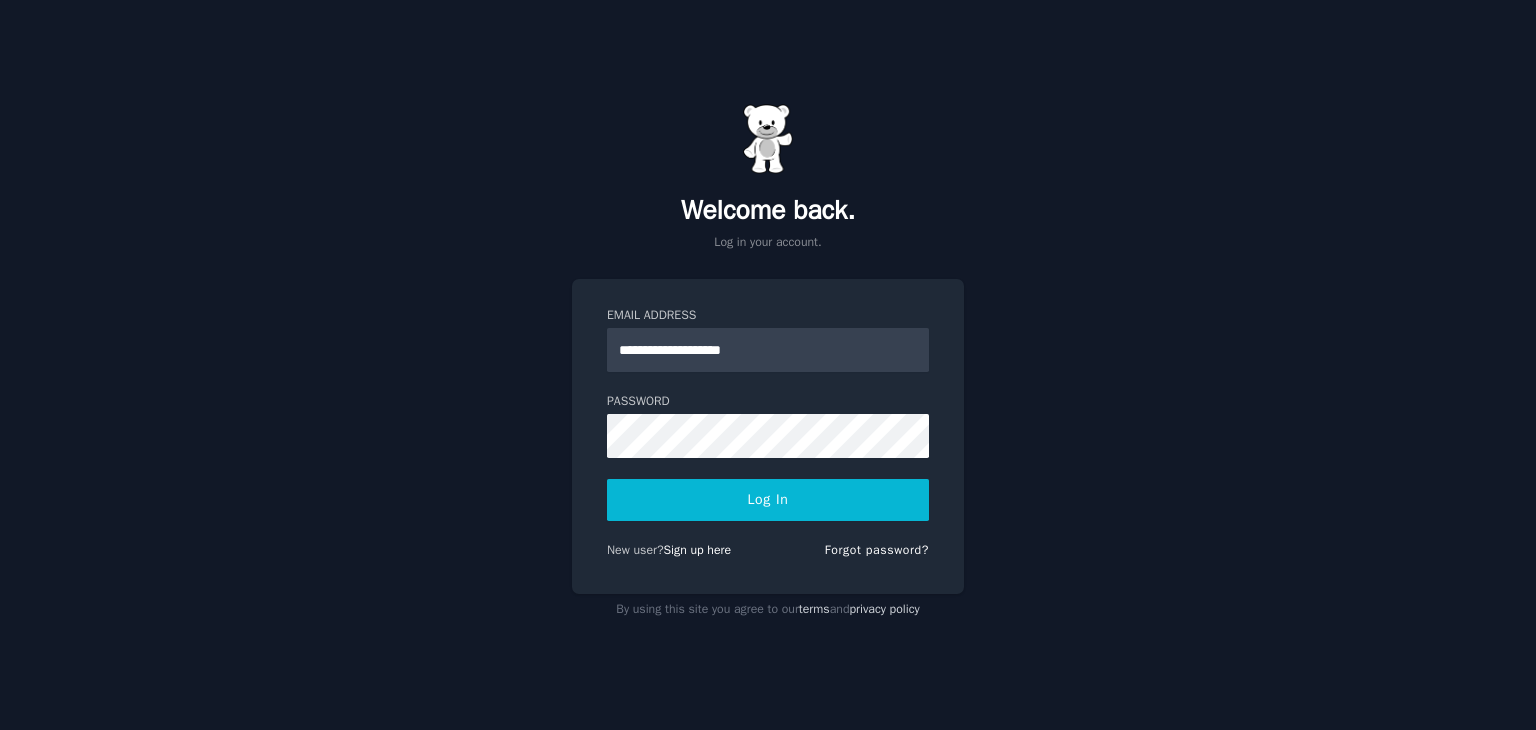 click on "Log In" at bounding box center [768, 500] 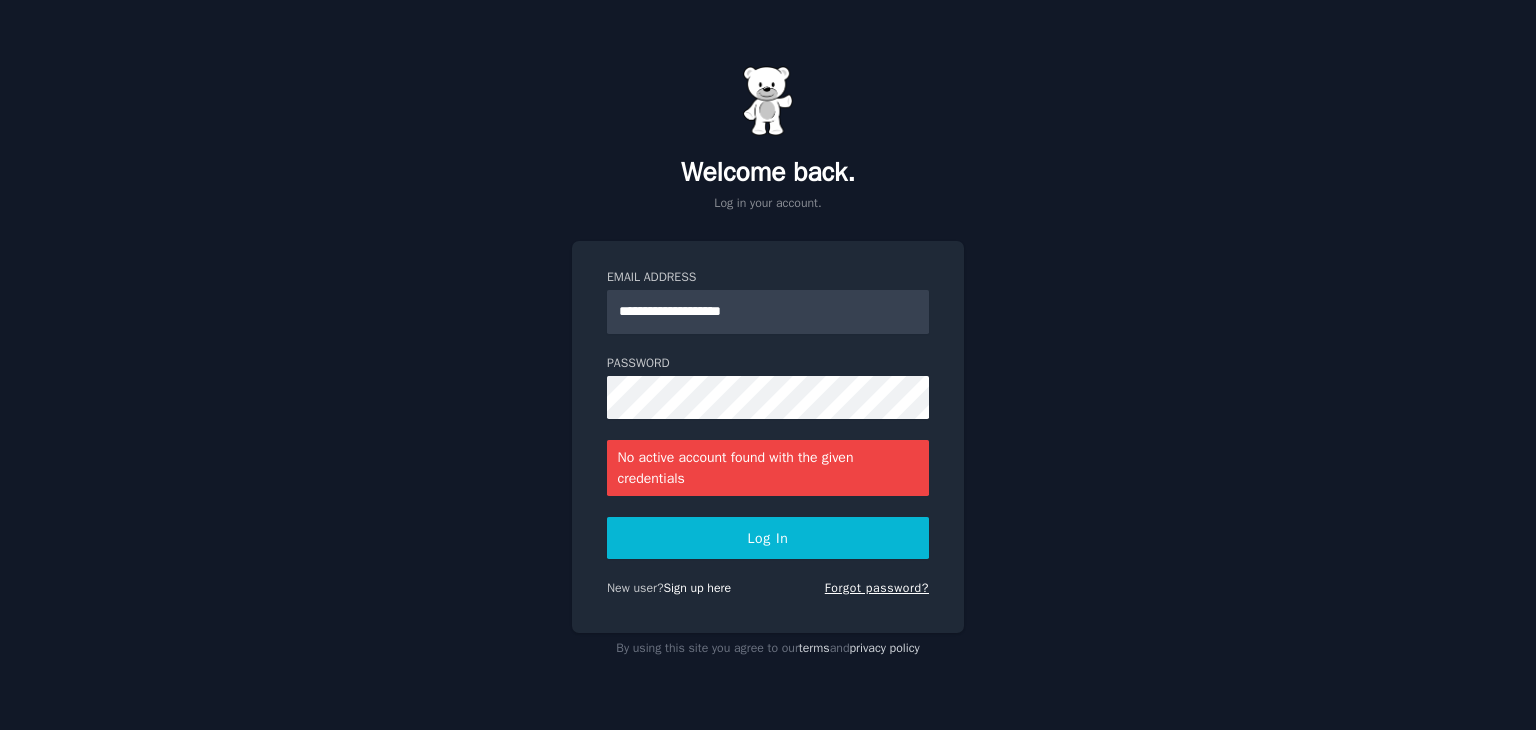 click on "Forgot password?" at bounding box center (877, 588) 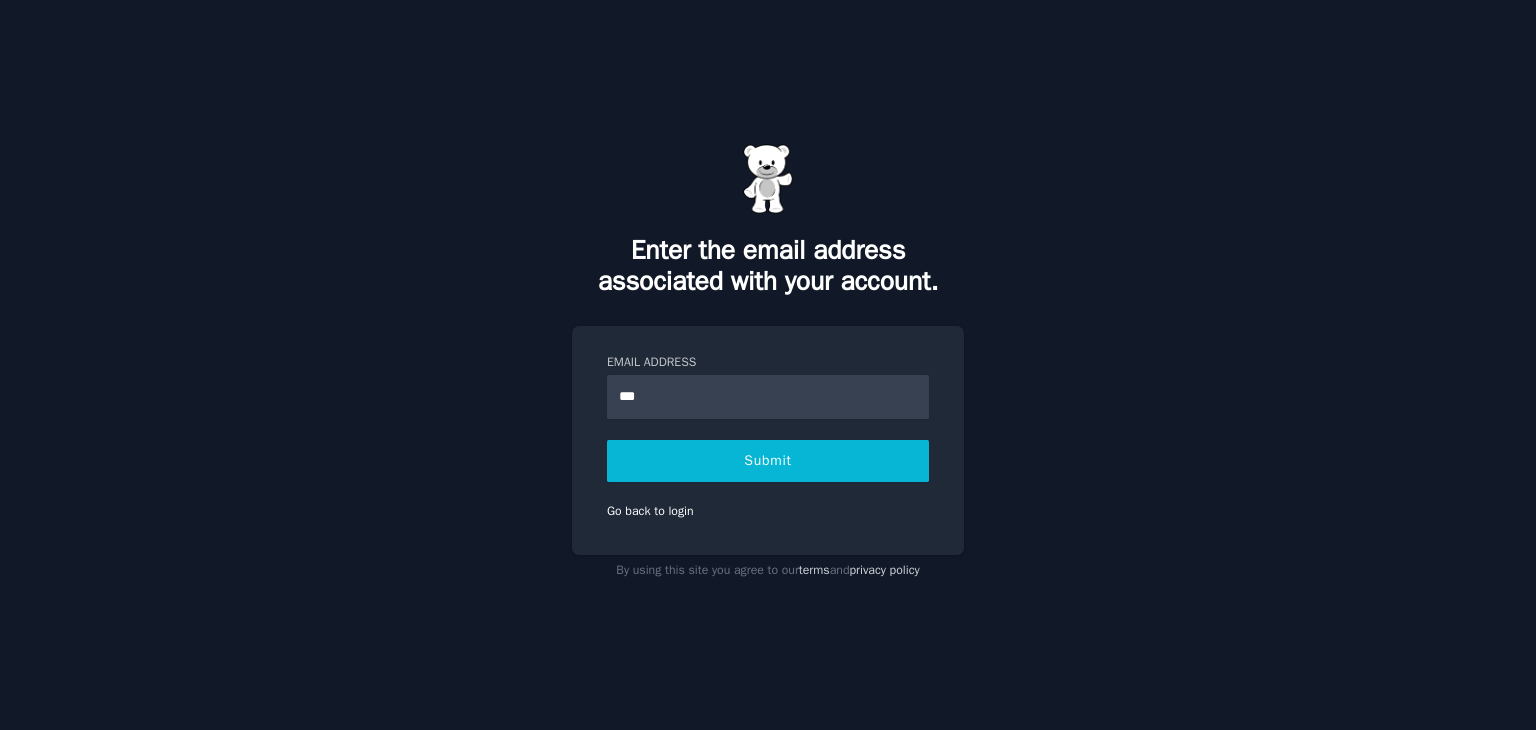 type on "**********" 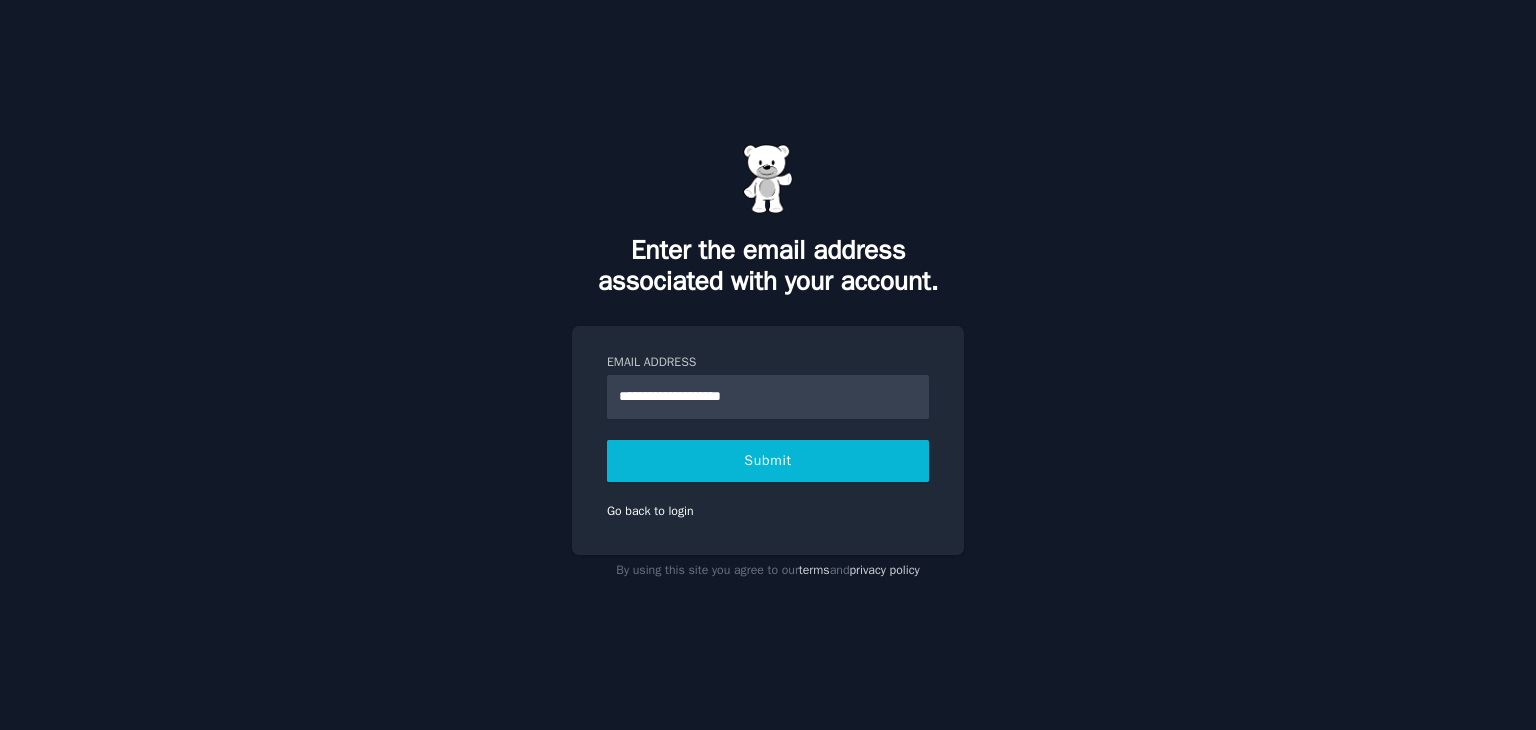 click on "Submit" at bounding box center [768, 461] 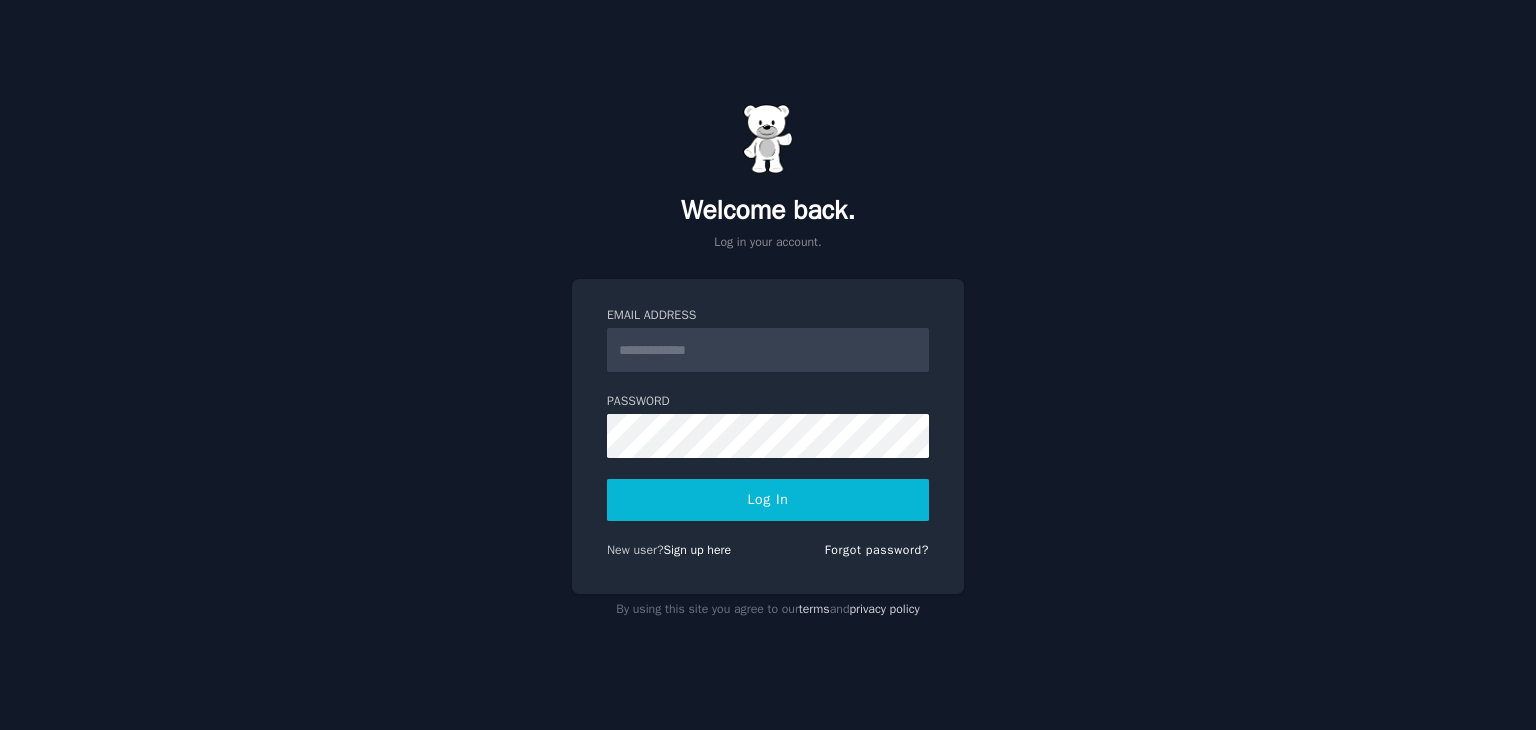 scroll, scrollTop: 0, scrollLeft: 0, axis: both 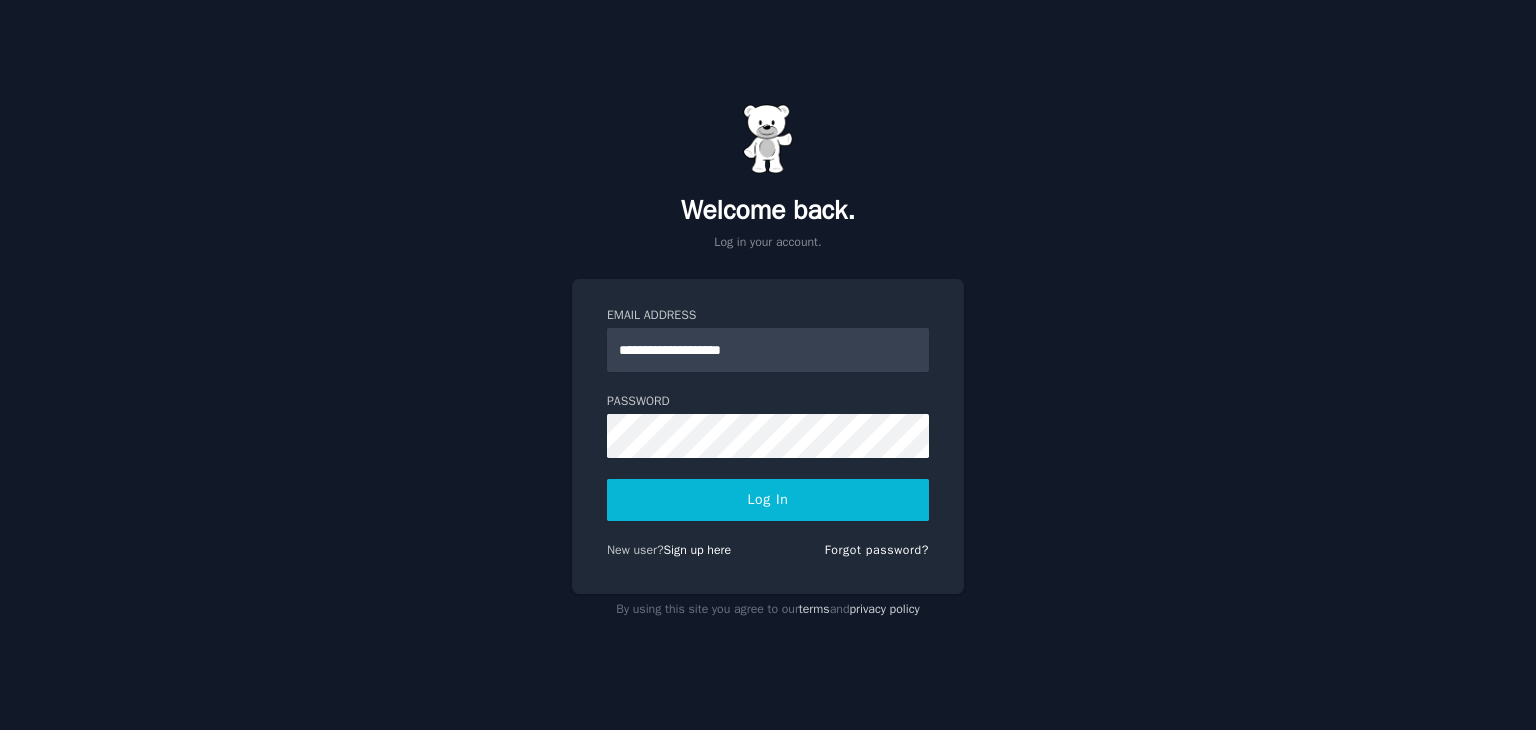 click on "Log In" at bounding box center (768, 500) 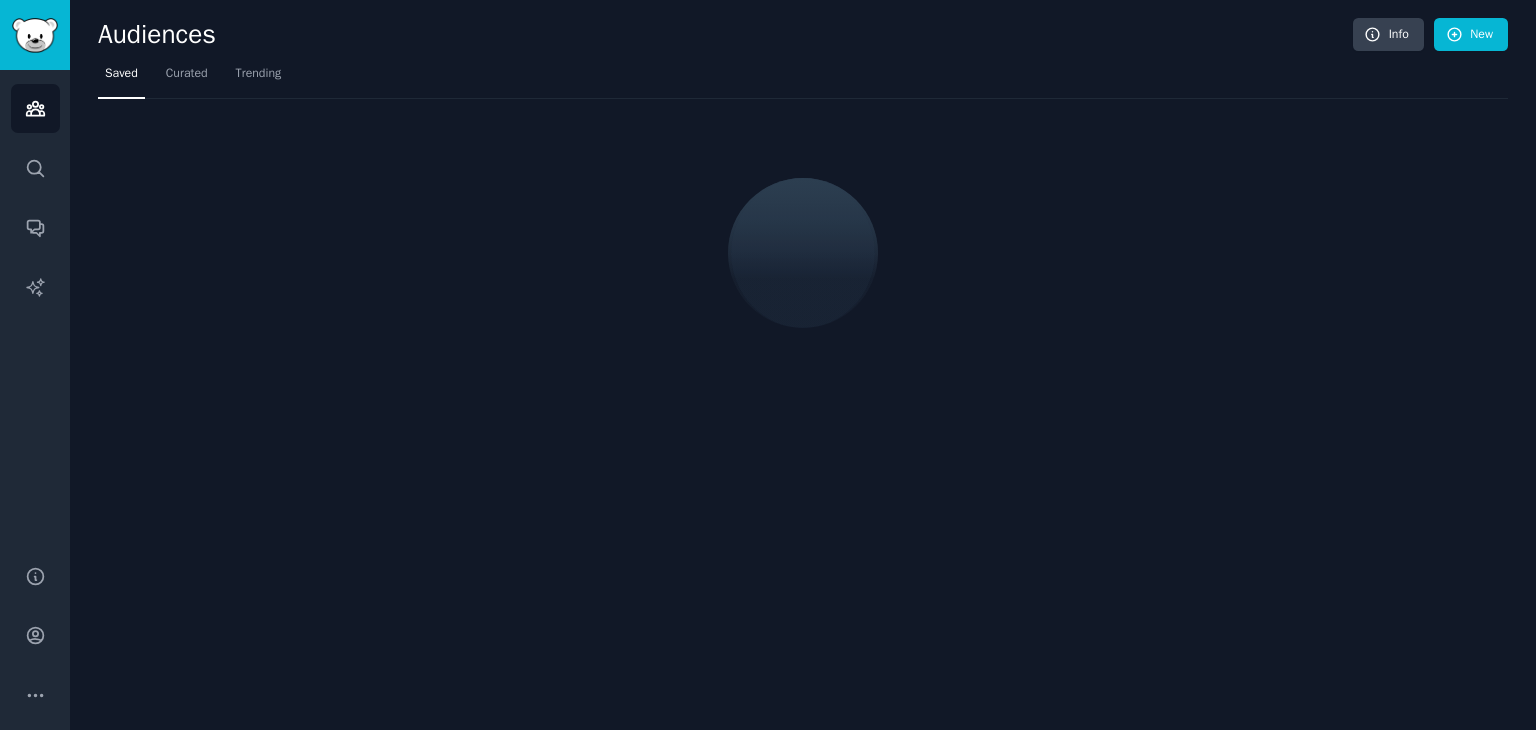 scroll, scrollTop: 0, scrollLeft: 0, axis: both 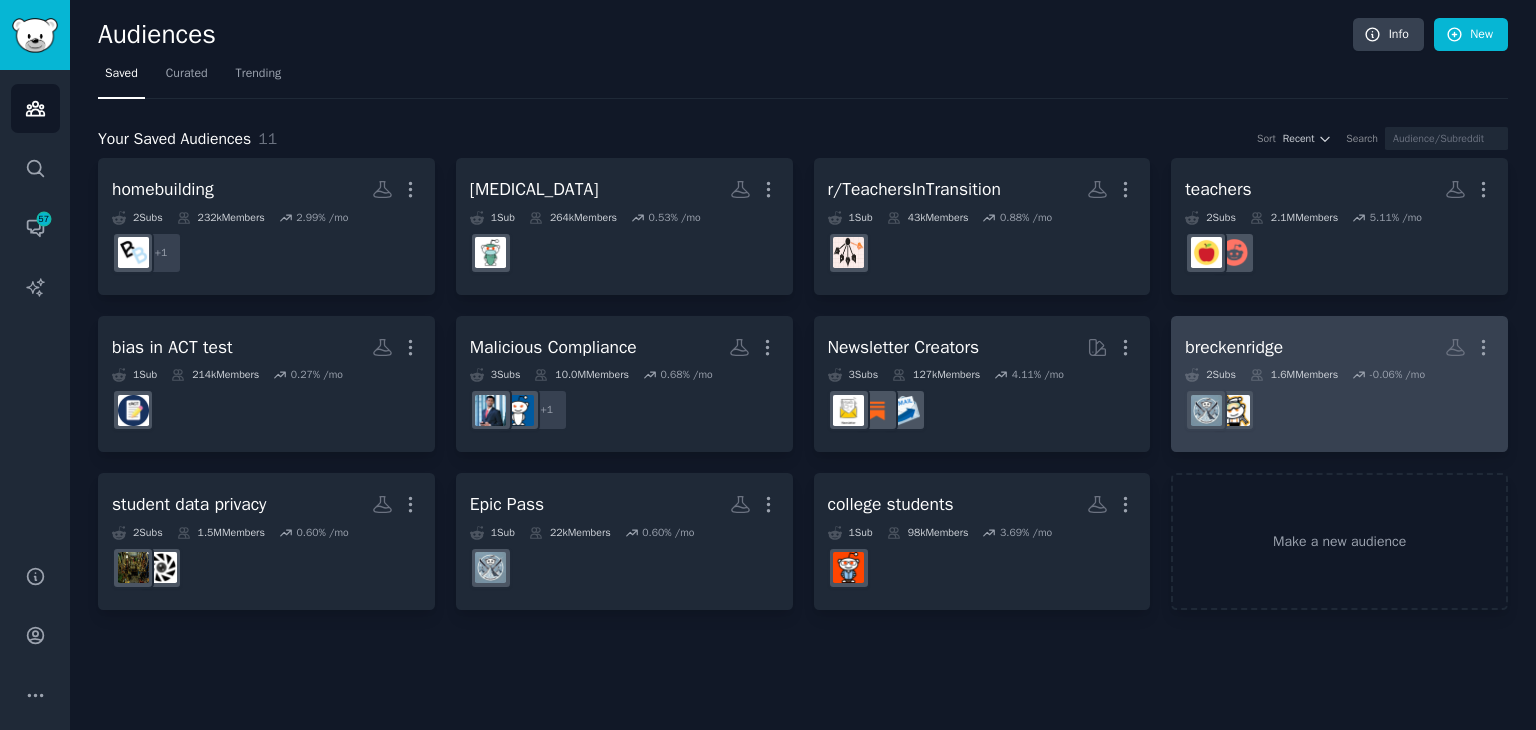 click on "breckenridge Custom Audience More" at bounding box center [1339, 347] 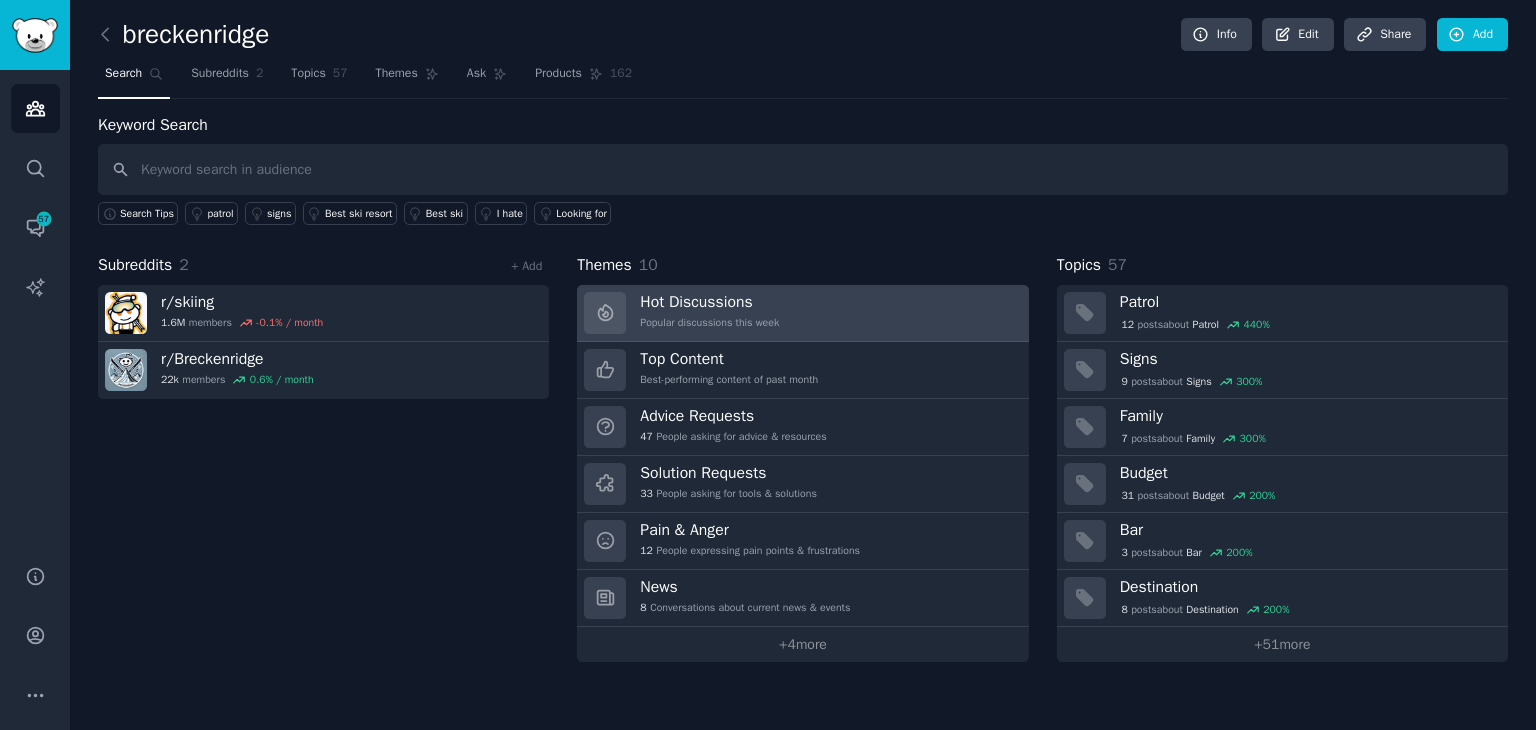 click on "Hot Discussions" at bounding box center (709, 302) 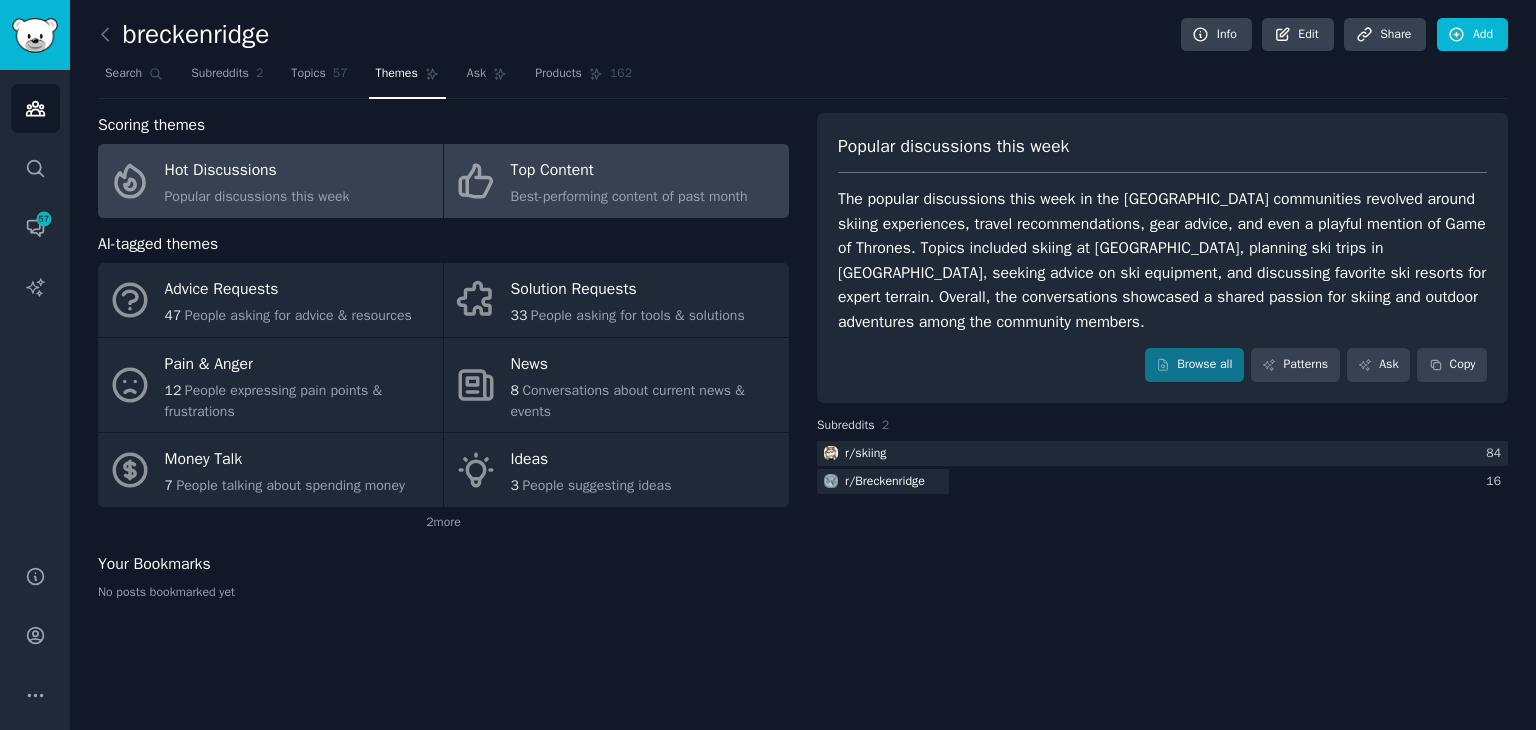 click on "Best-performing content of past month" 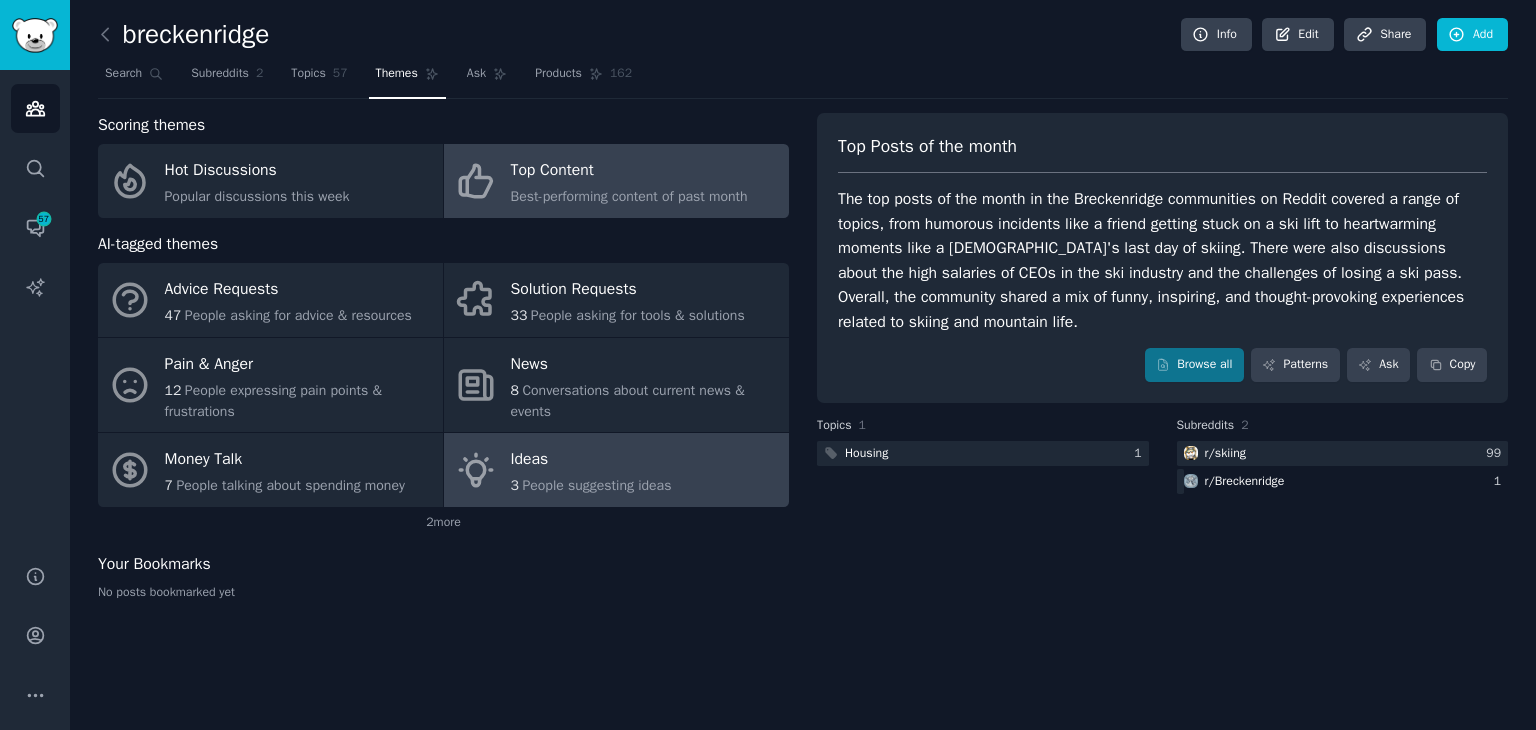 click on "People suggesting ideas" at bounding box center (596, 485) 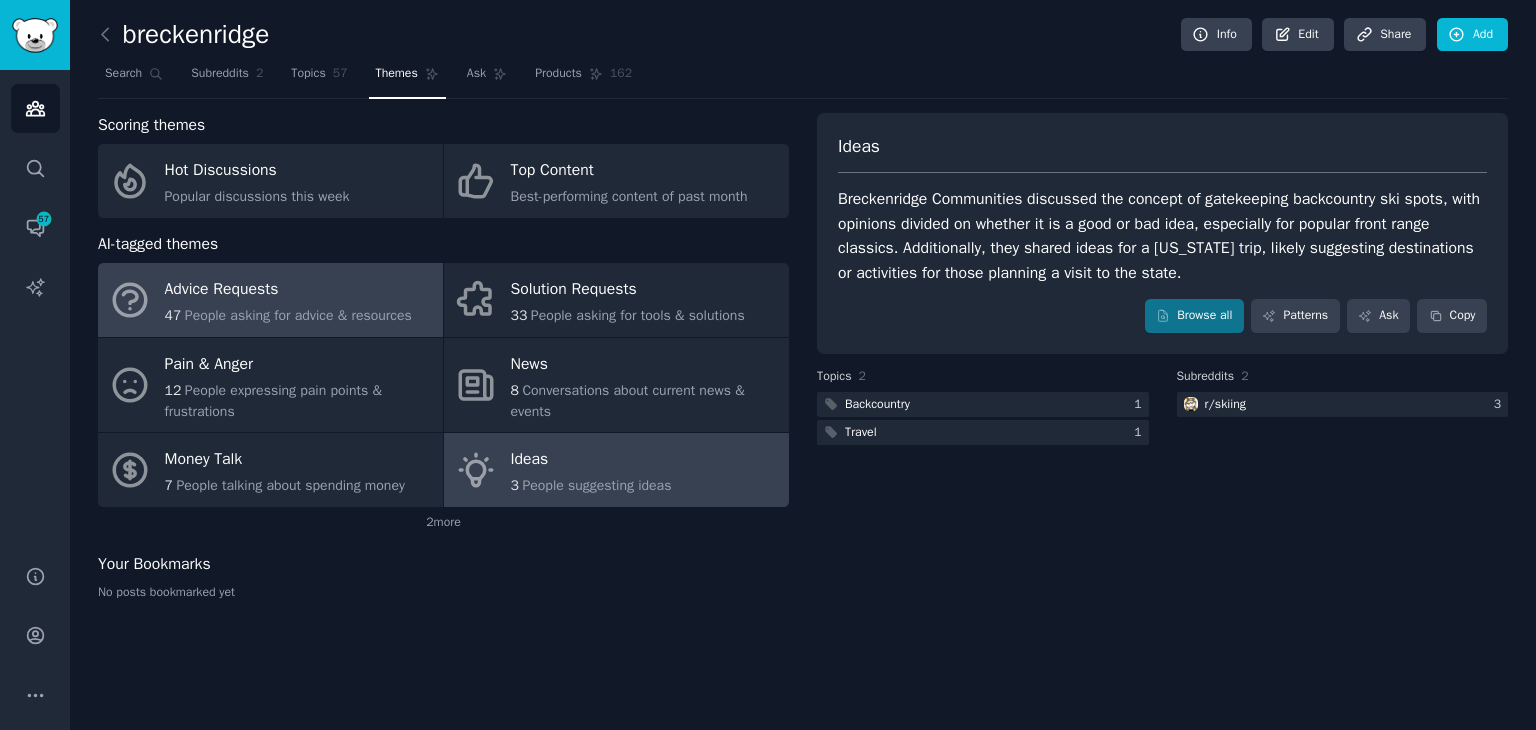 click on "Advice Requests" at bounding box center [288, 290] 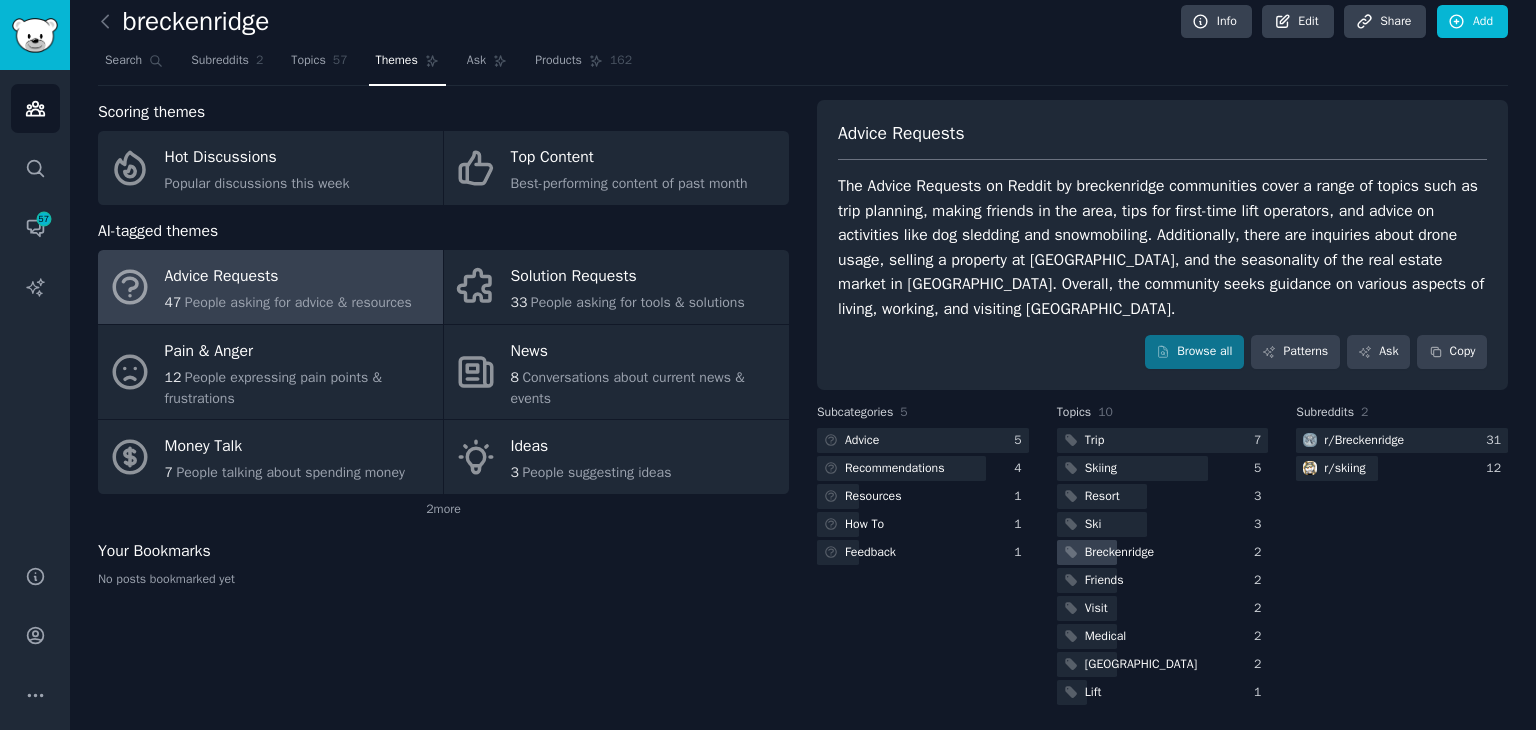 scroll, scrollTop: 17, scrollLeft: 0, axis: vertical 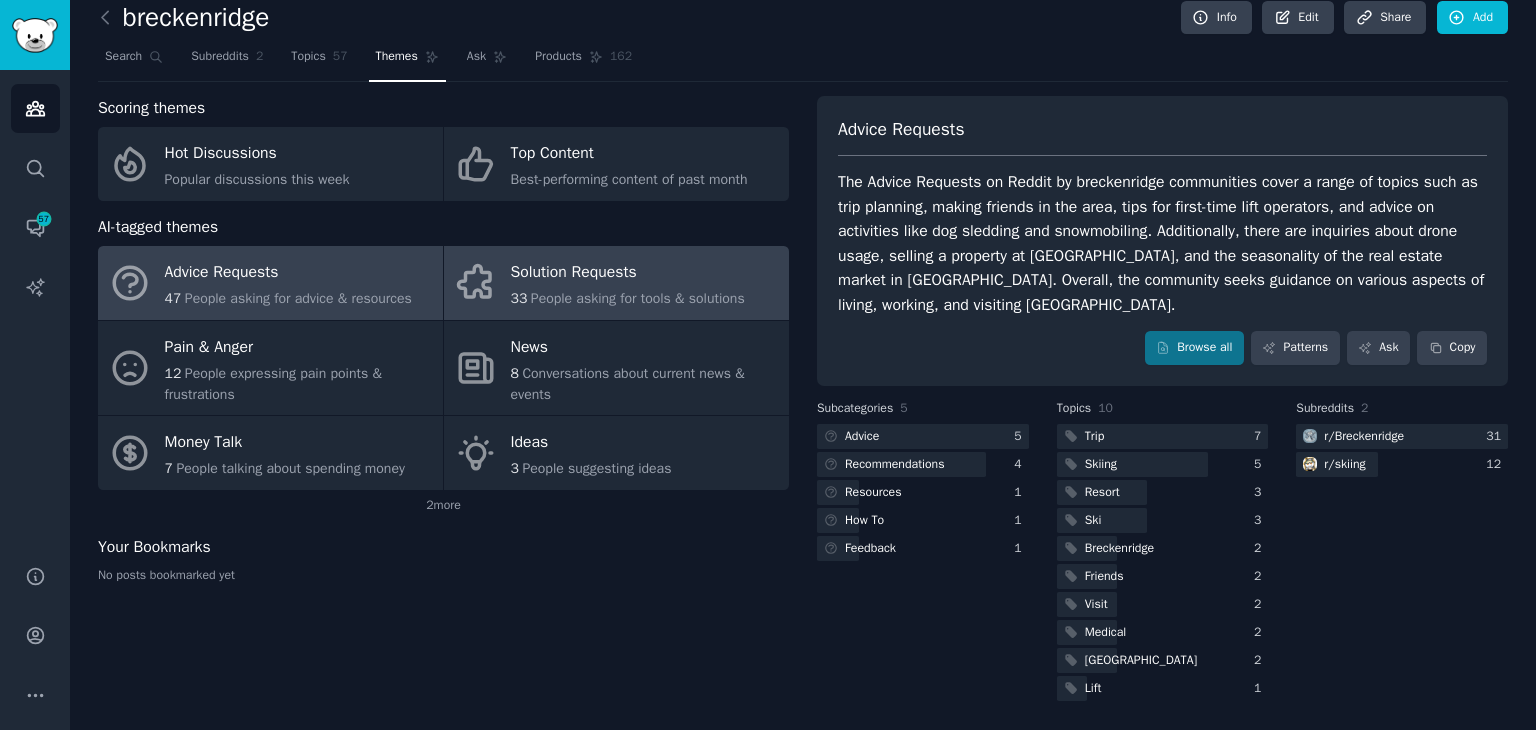 click on "People asking for tools & solutions" at bounding box center [638, 298] 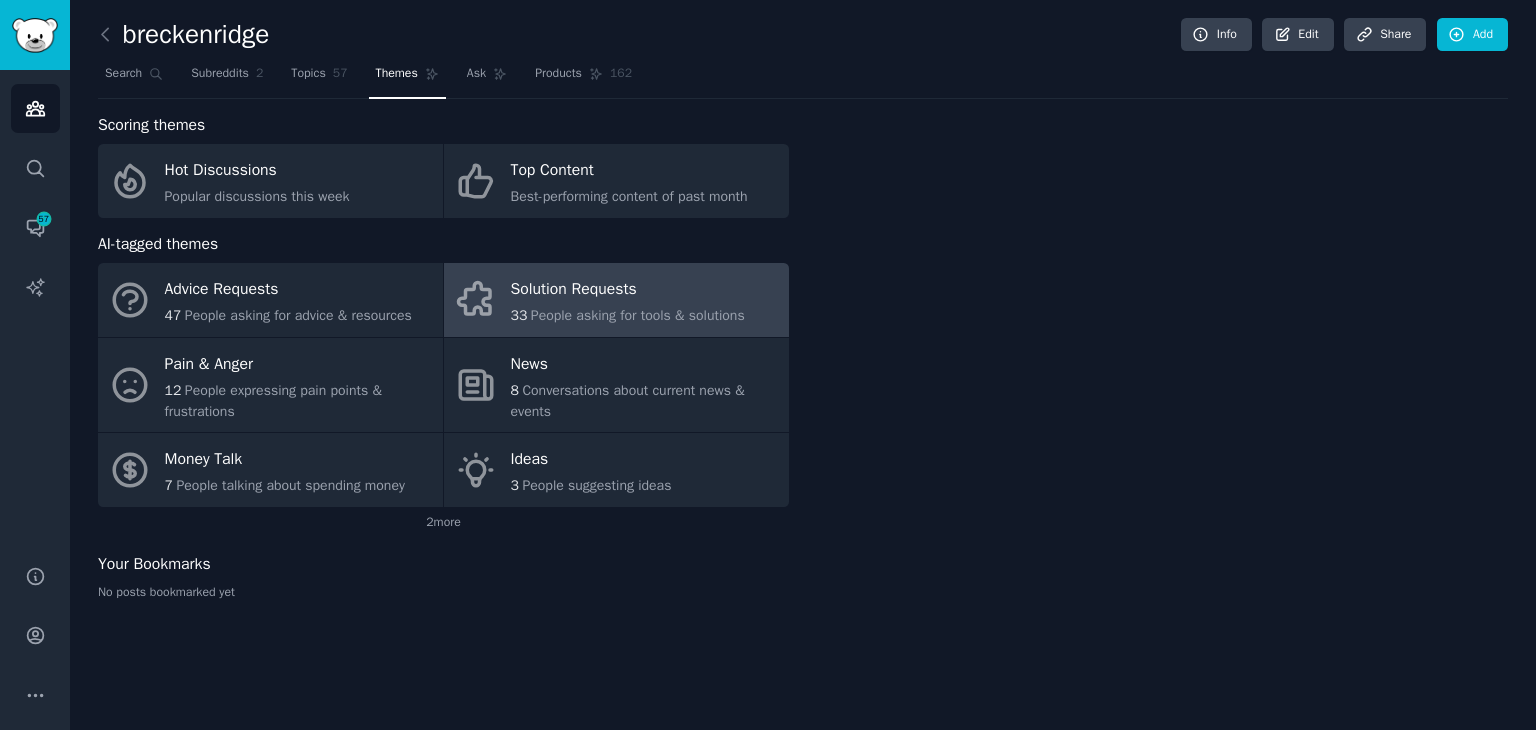 scroll, scrollTop: 0, scrollLeft: 0, axis: both 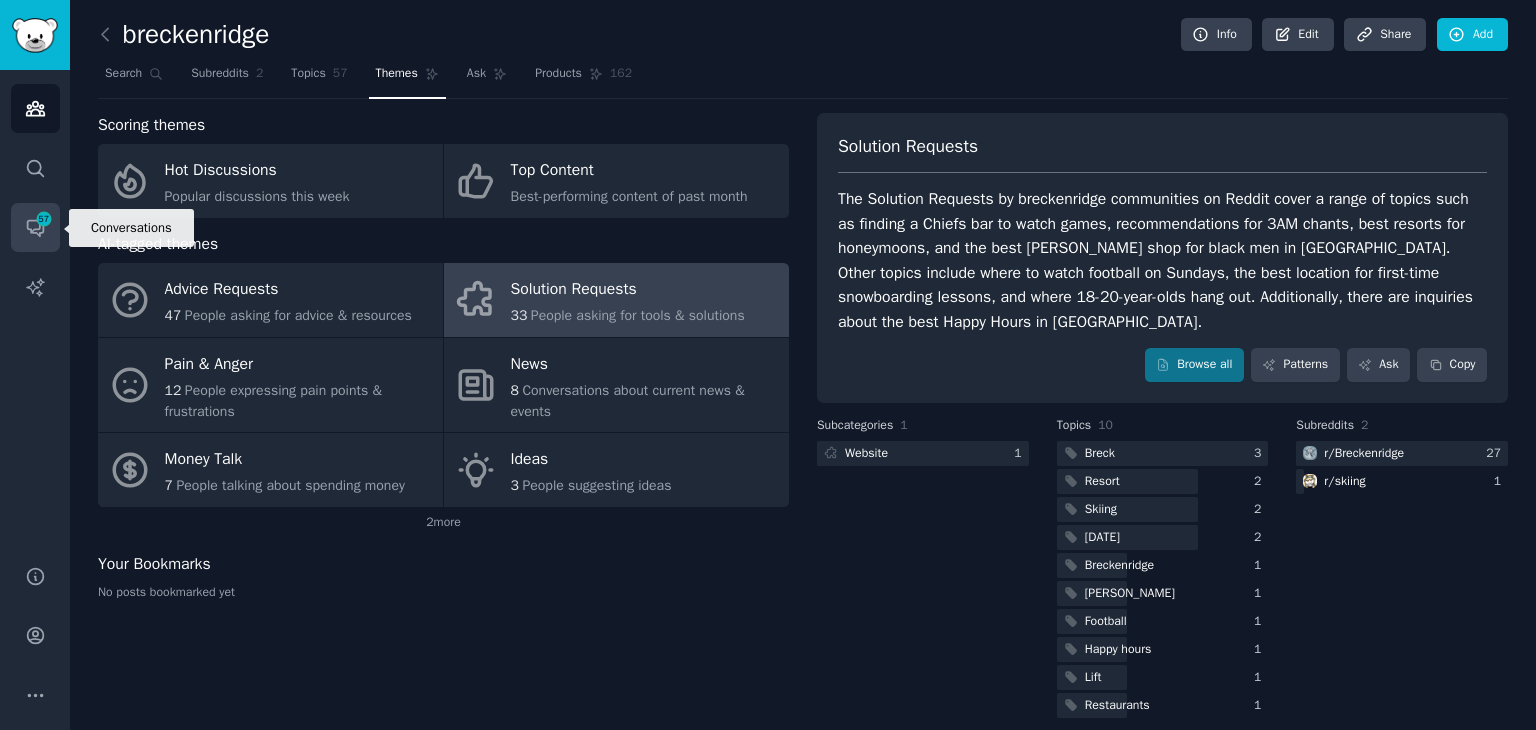 click on "57" at bounding box center [44, 219] 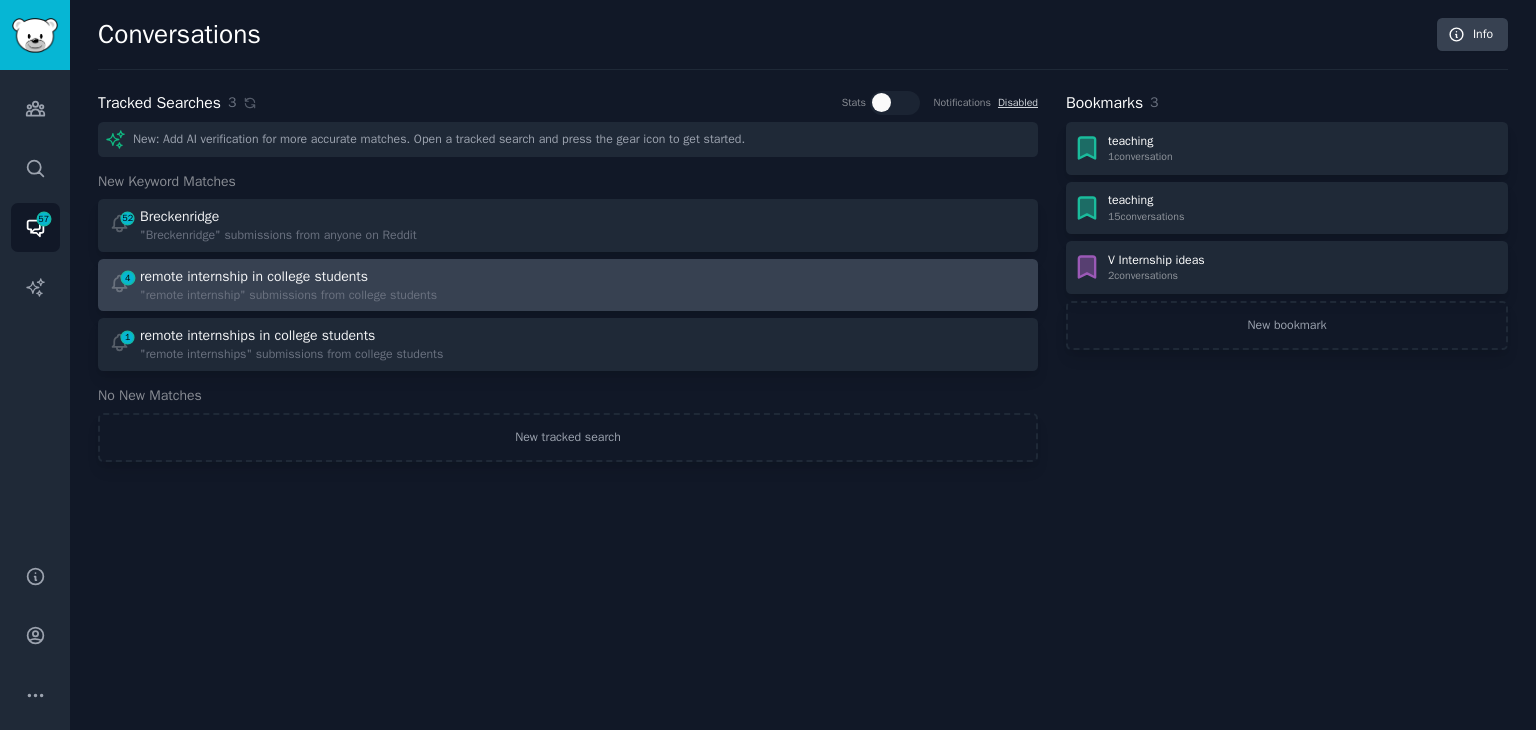 click on "remote internship in college students" at bounding box center [288, 276] 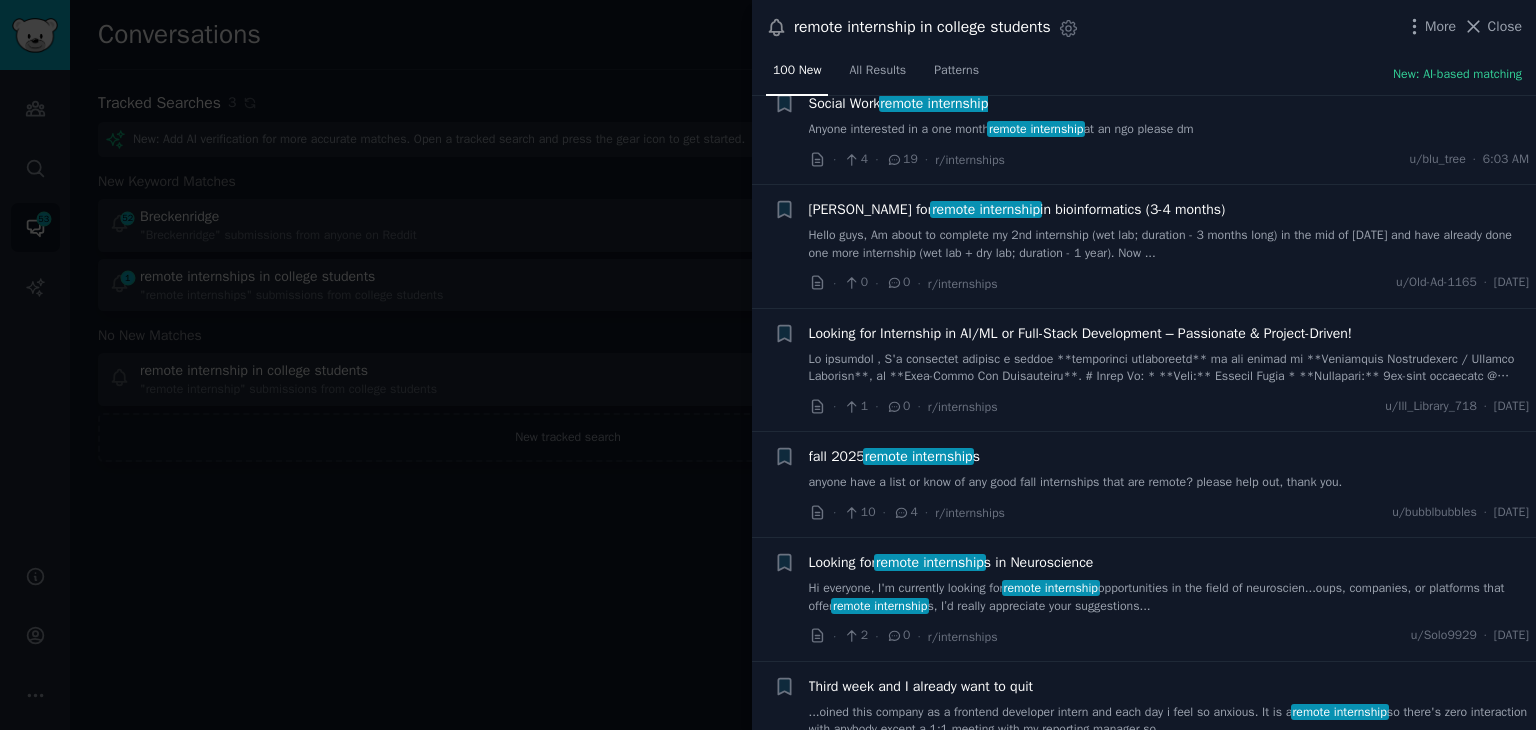 scroll, scrollTop: 300, scrollLeft: 0, axis: vertical 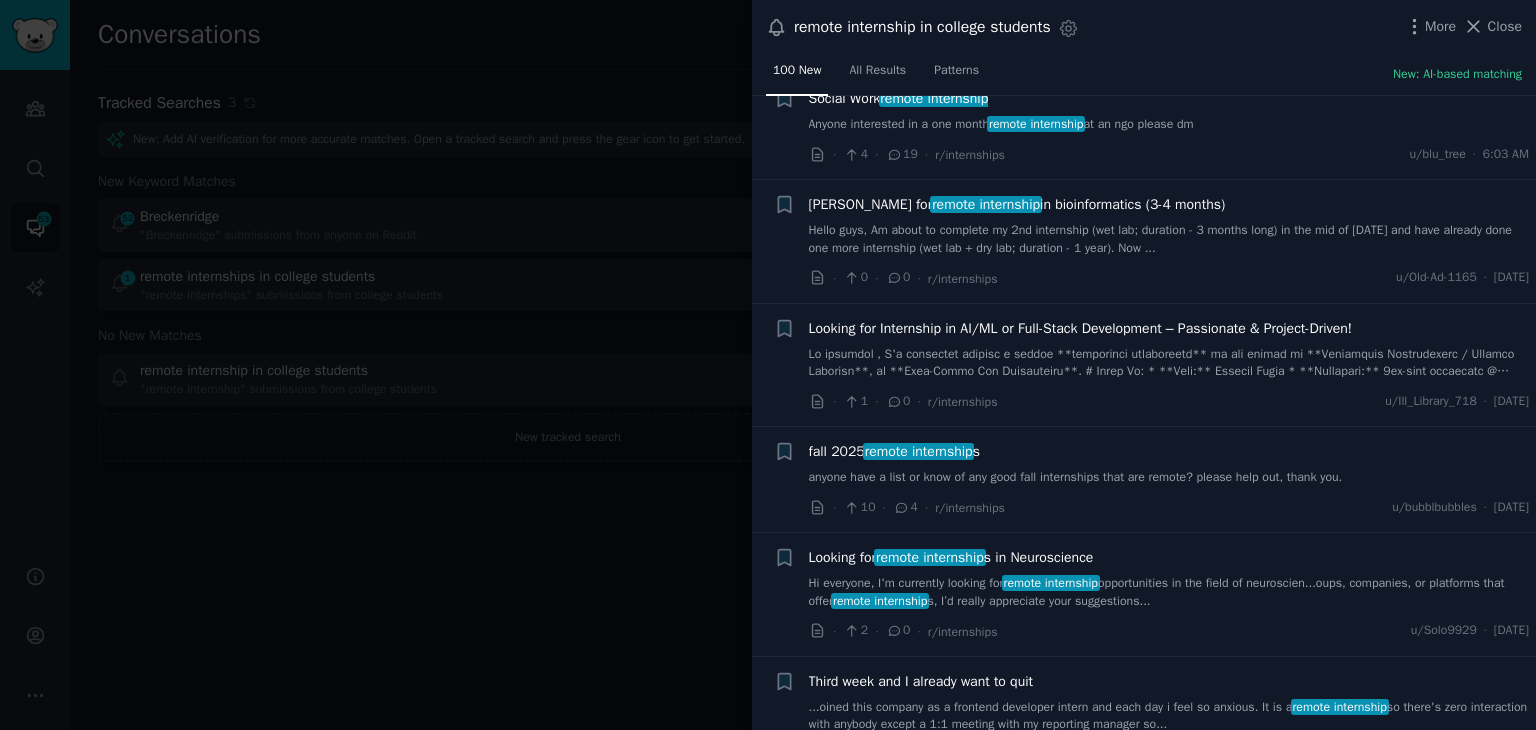 click 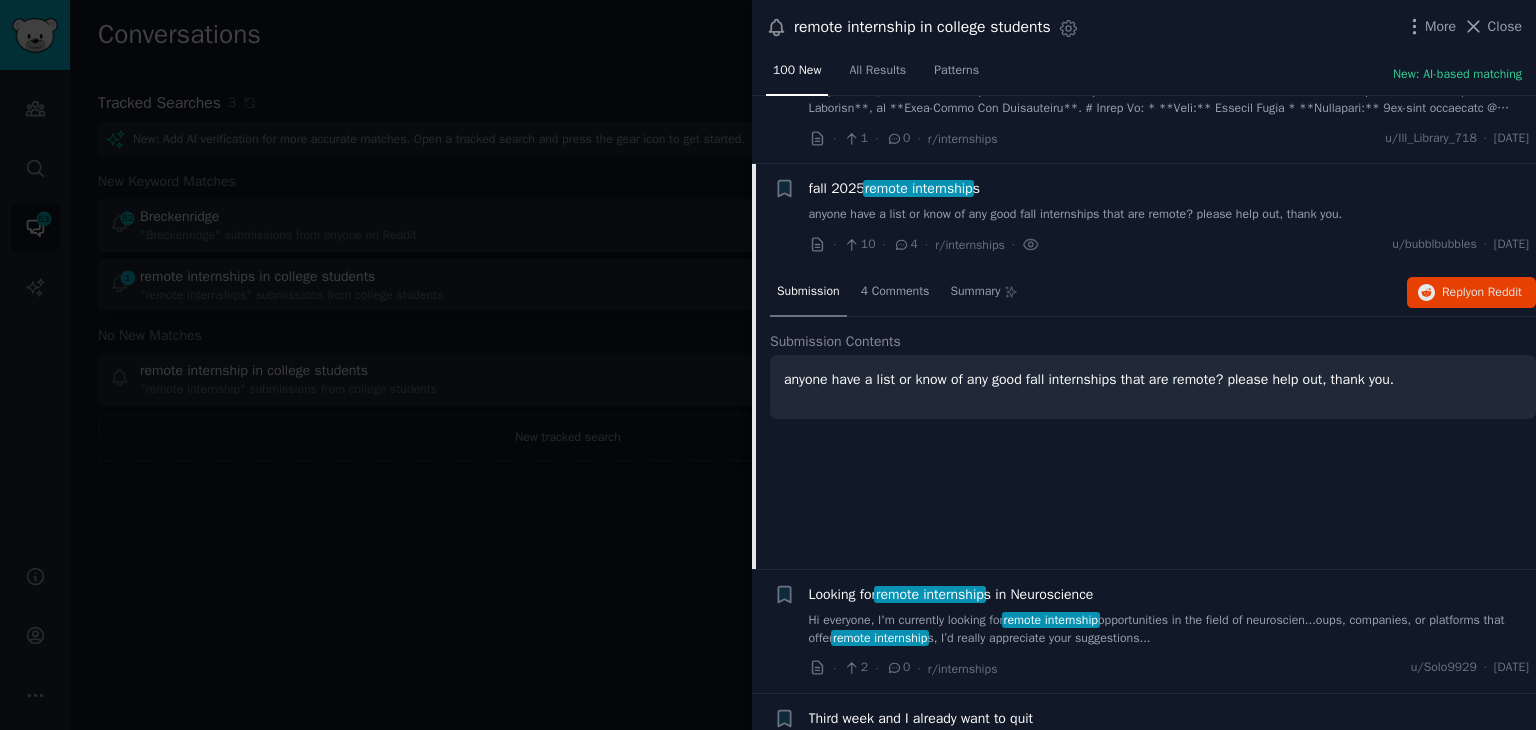 scroll, scrollTop: 630, scrollLeft: 0, axis: vertical 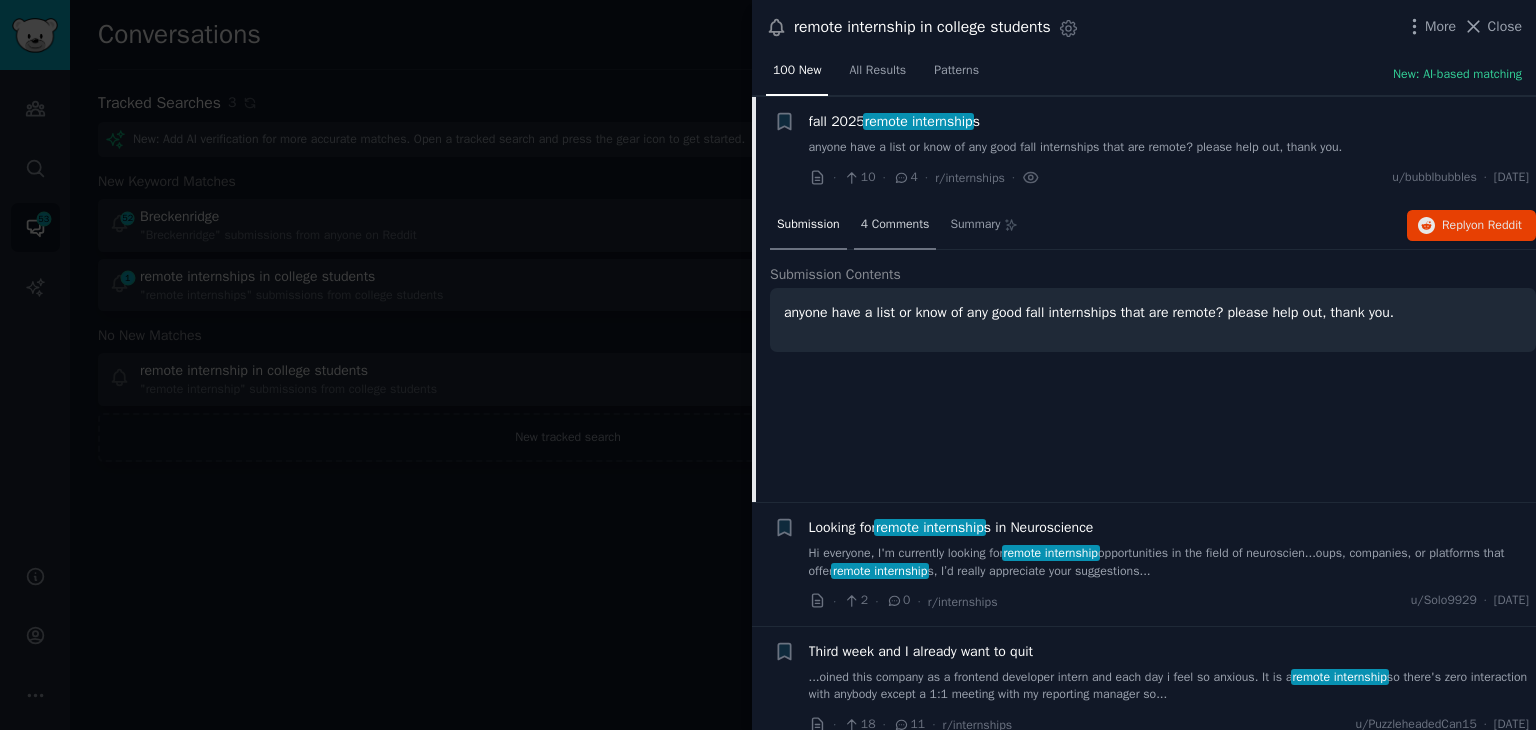 click on "4 Comments" at bounding box center [895, 226] 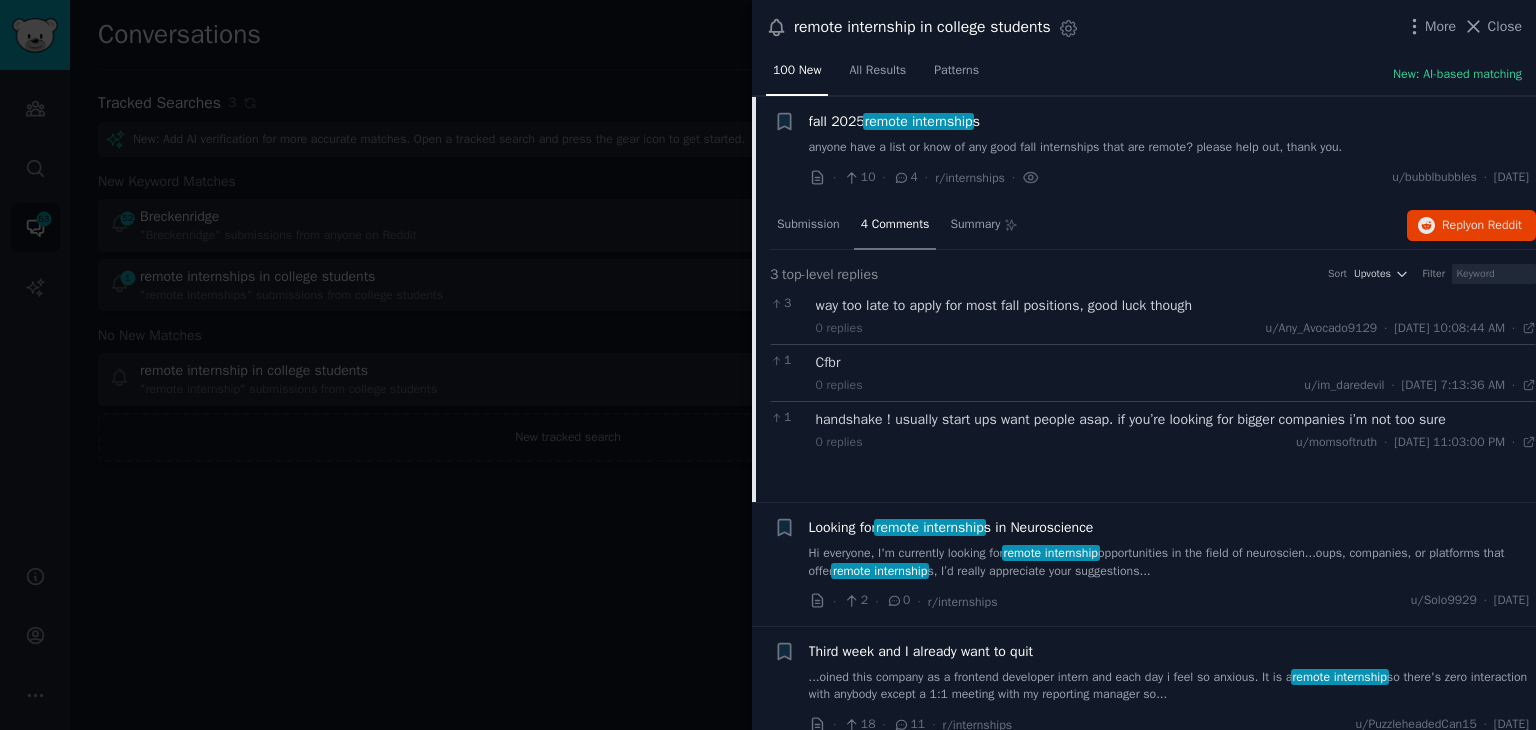 click on "4 Comments" at bounding box center [895, 225] 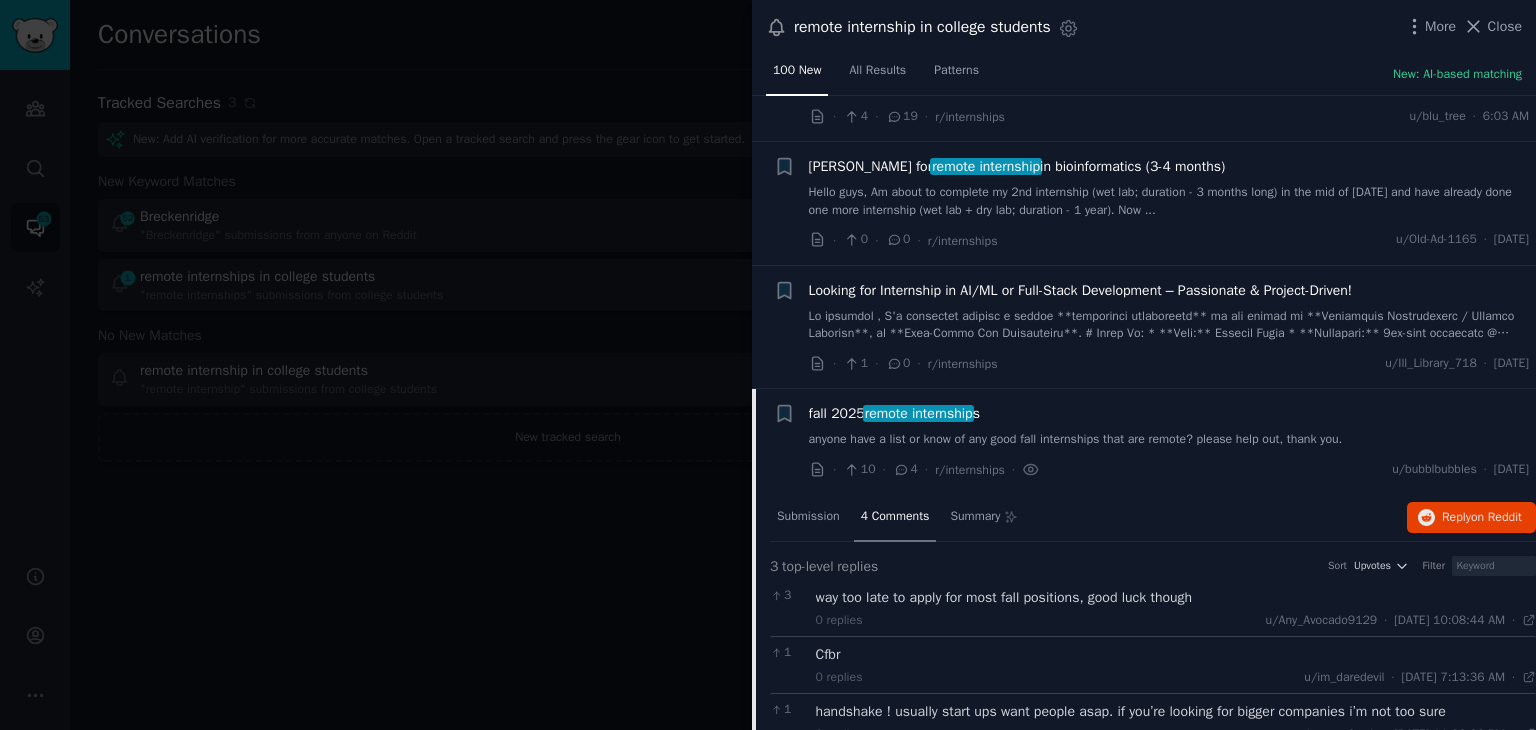 scroll, scrollTop: 330, scrollLeft: 0, axis: vertical 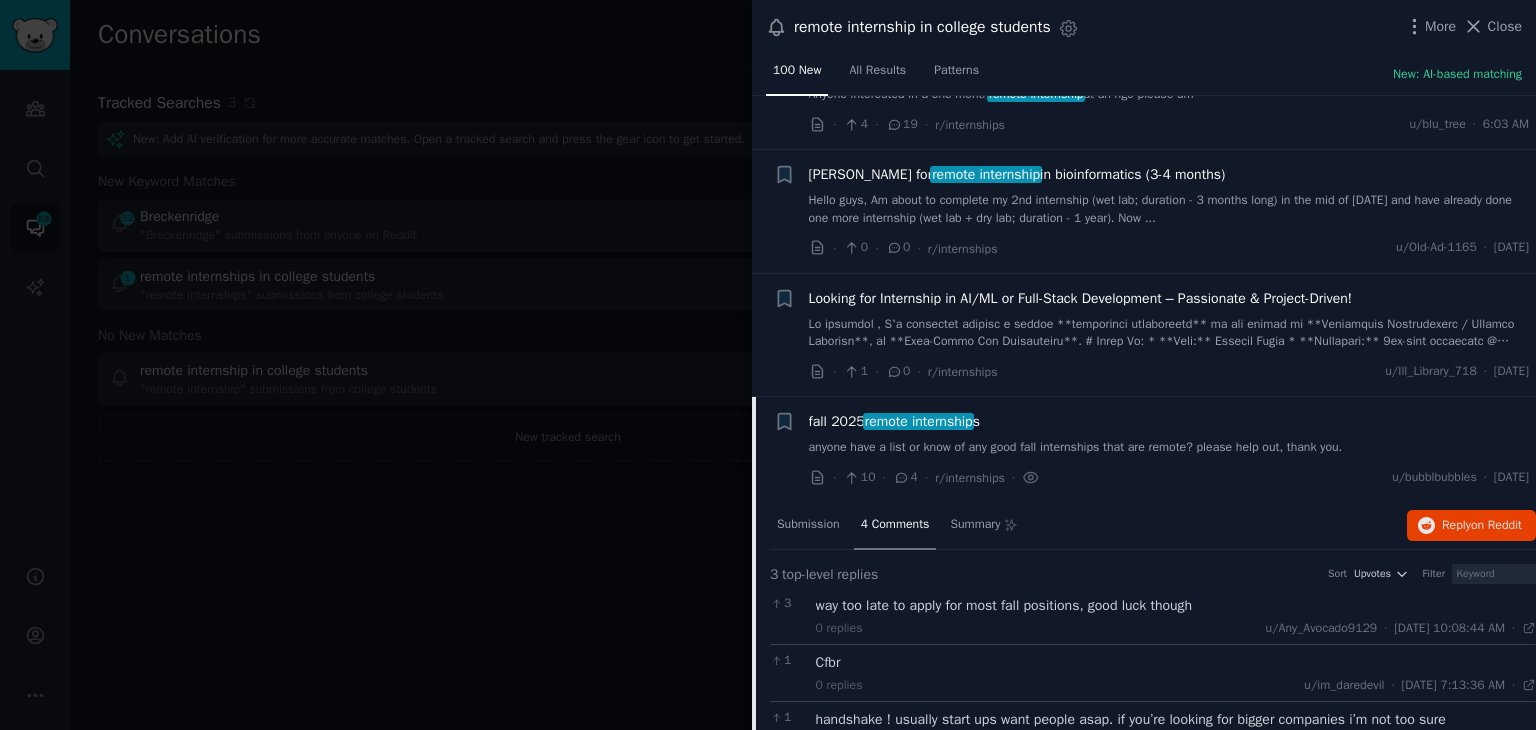 click on "remote internship" at bounding box center (918, 421) 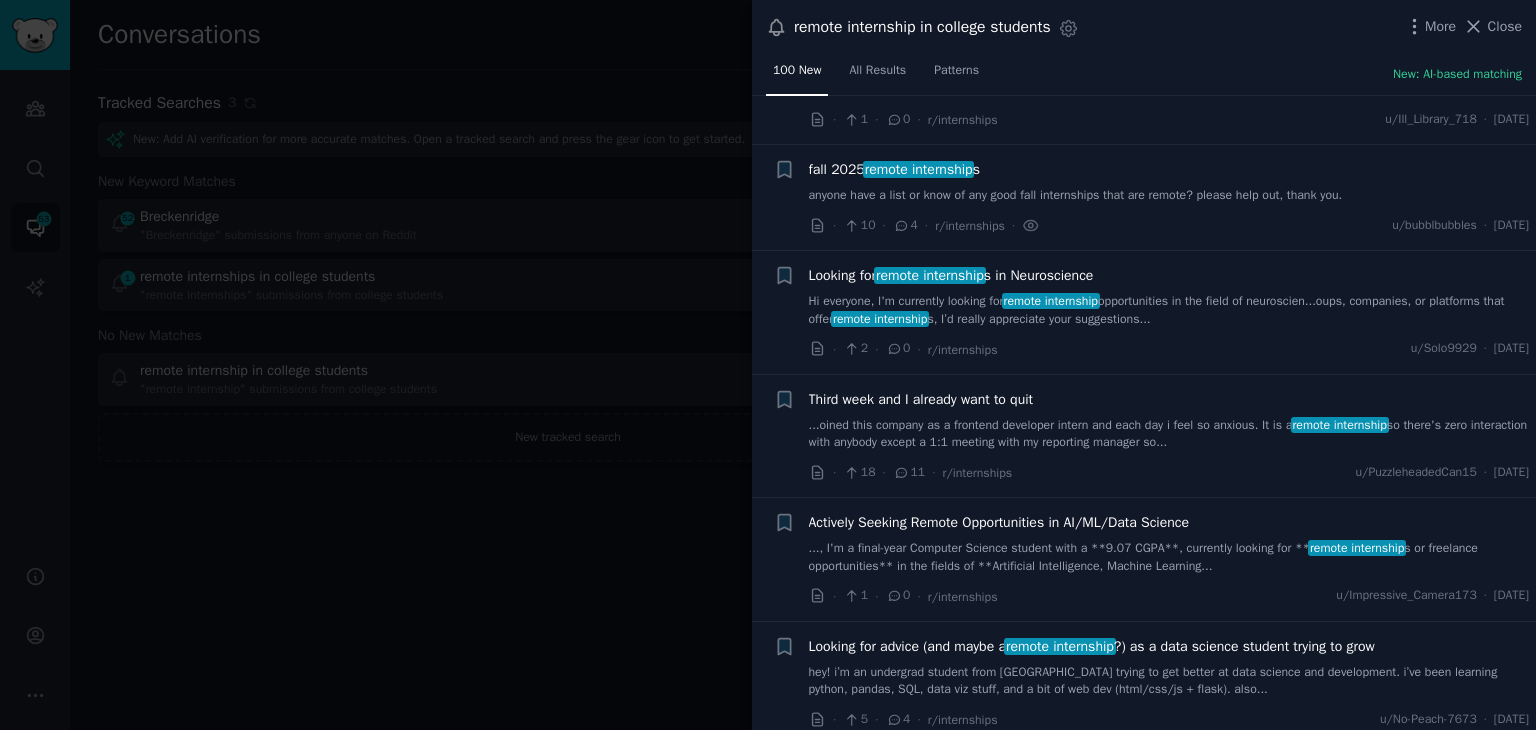 scroll, scrollTop: 630, scrollLeft: 0, axis: vertical 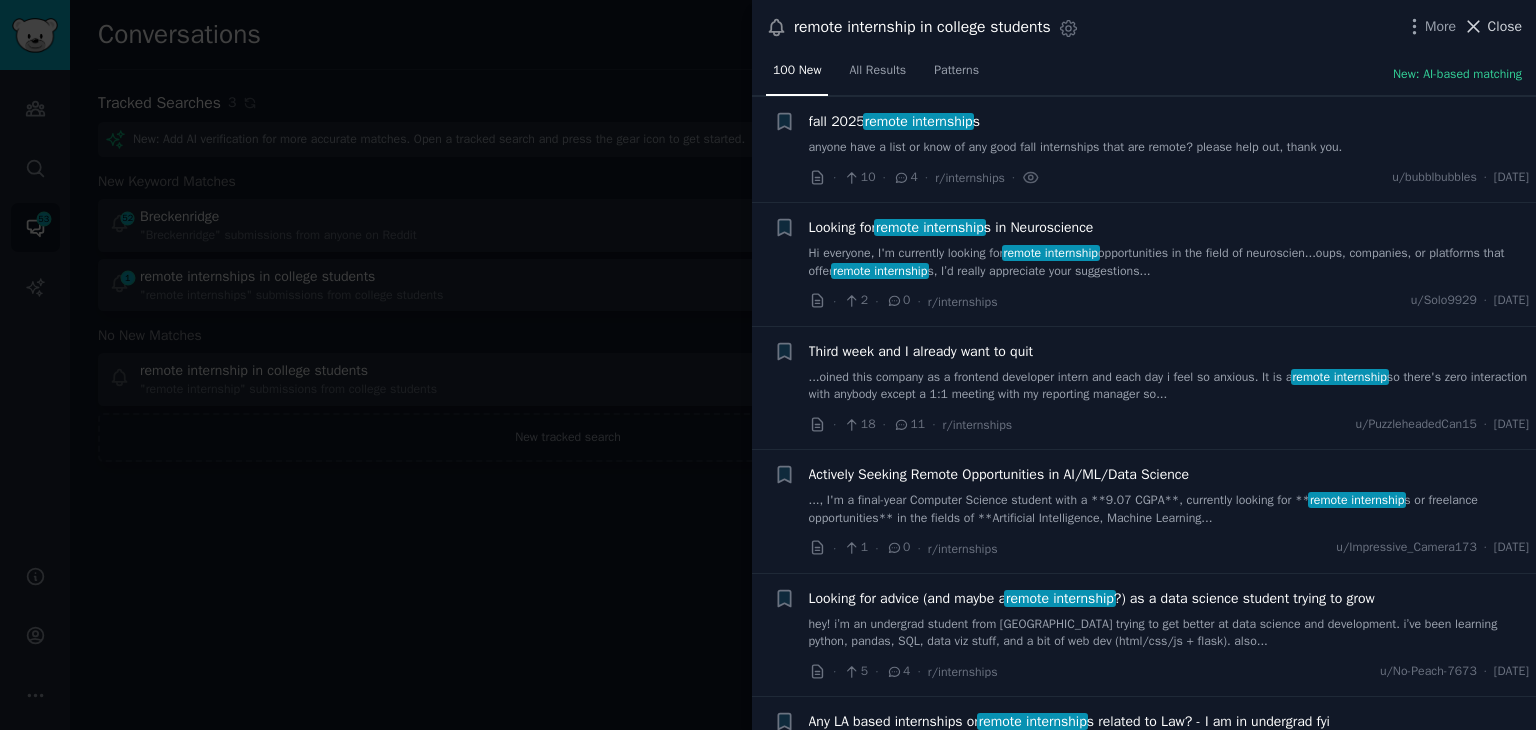 click on "Close" at bounding box center (1505, 26) 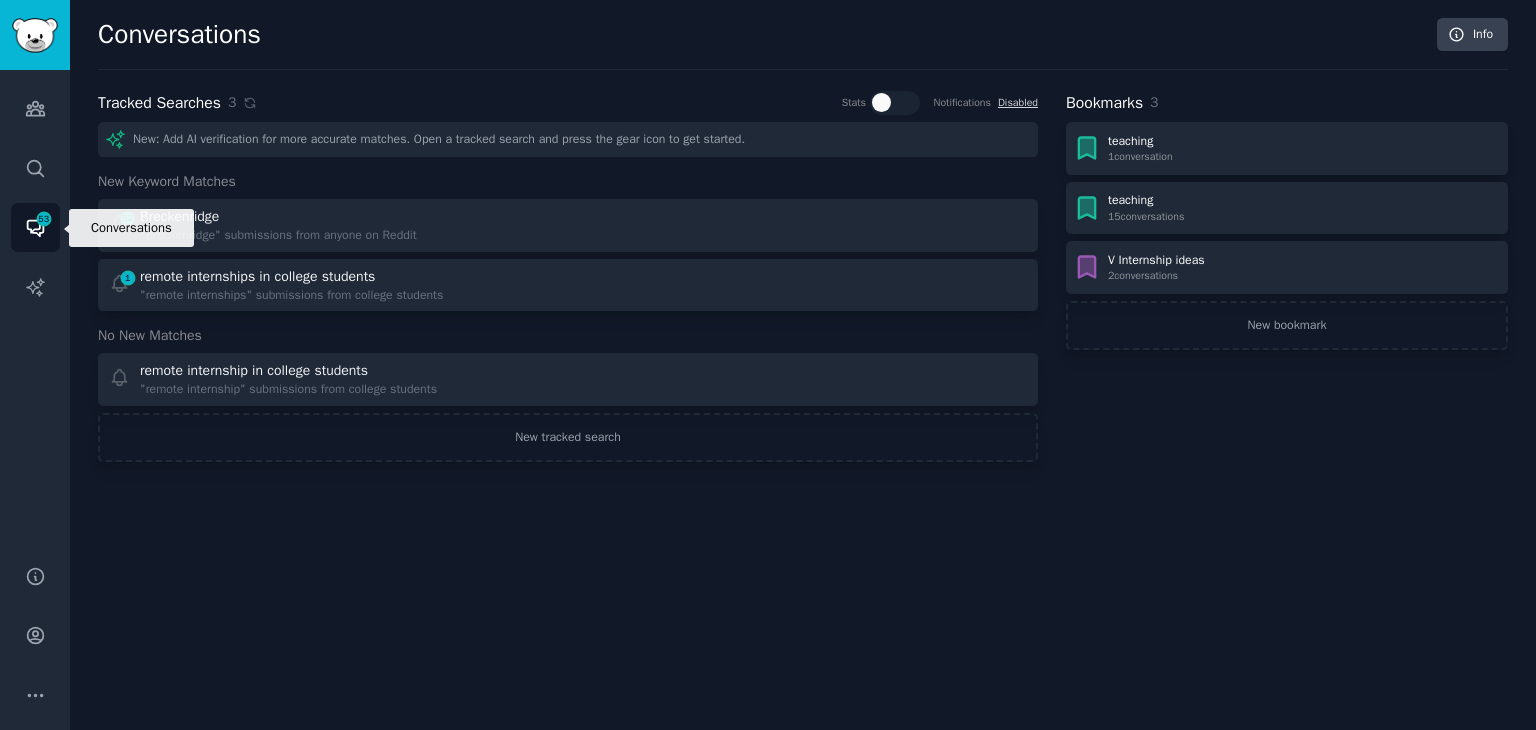 click on "53" at bounding box center (44, 219) 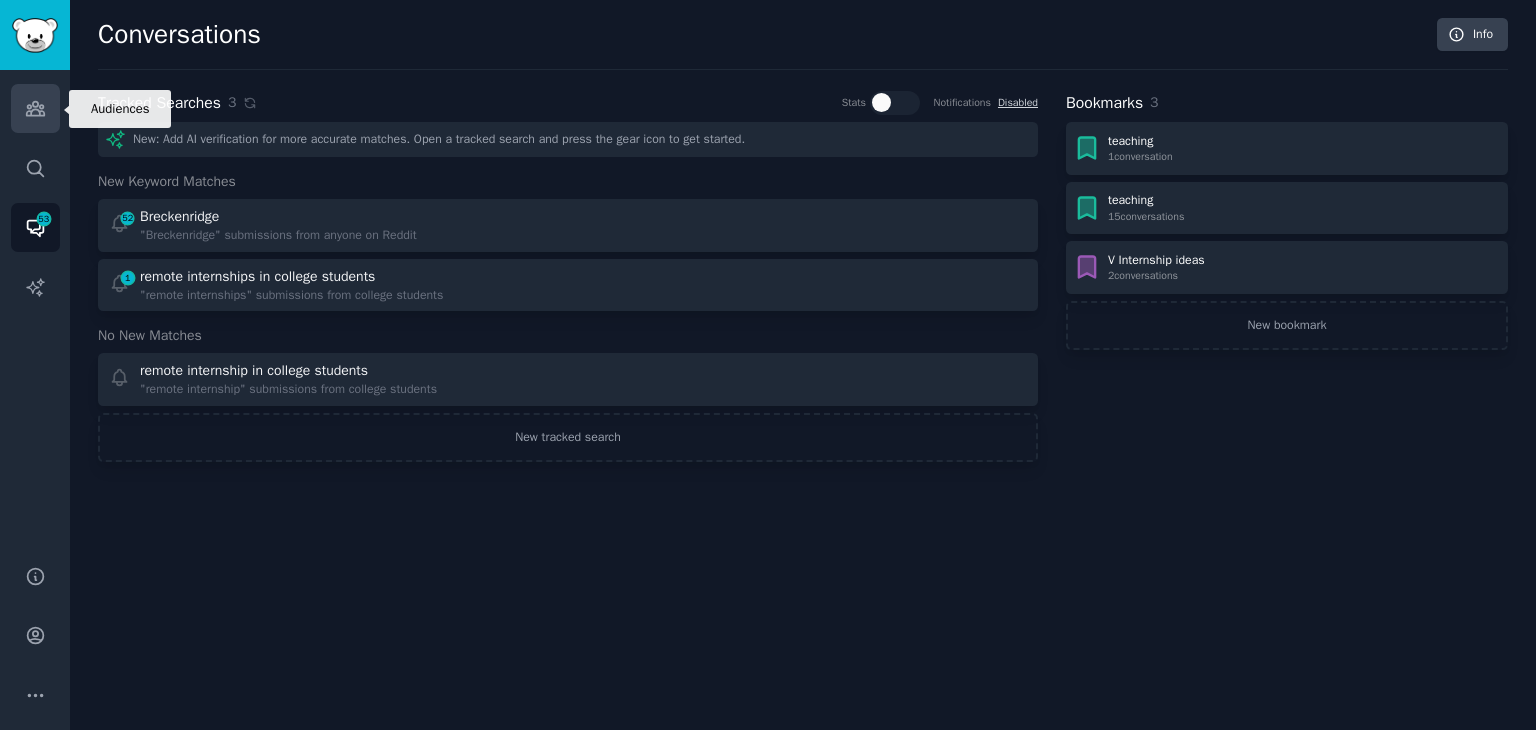 click 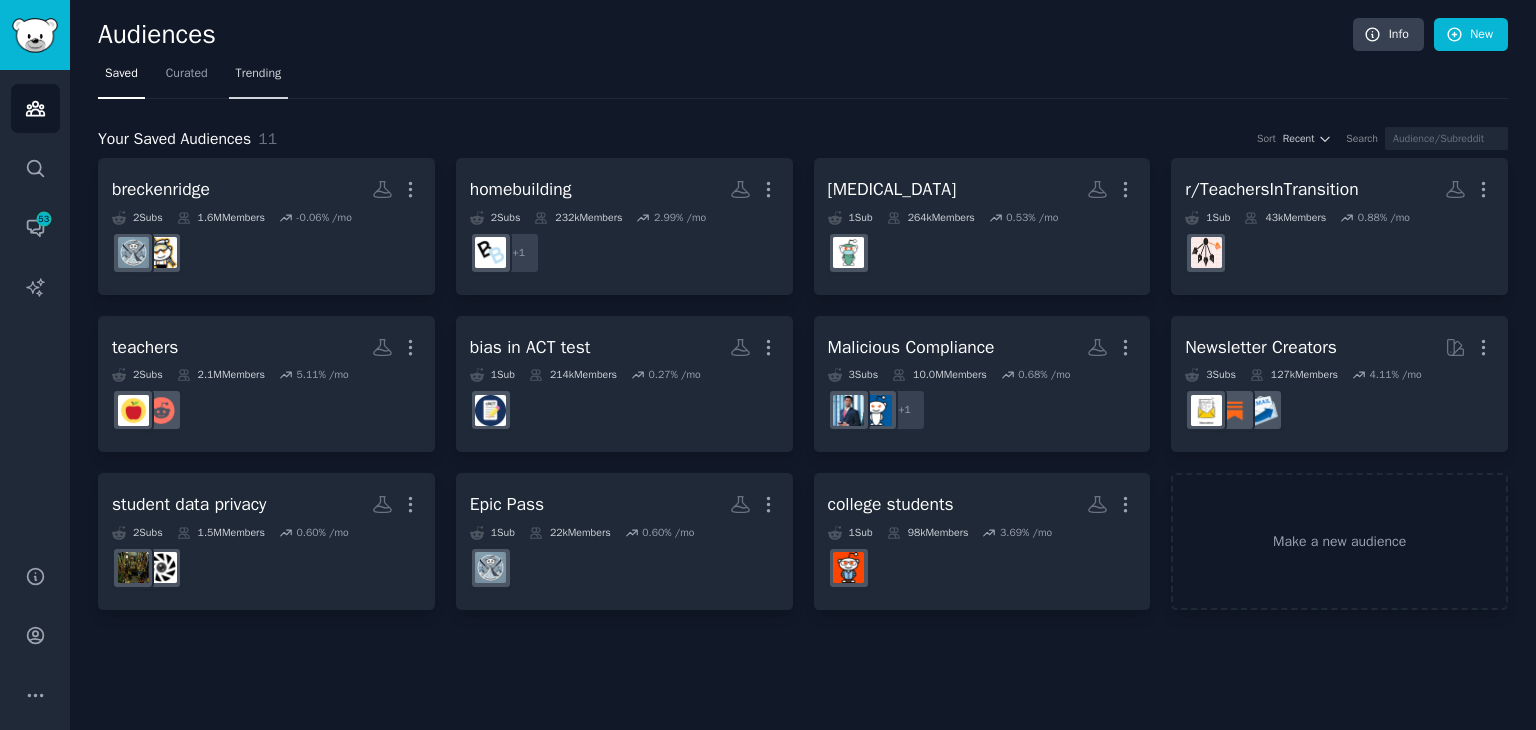 click on "Trending" at bounding box center (259, 74) 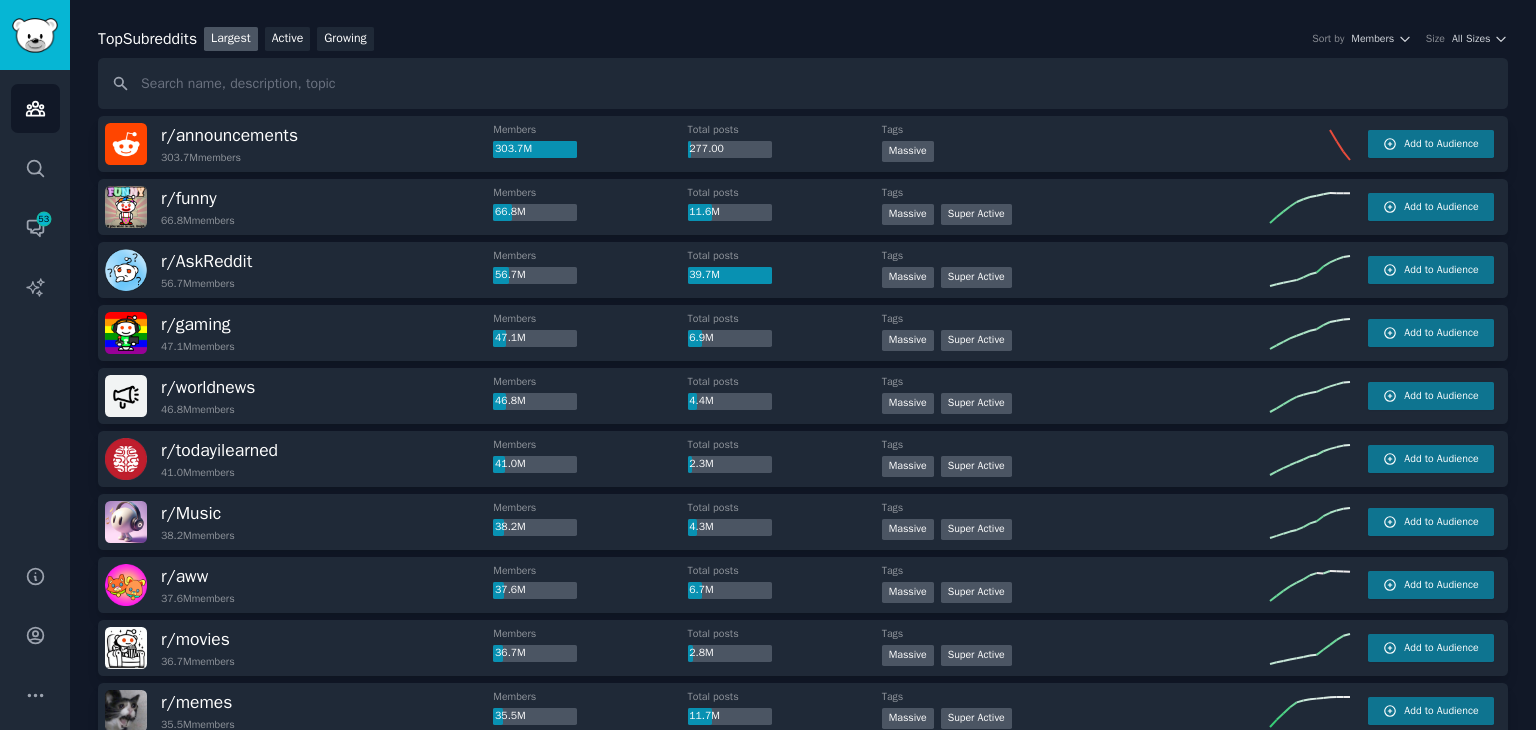 scroll, scrollTop: 0, scrollLeft: 0, axis: both 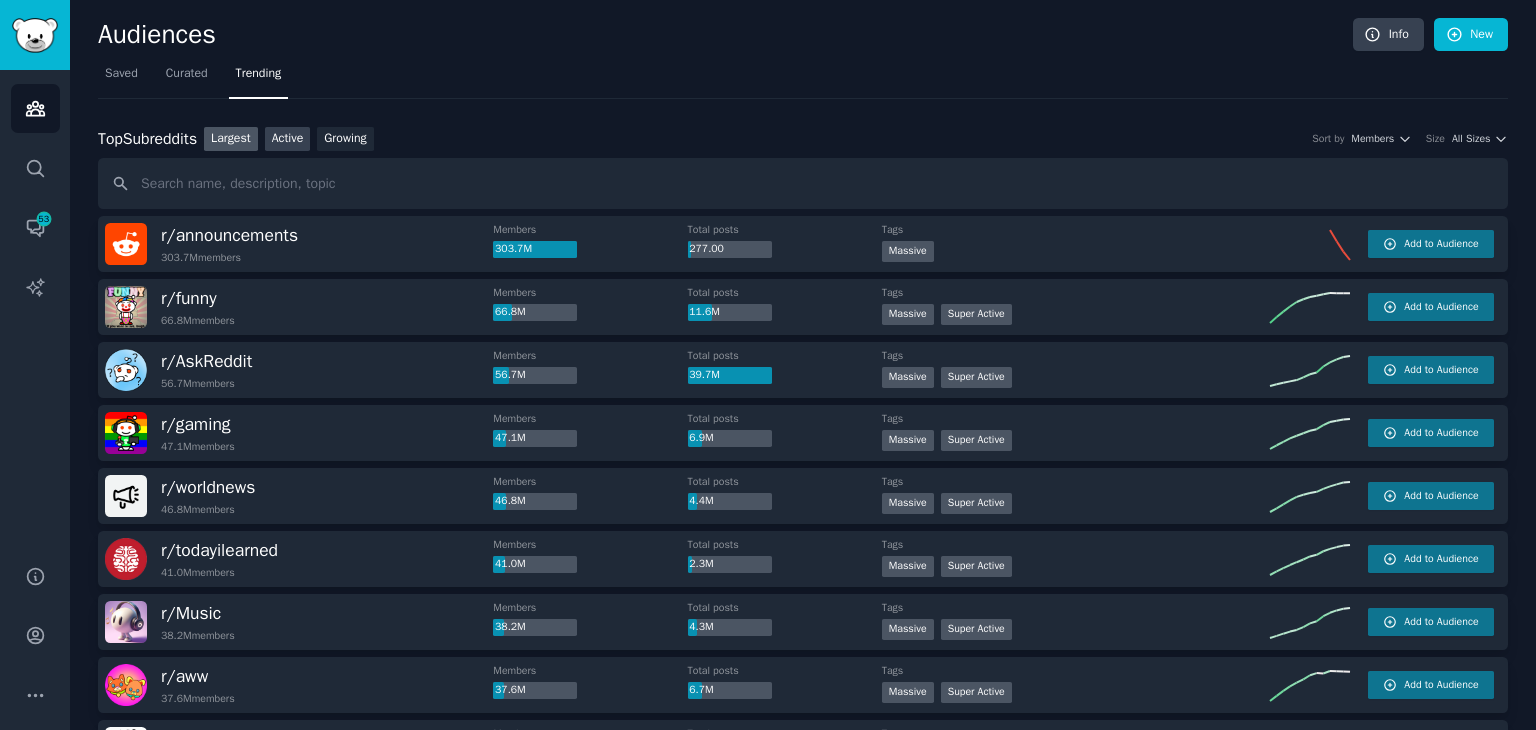 click on "Active" at bounding box center (288, 139) 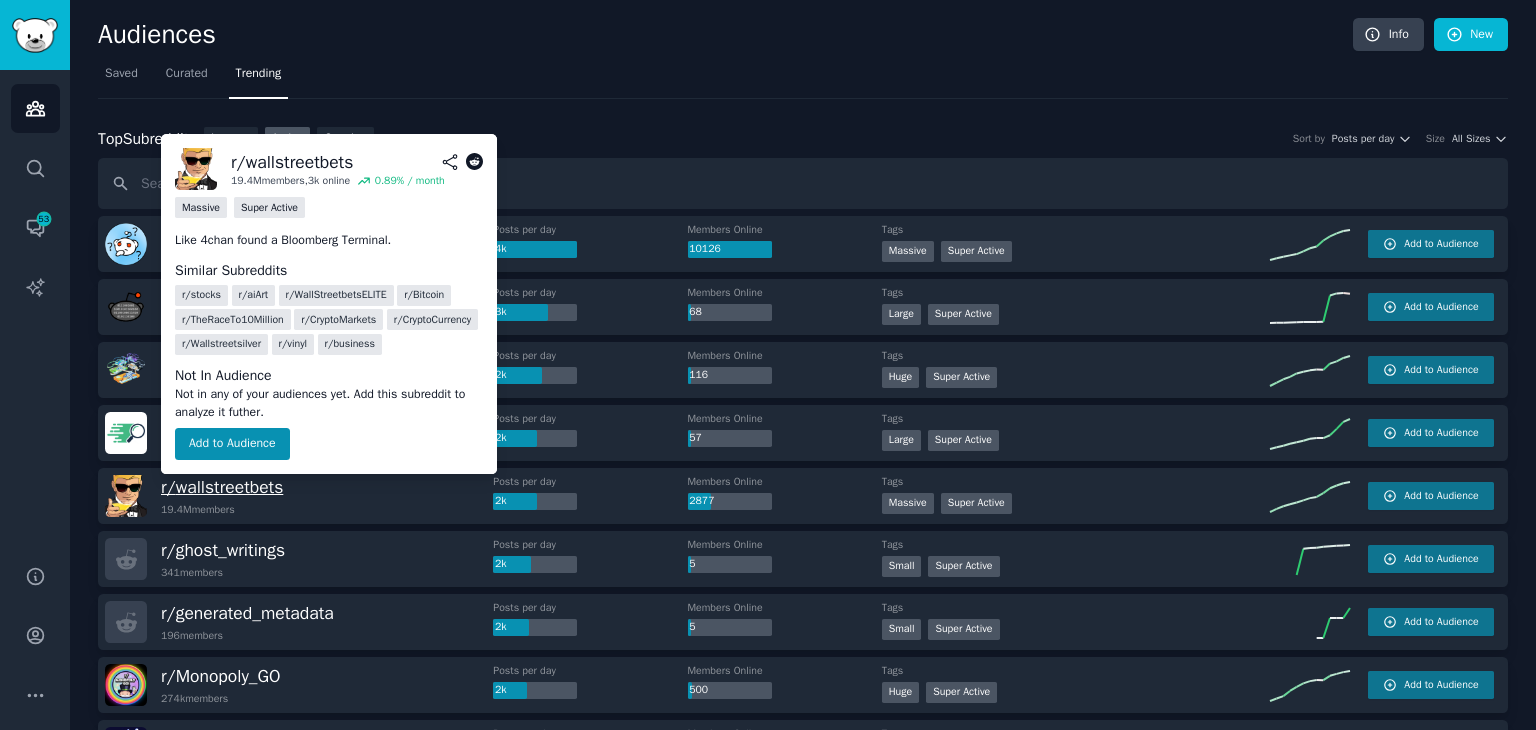click on "r/ wallstreetbets" at bounding box center [222, 487] 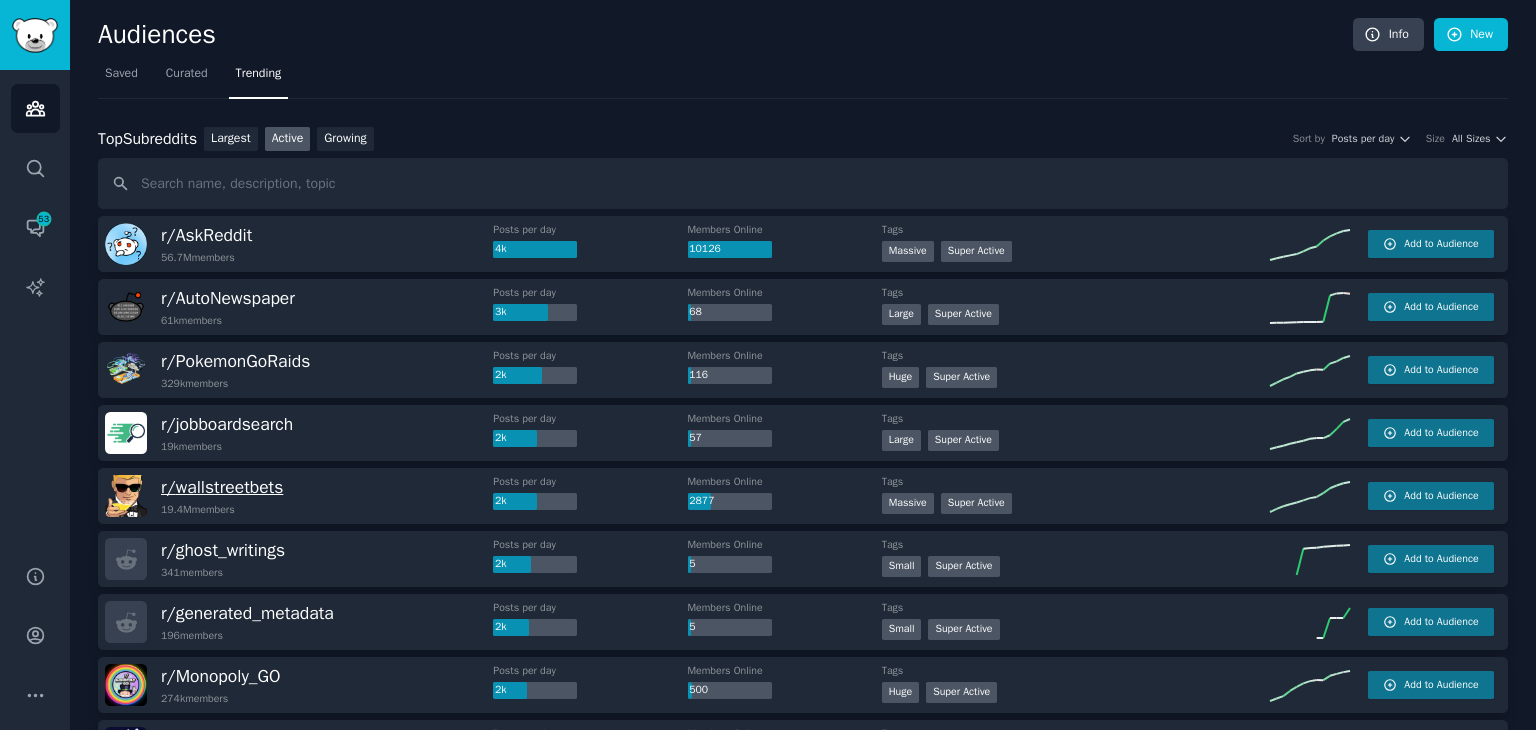 click on "r/ wallstreetbets" at bounding box center [222, 487] 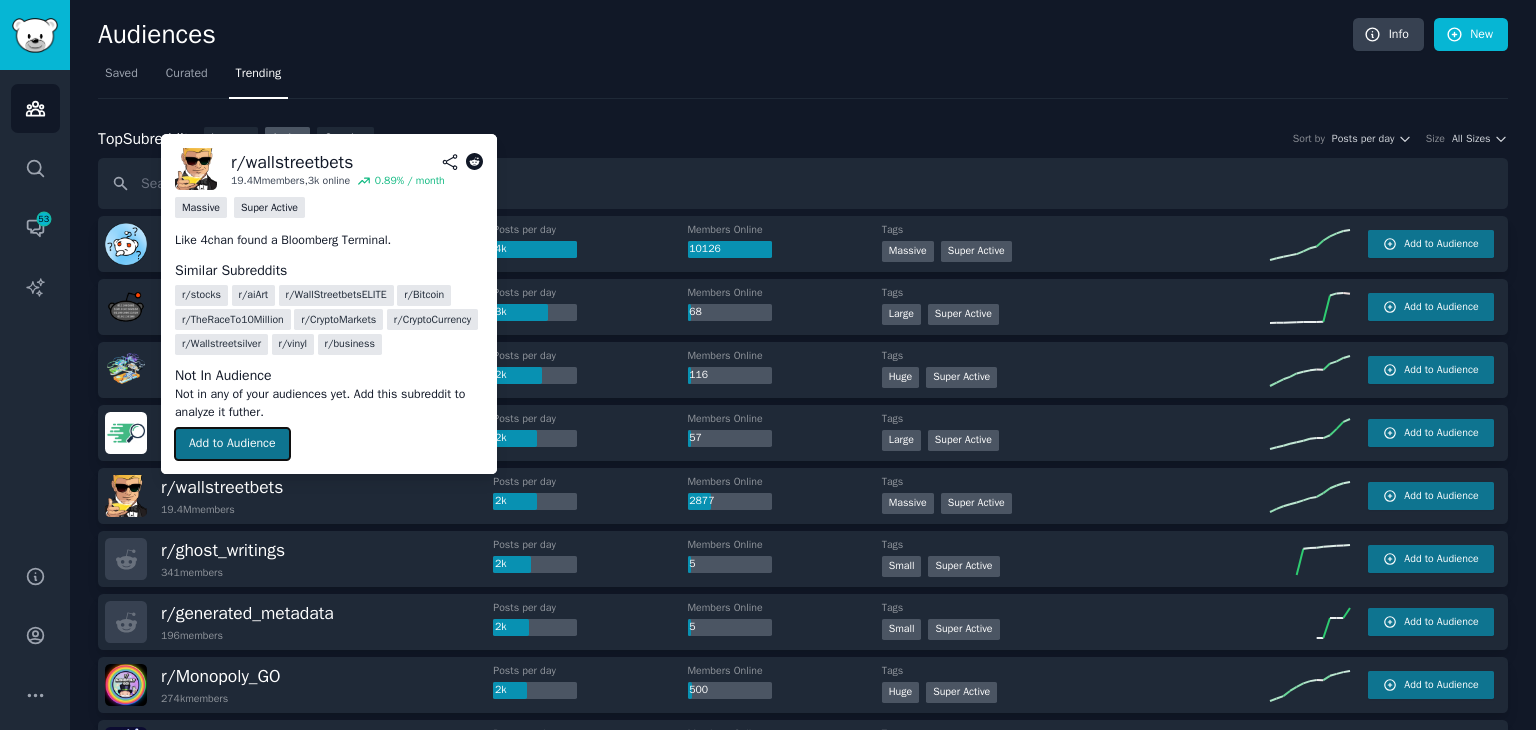 click on "Add to Audience" at bounding box center (232, 444) 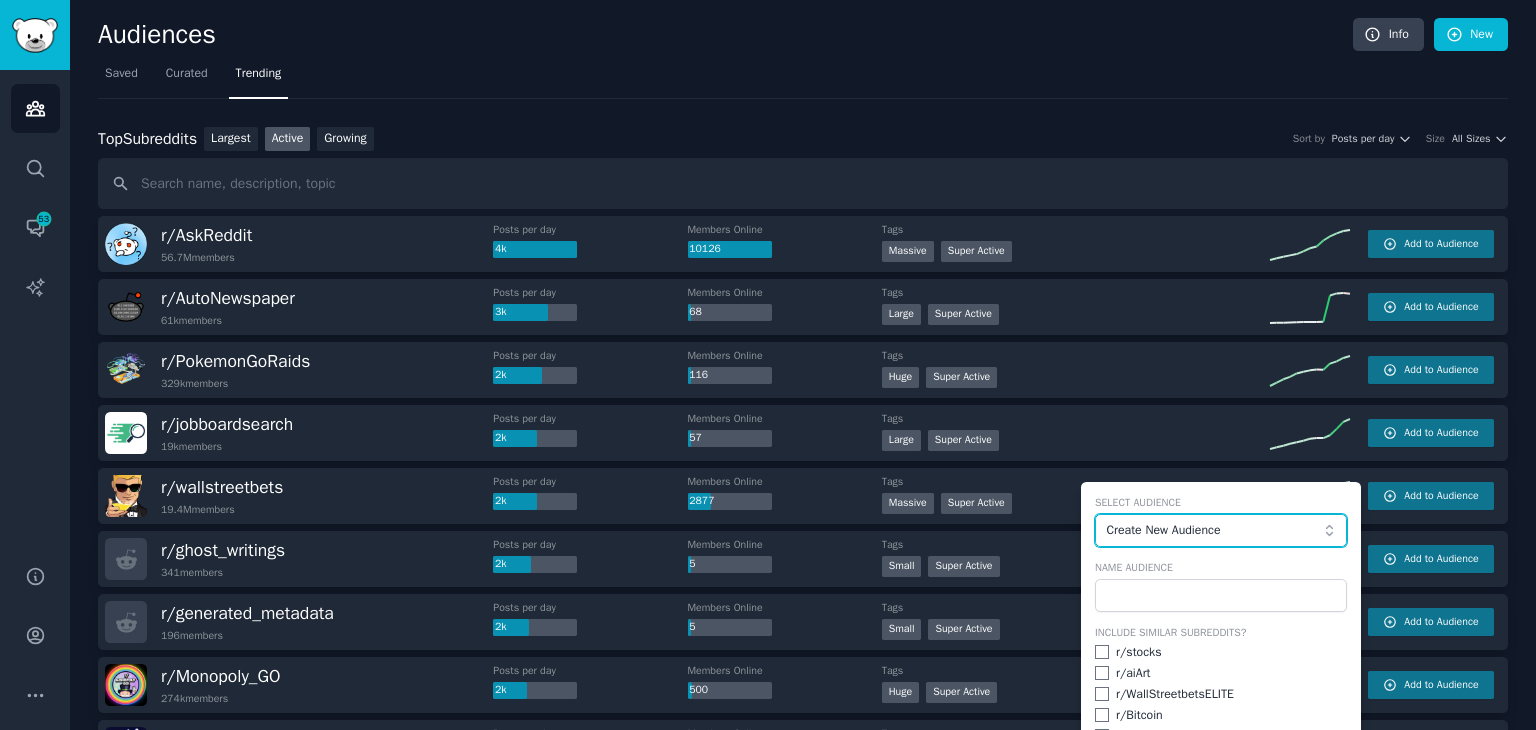 click on "Create New Audience" at bounding box center (1215, 531) 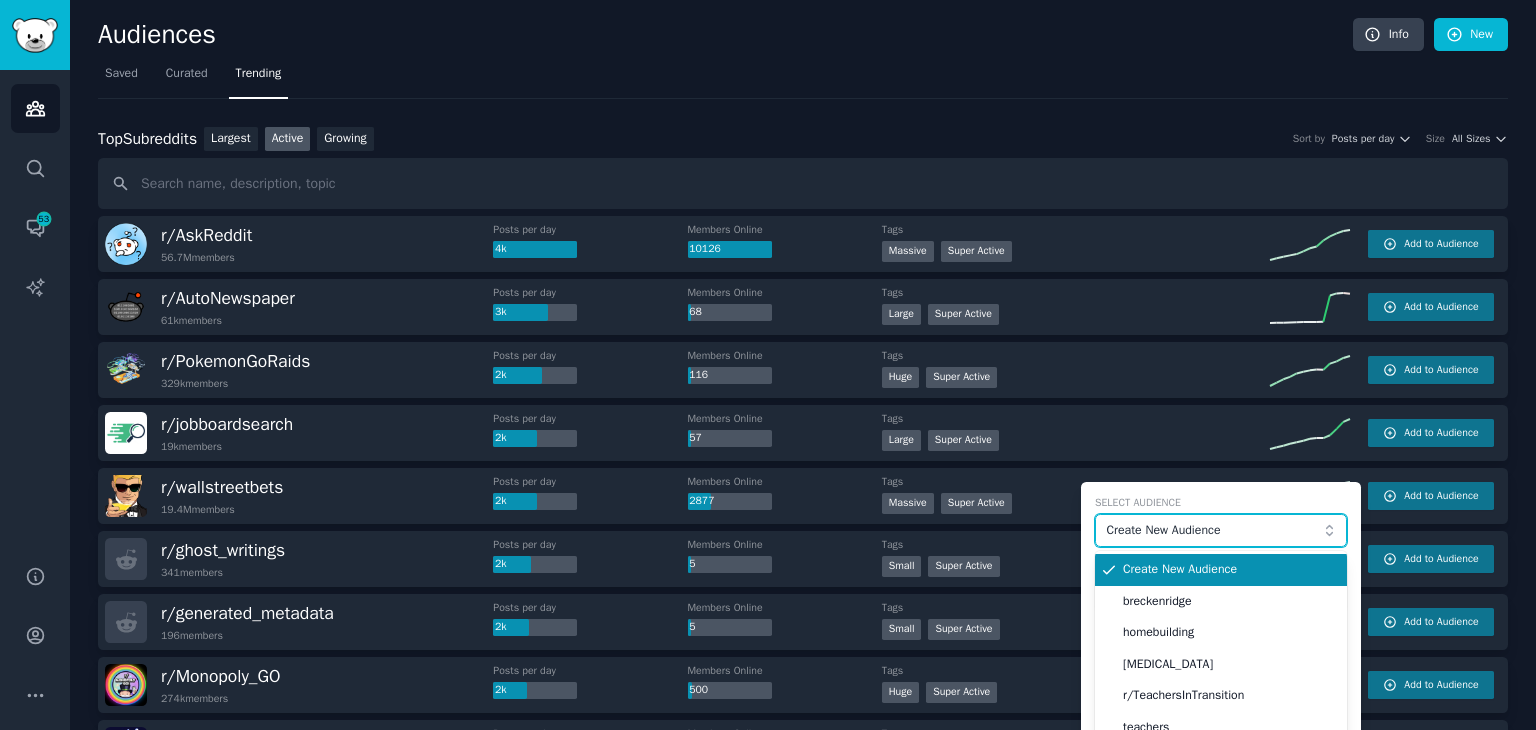 click on "Create New Audience" at bounding box center (1215, 531) 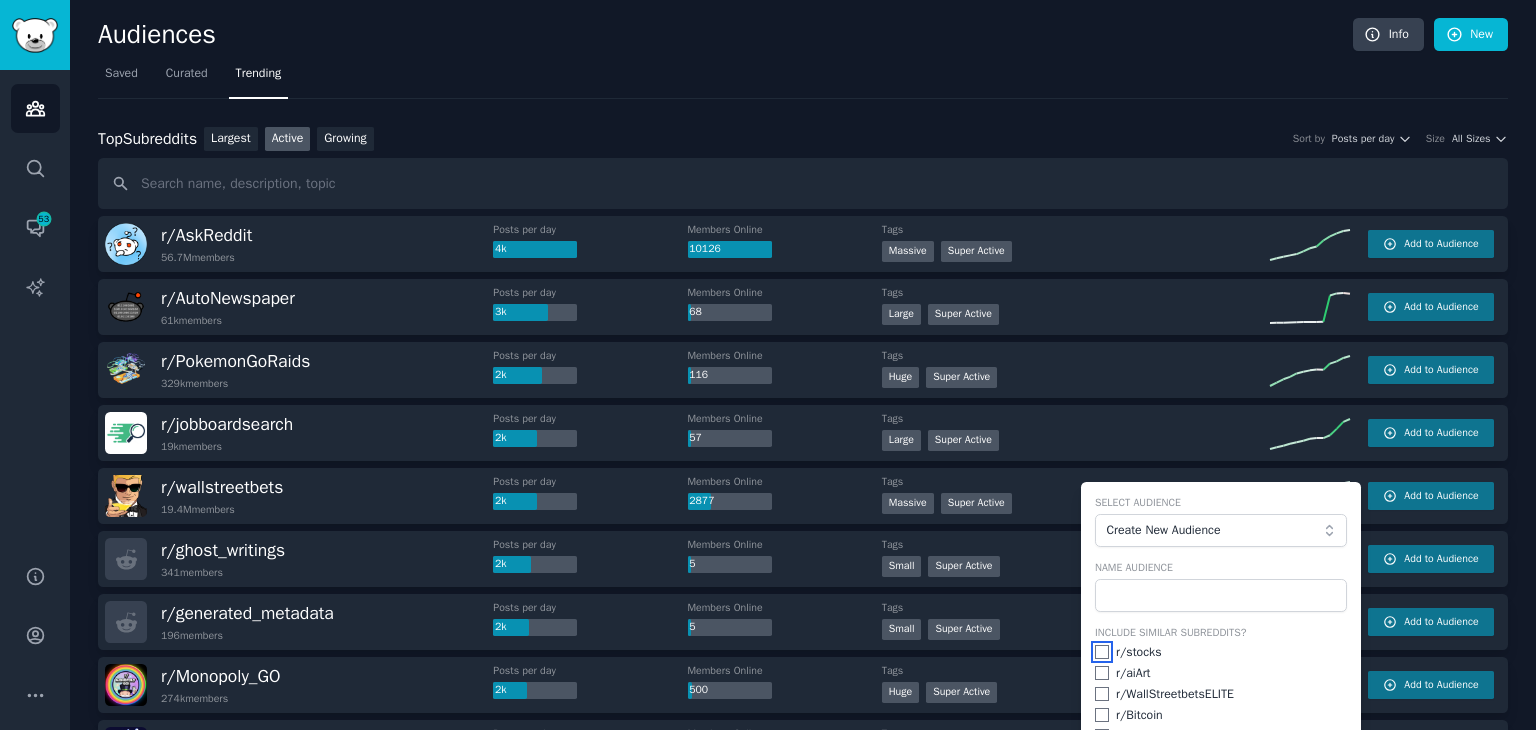 click at bounding box center [1102, 652] 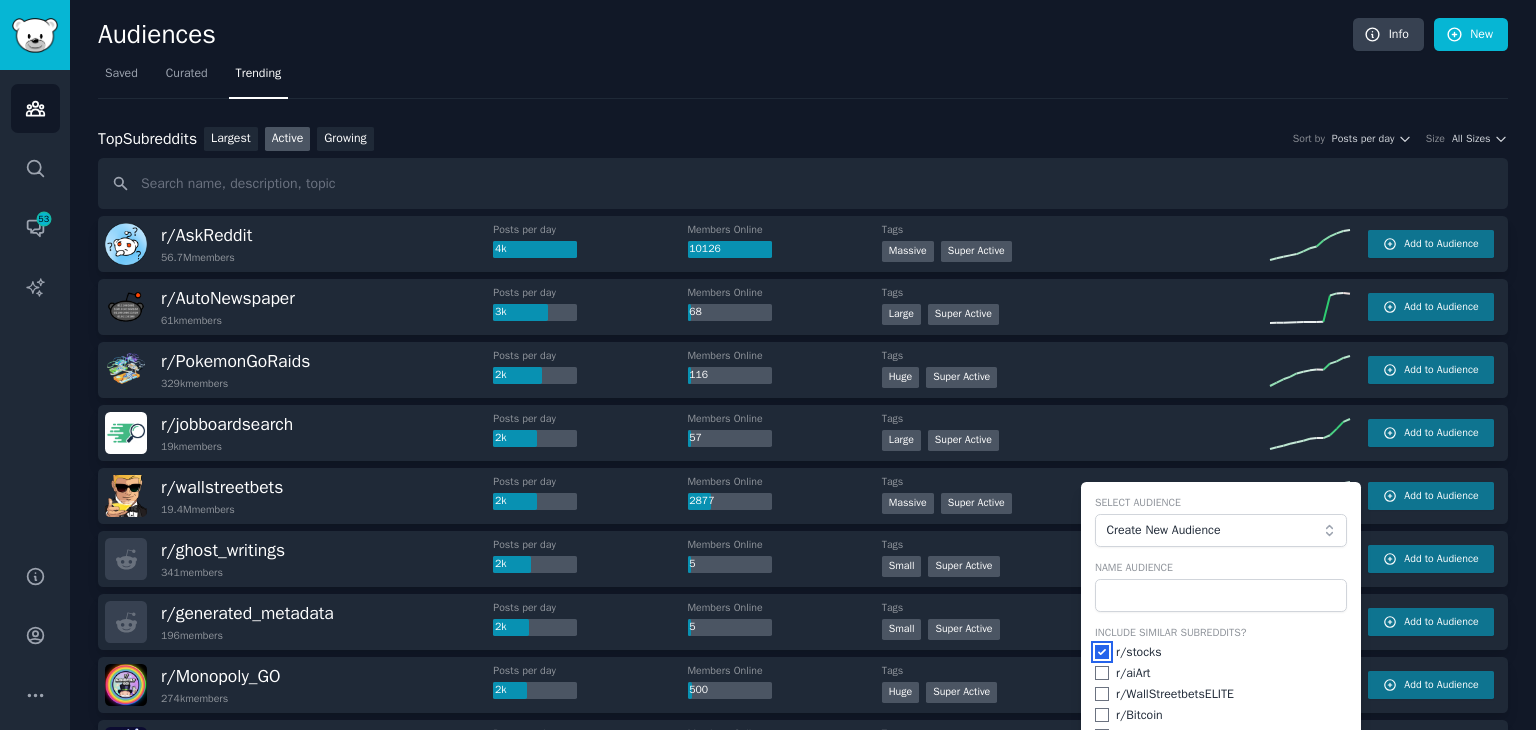 checkbox on "true" 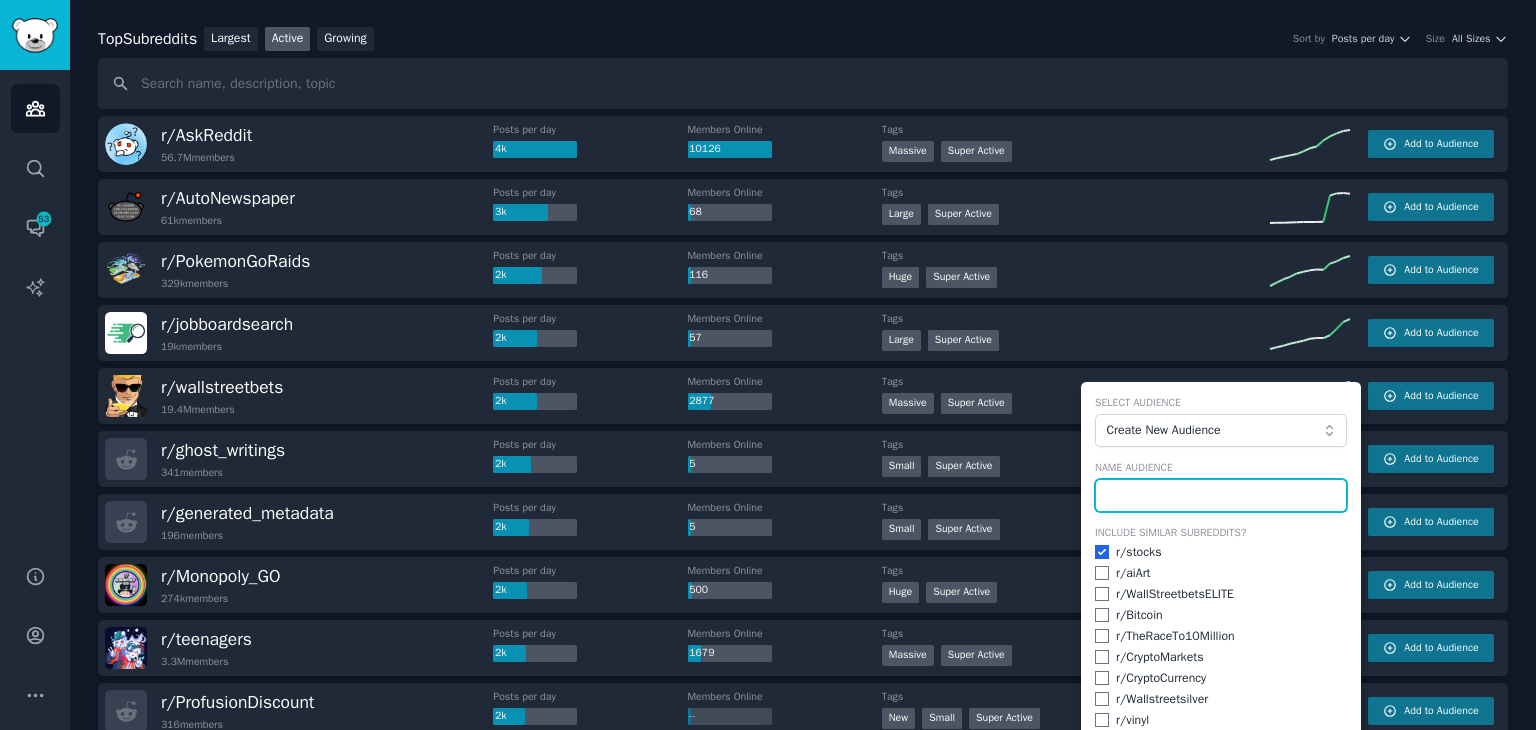click at bounding box center [1221, 496] 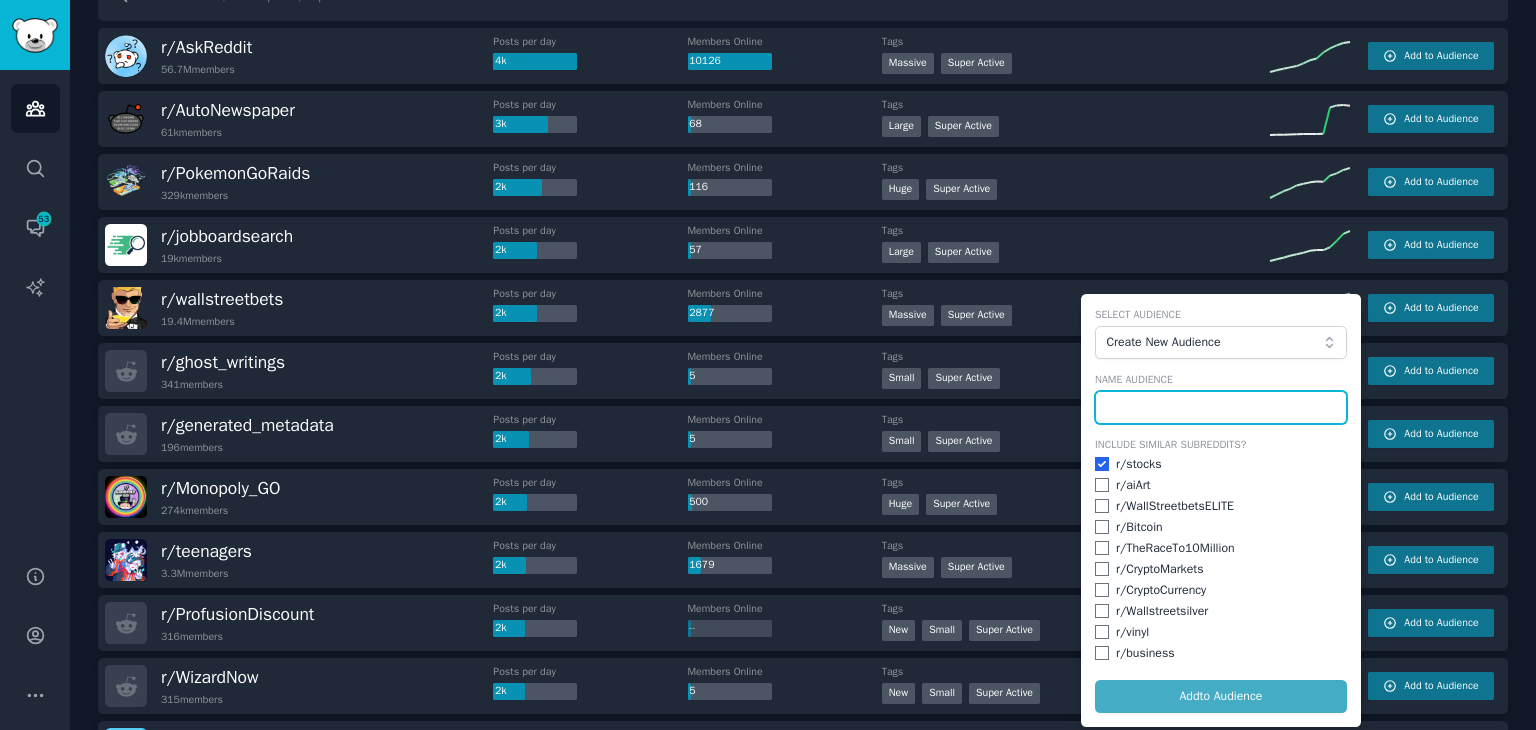 scroll, scrollTop: 300, scrollLeft: 0, axis: vertical 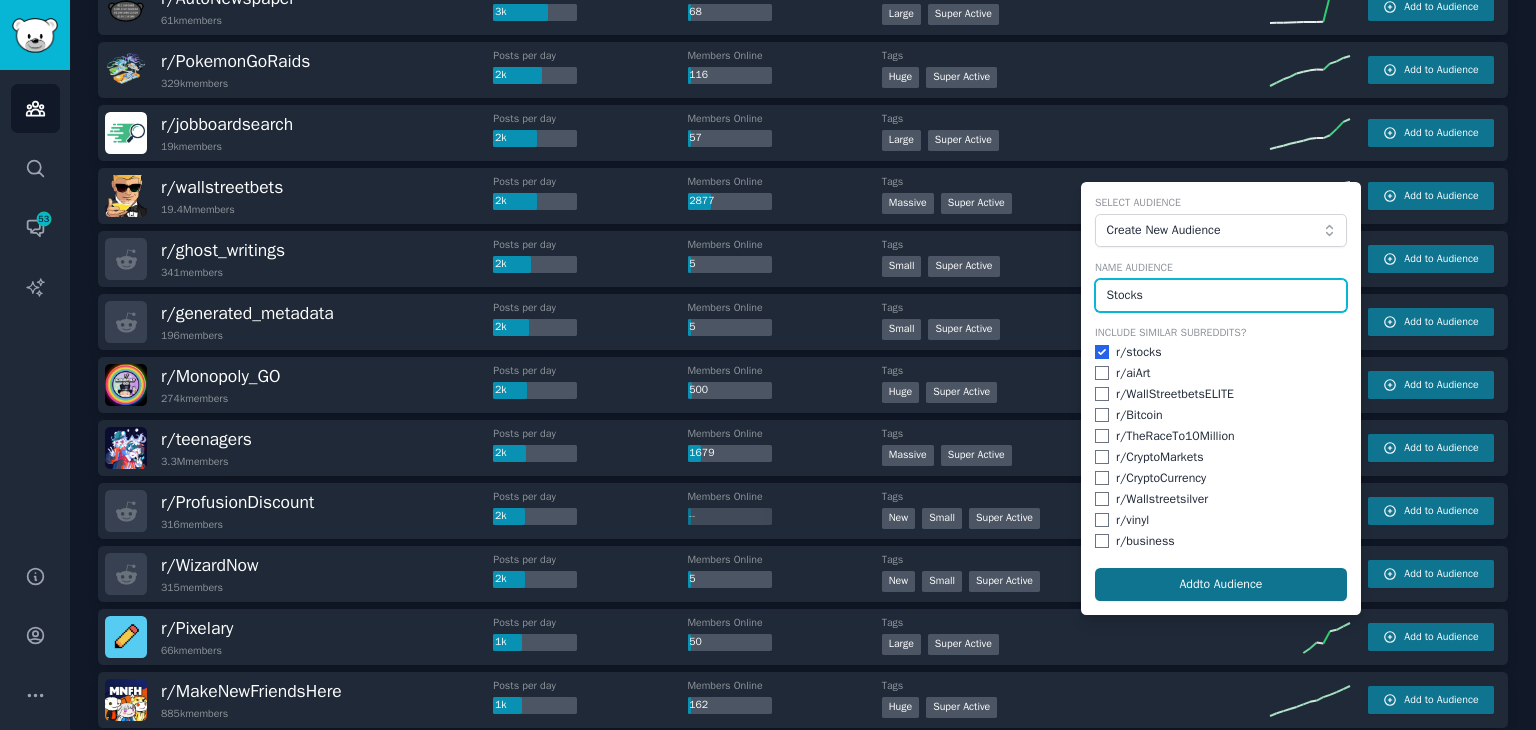 type on "Stocks" 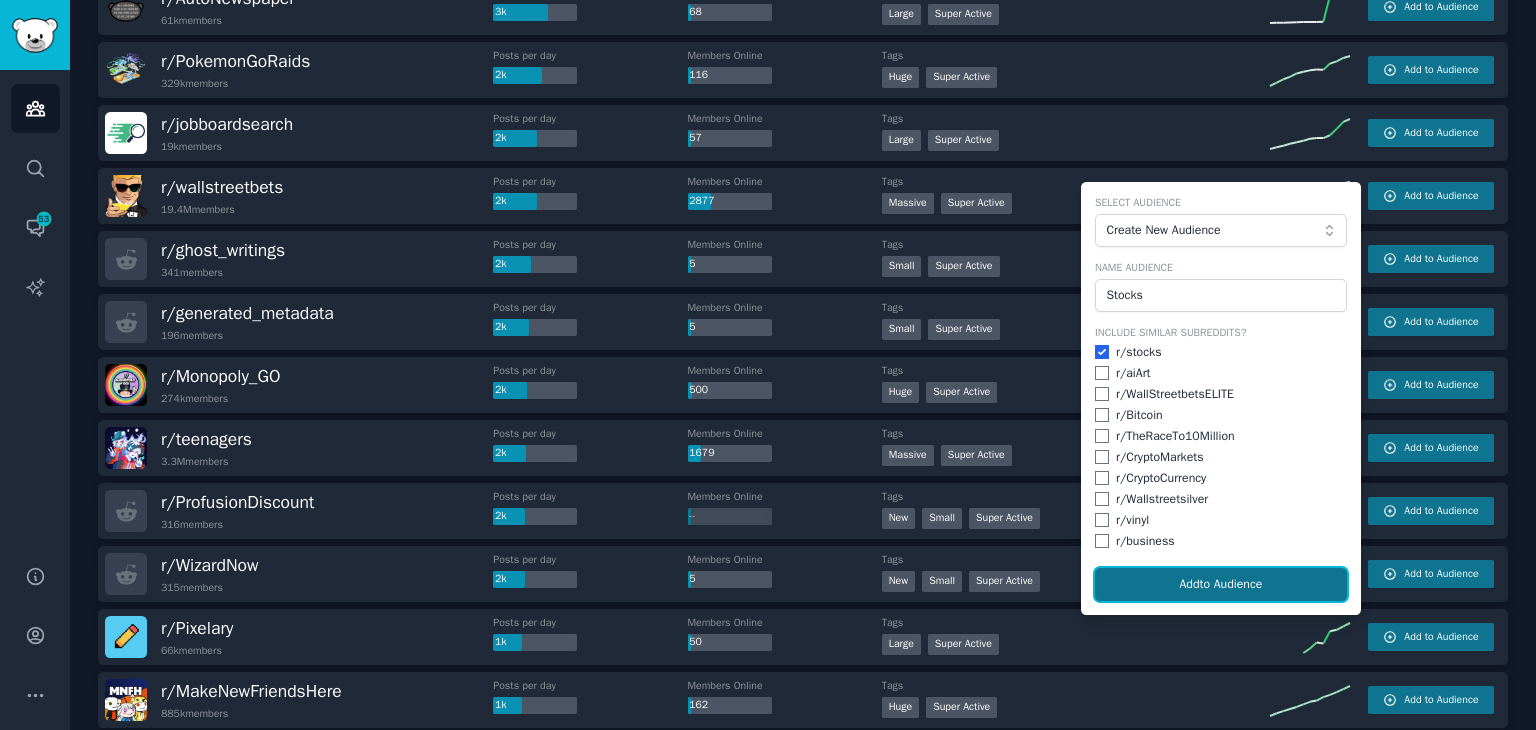 click on "Add  to Audience" at bounding box center (1221, 585) 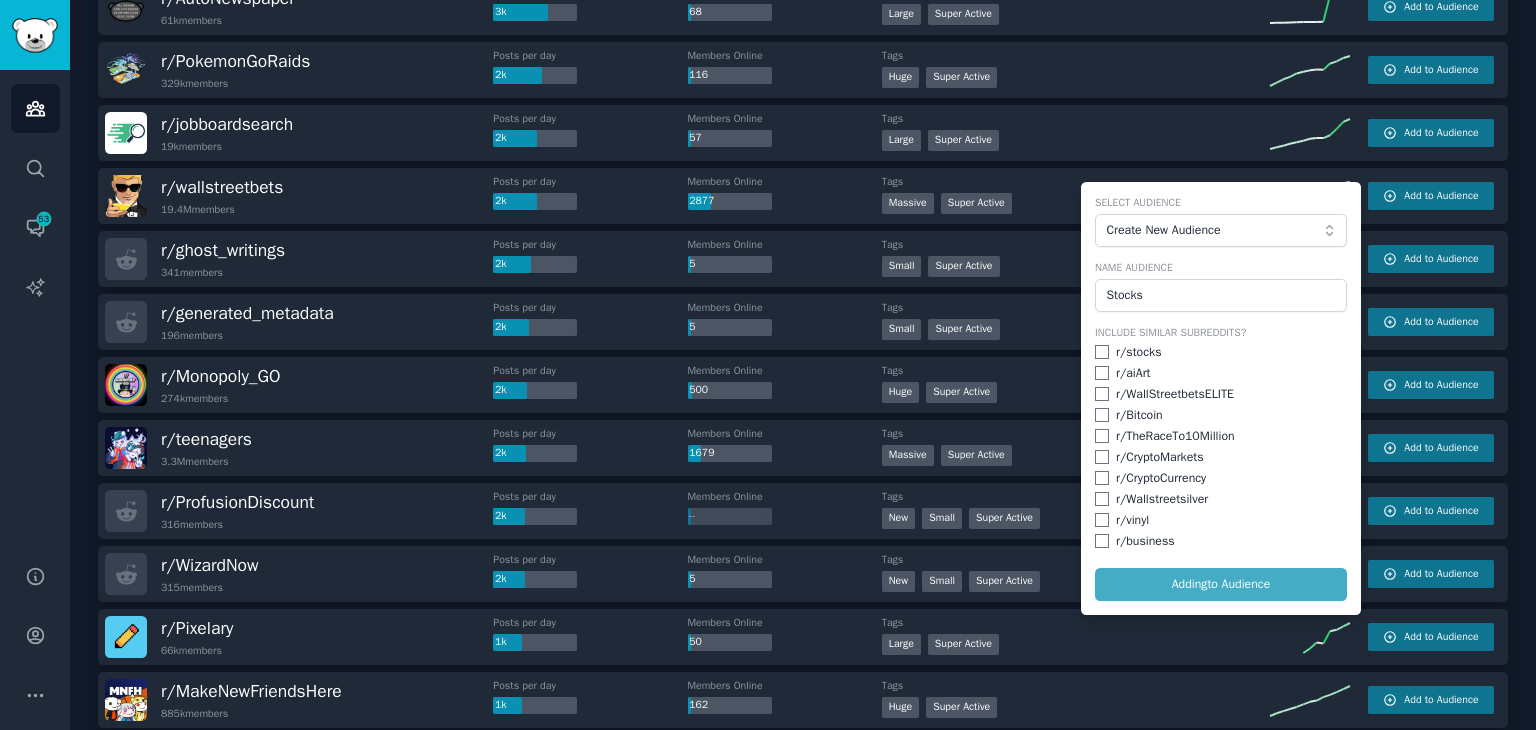 checkbox on "false" 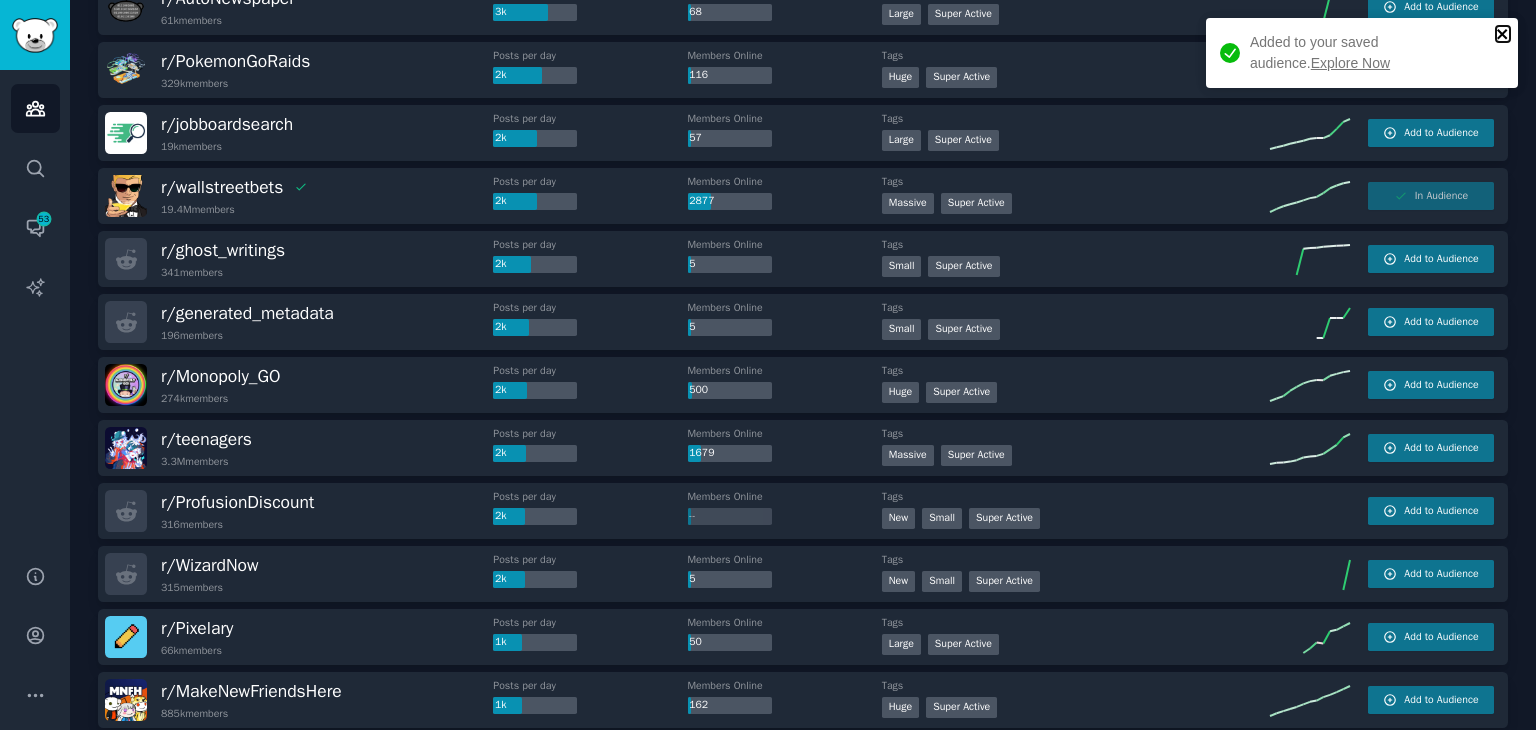 click 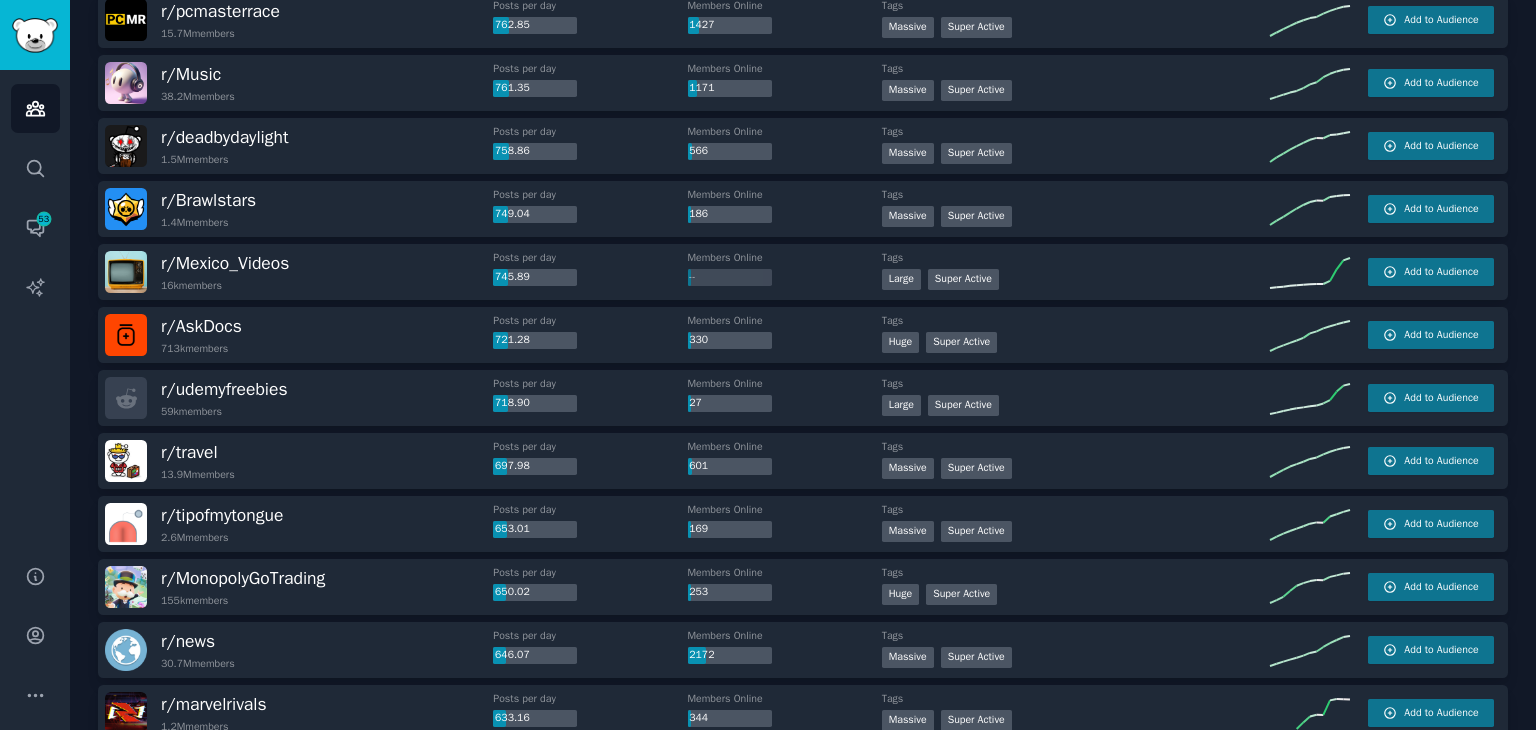 scroll, scrollTop: 2200, scrollLeft: 0, axis: vertical 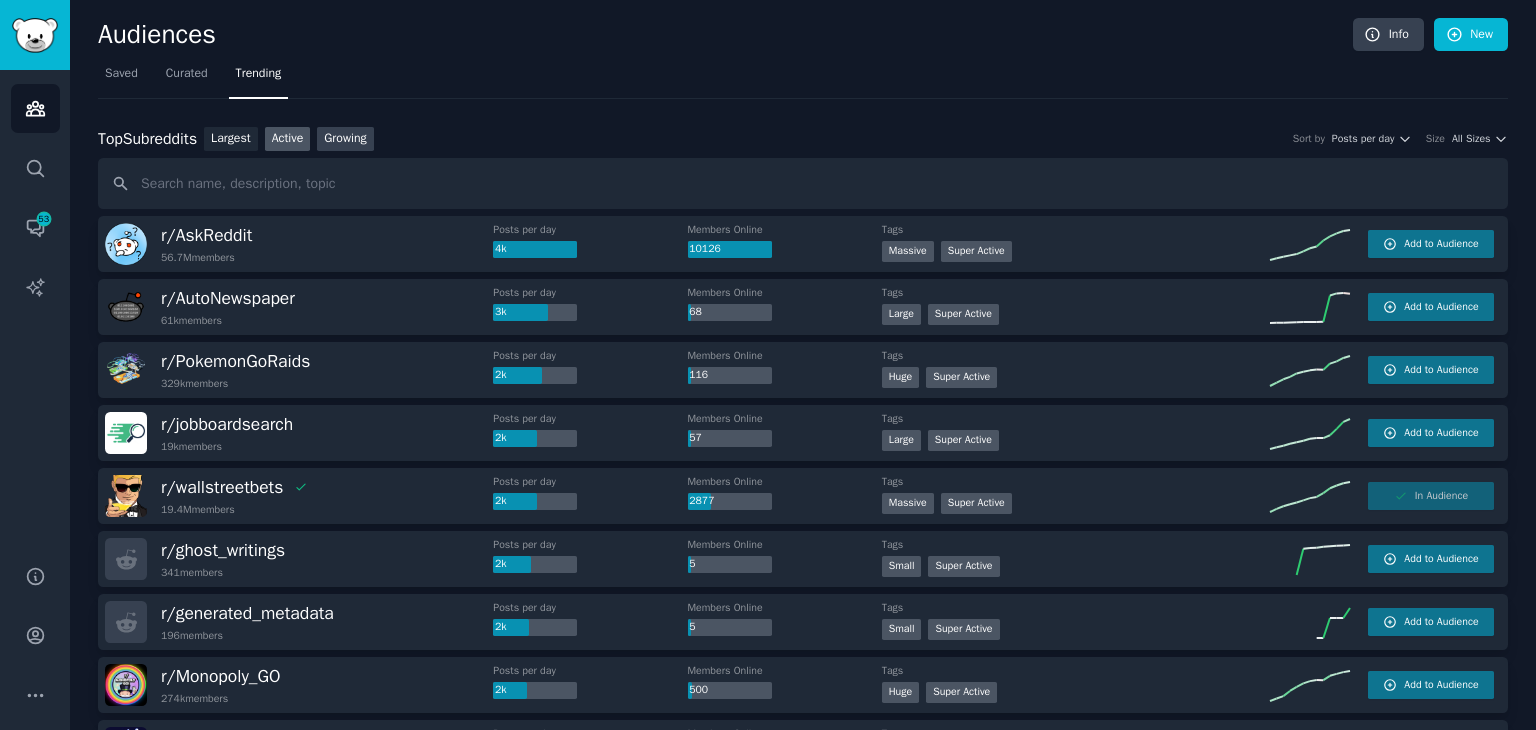 click on "Growing" at bounding box center [345, 139] 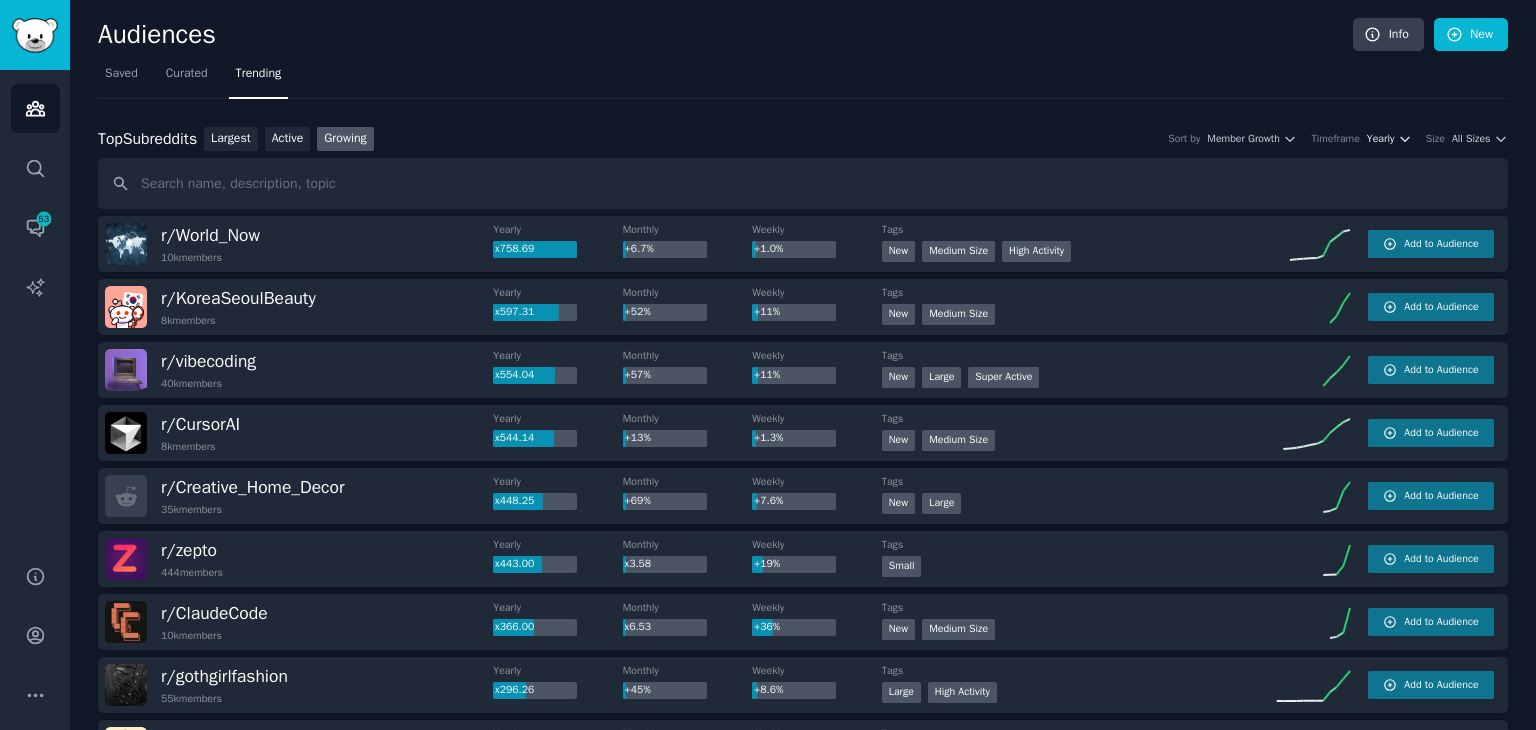 click 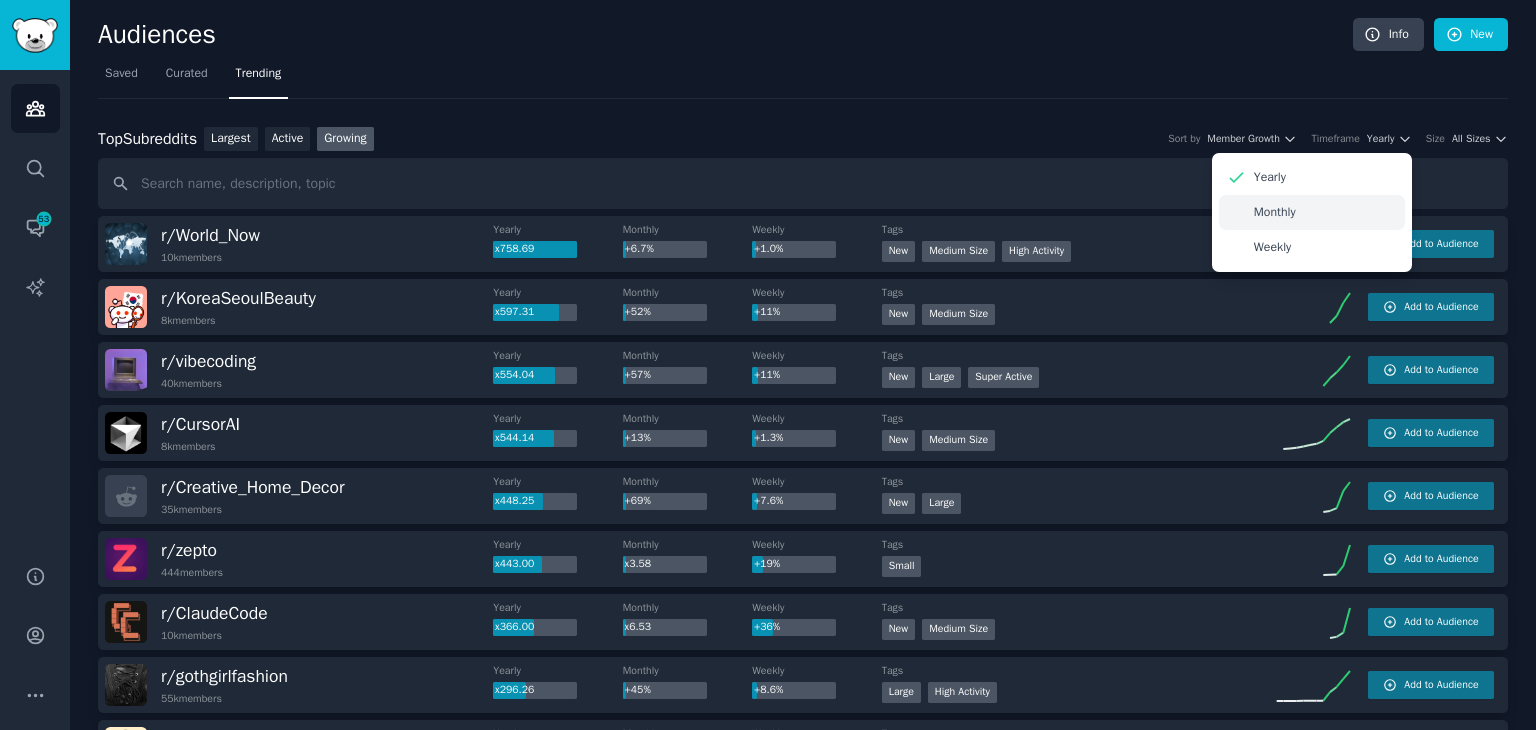 click on "Monthly" at bounding box center [1275, 213] 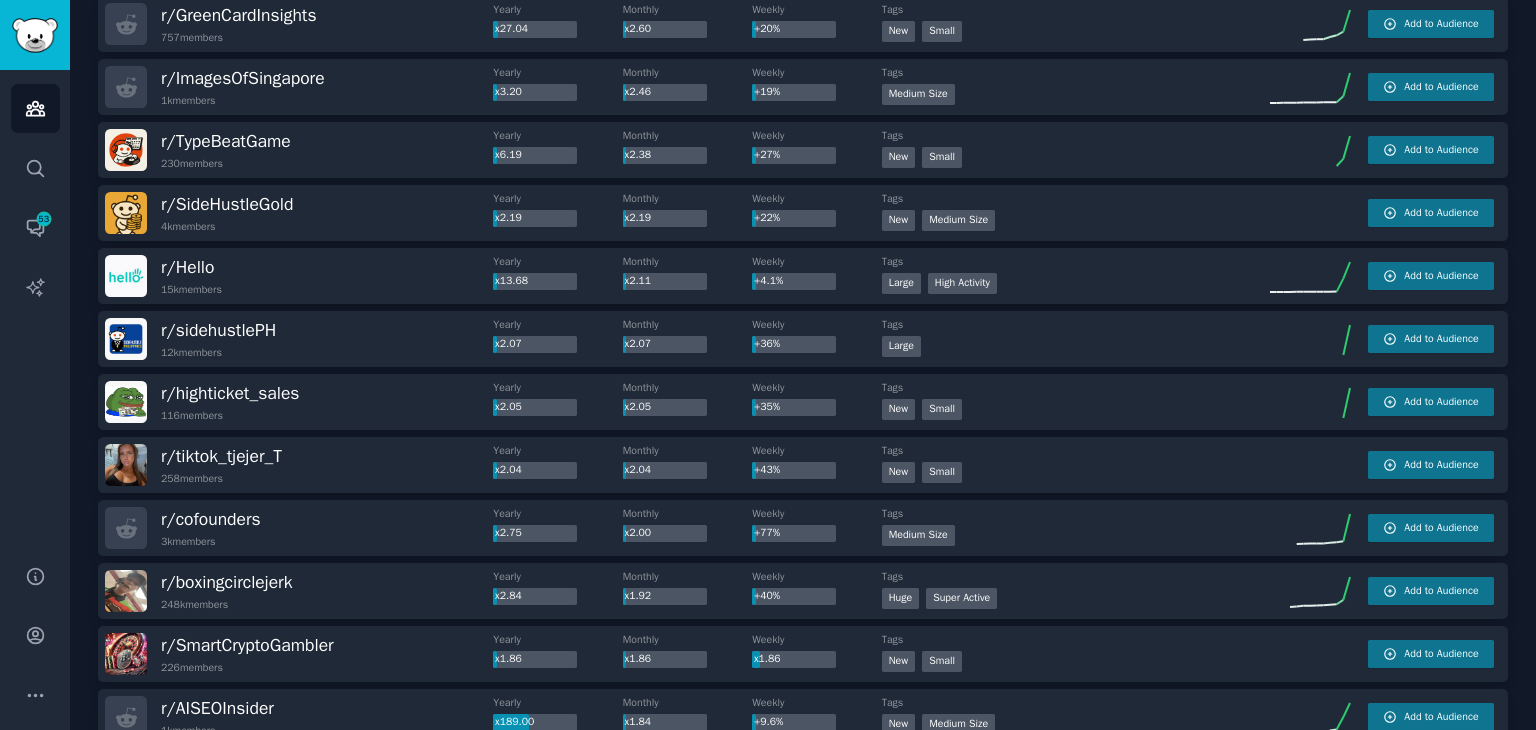 scroll, scrollTop: 2600, scrollLeft: 0, axis: vertical 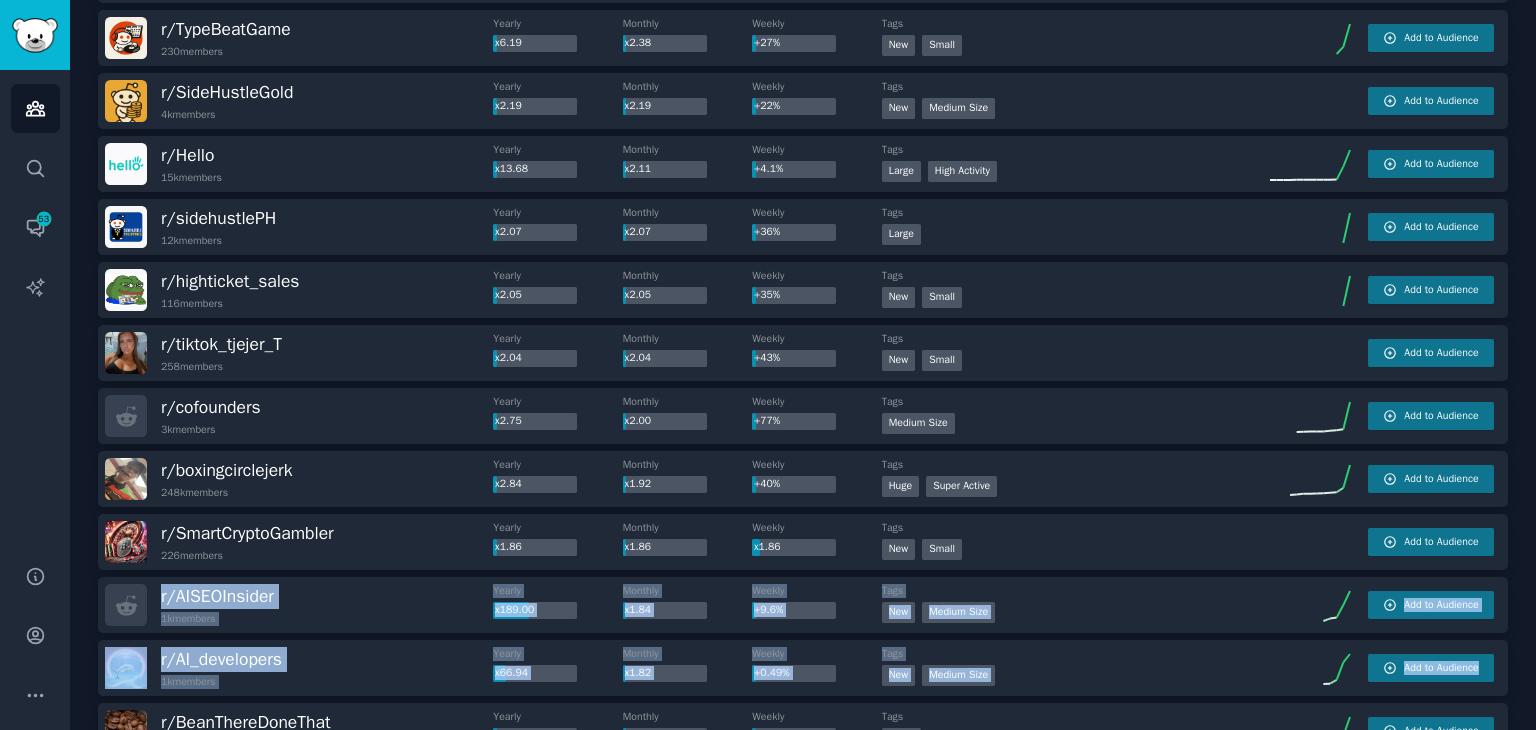 drag, startPoint x: 1535, startPoint y: 573, endPoint x: 1530, endPoint y: 661, distance: 88.14193 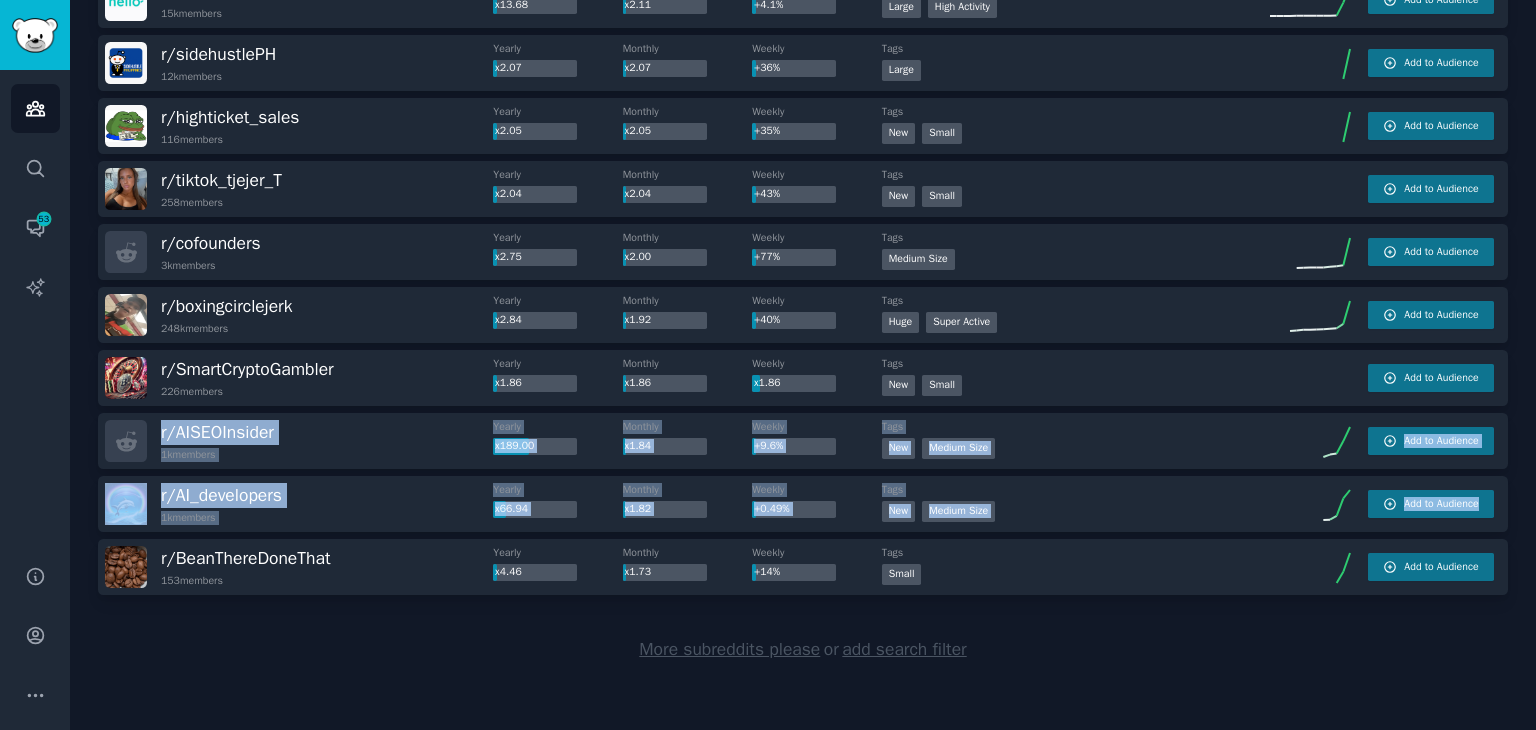 scroll, scrollTop: 0, scrollLeft: 0, axis: both 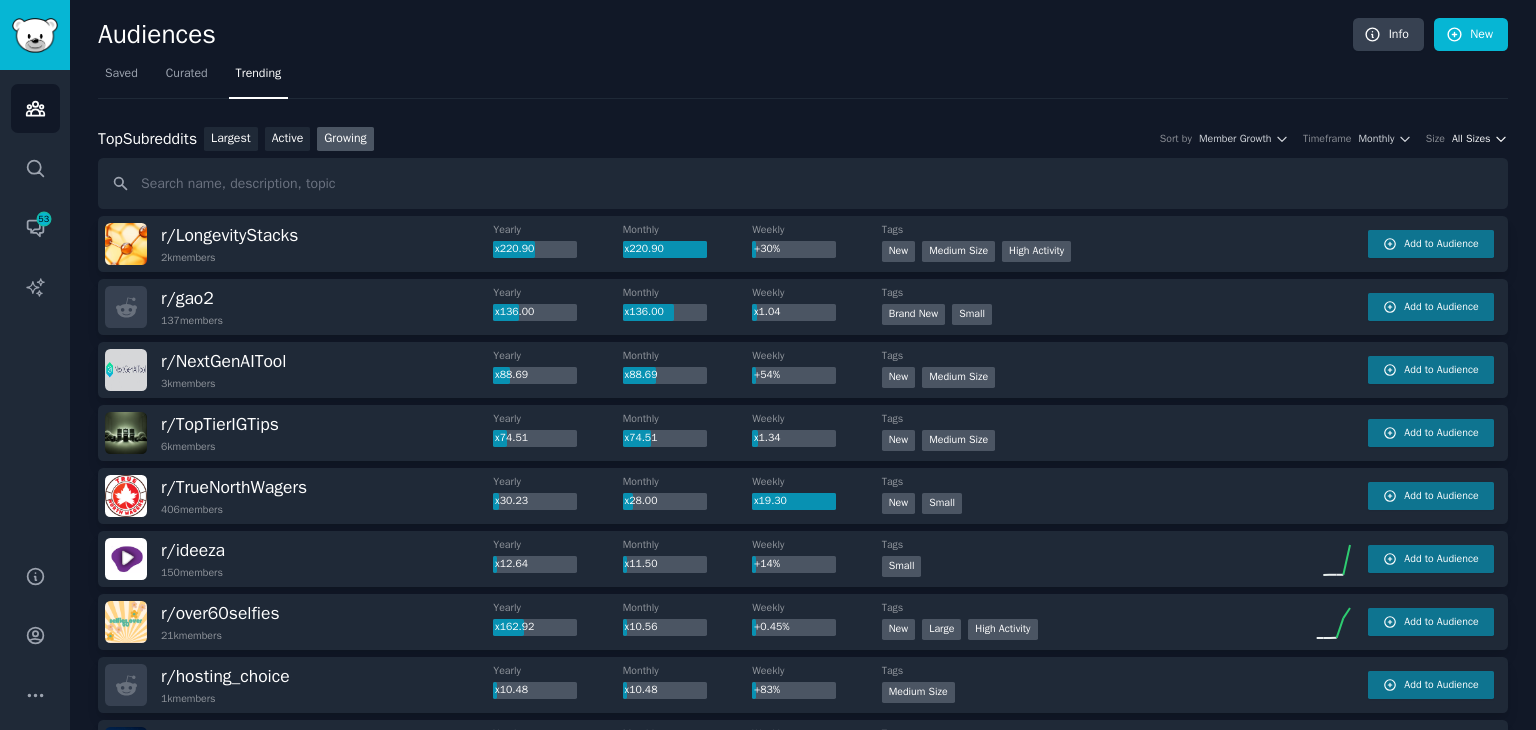 click on "All Sizes" at bounding box center [1480, 139] 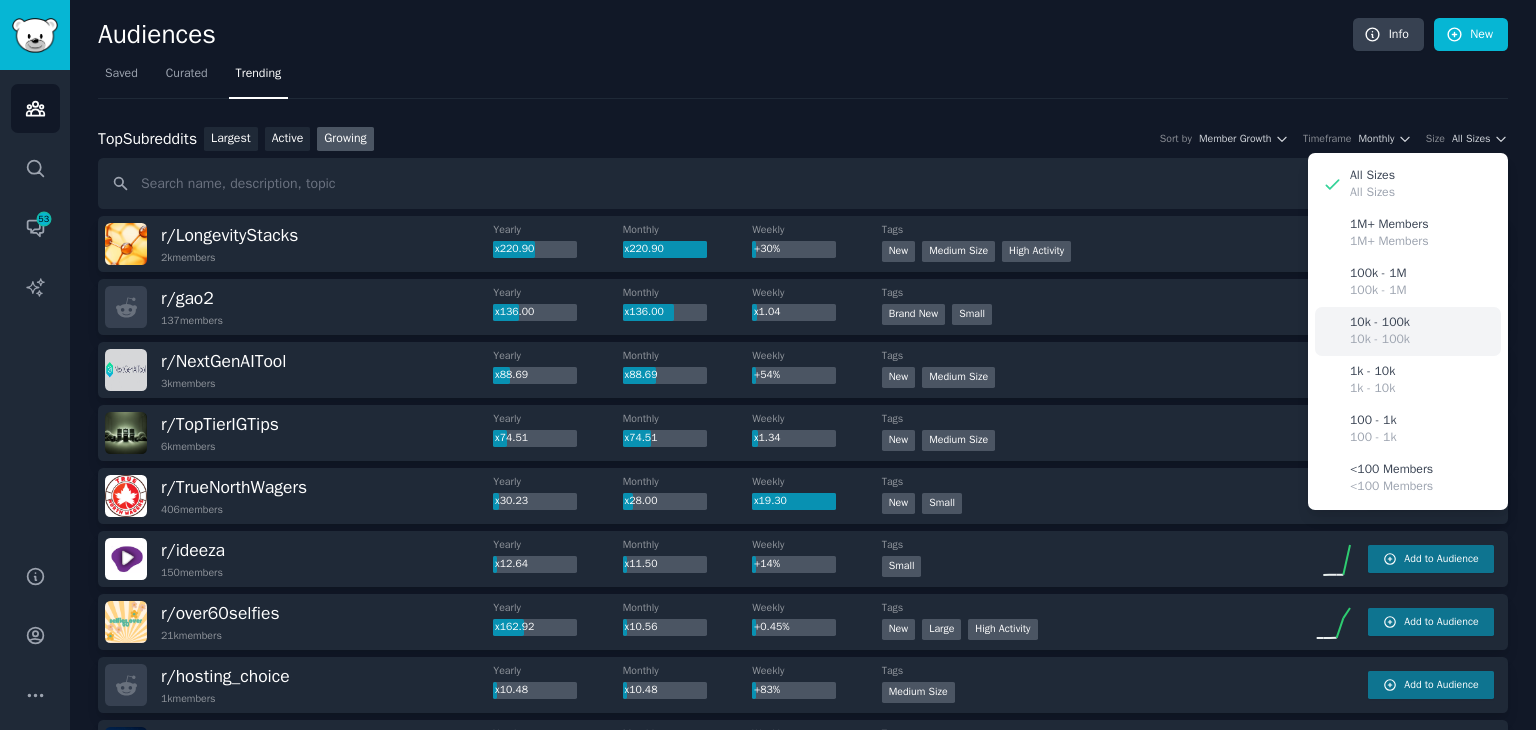 click on "10k - 100k" at bounding box center (1380, 340) 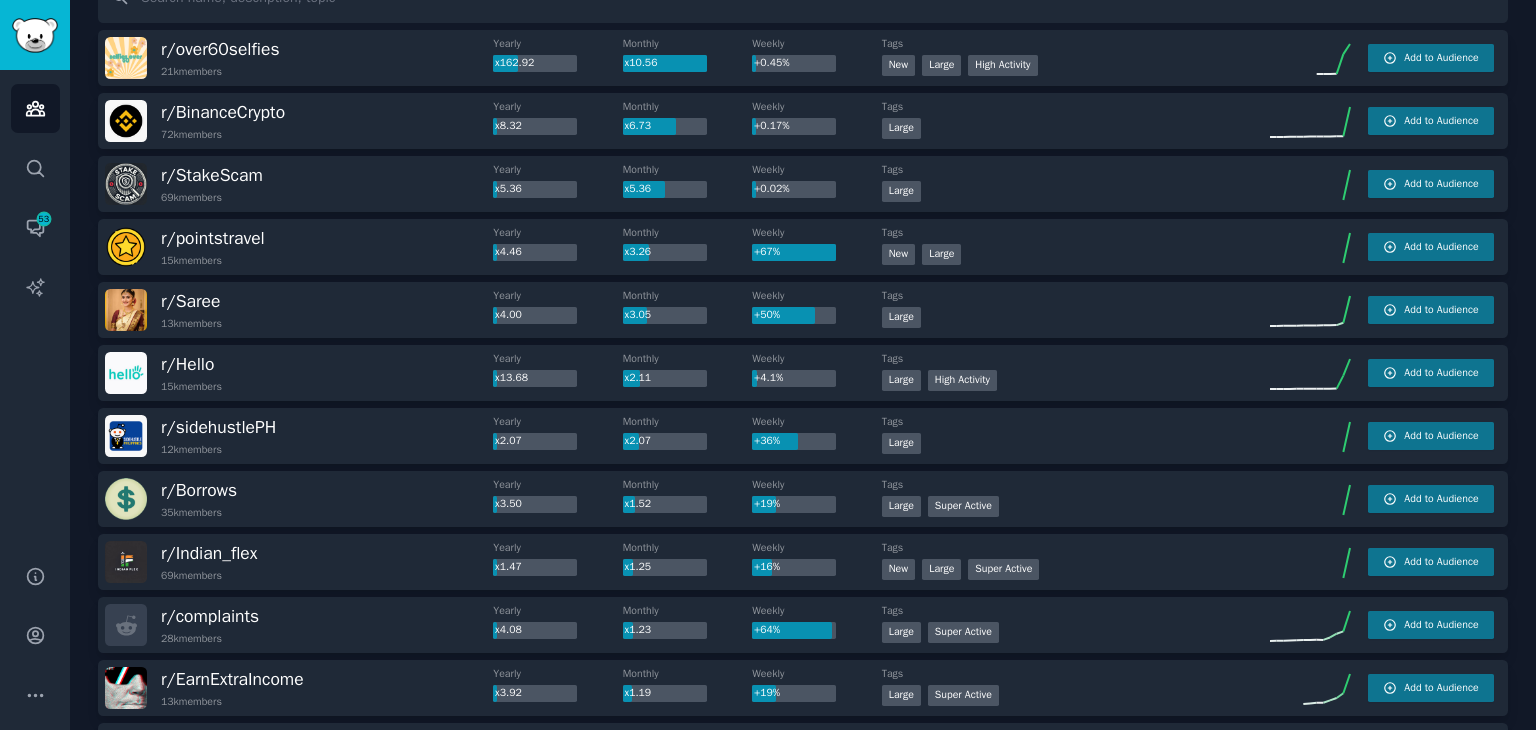 scroll, scrollTop: 0, scrollLeft: 0, axis: both 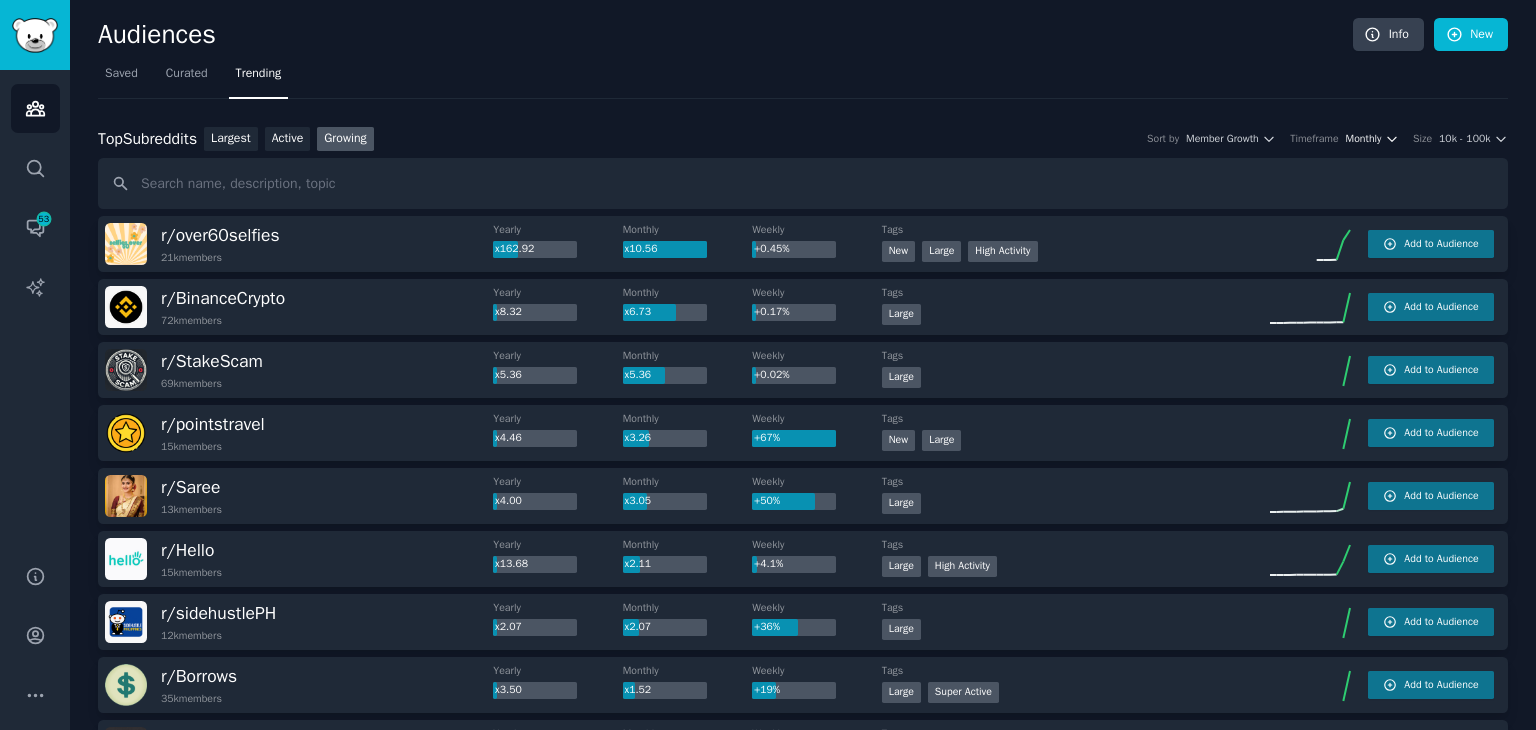 click 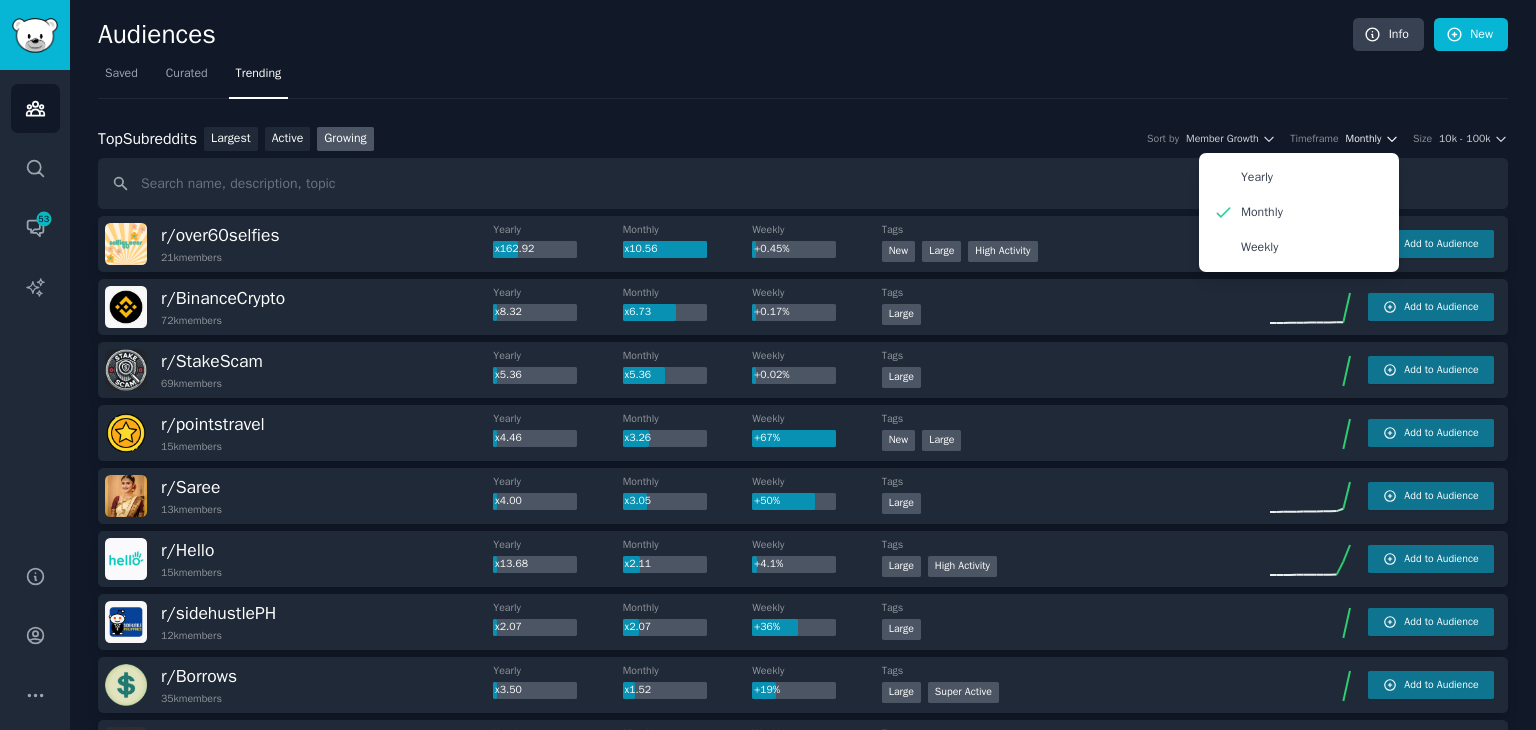 click 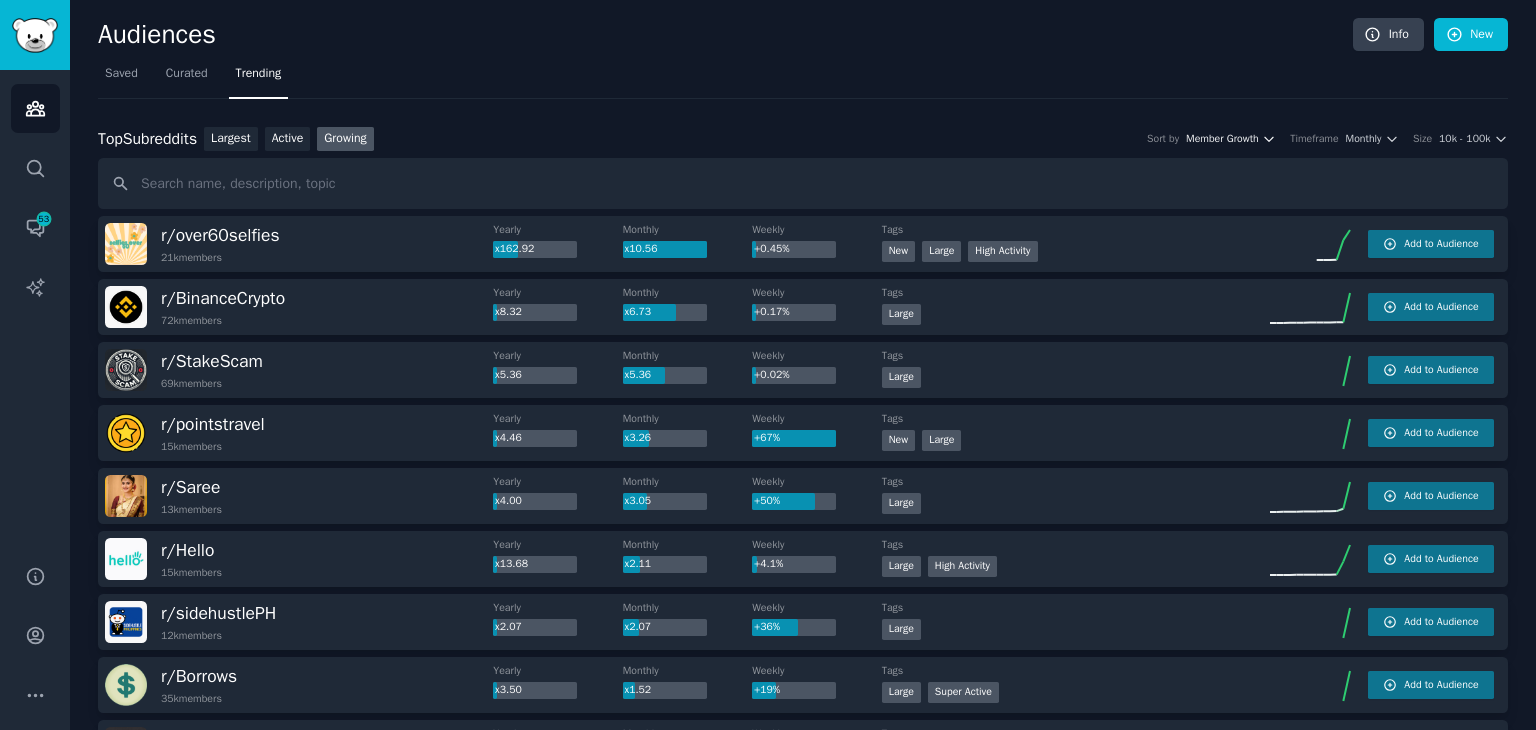 click on "Member Growth" at bounding box center [1222, 139] 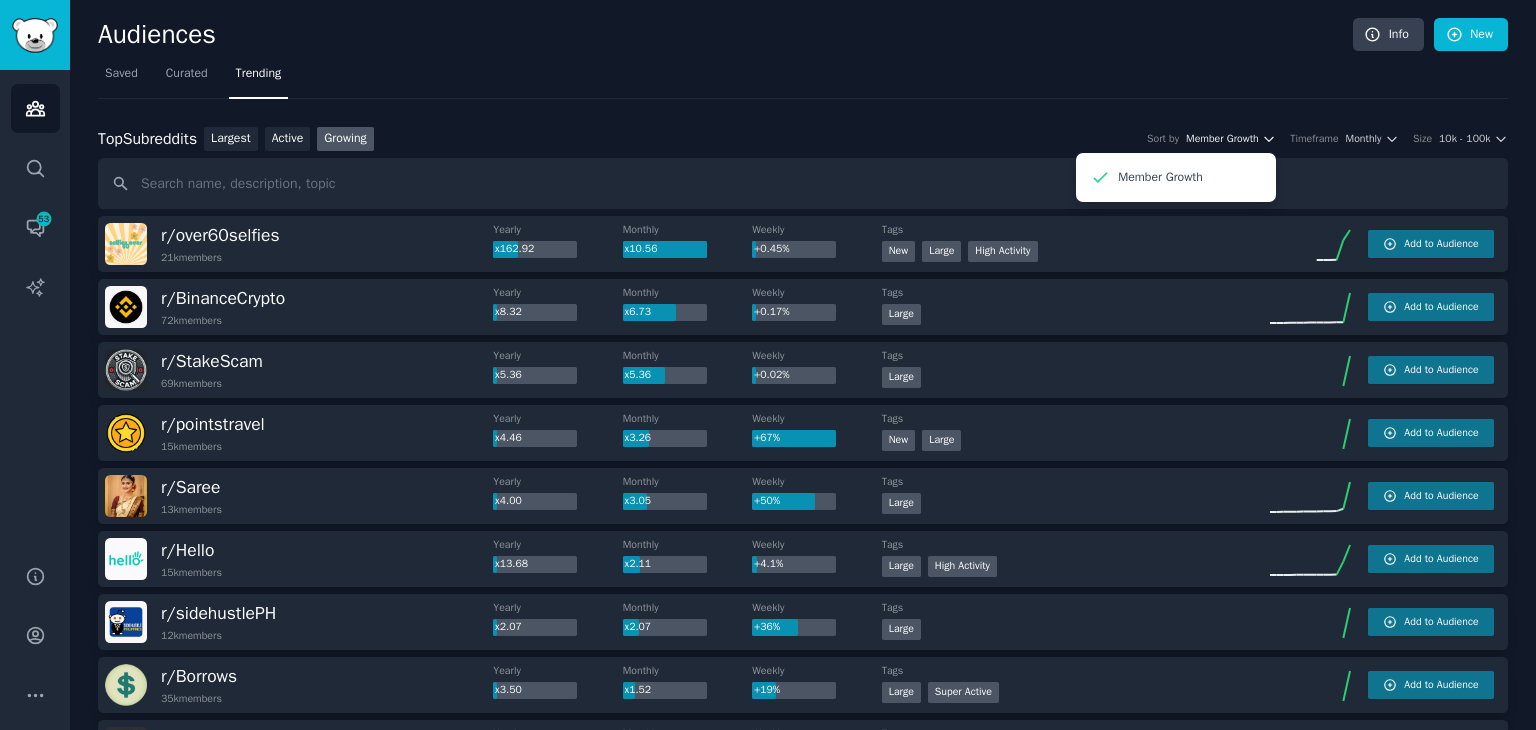 click on "Member Growth" at bounding box center [1222, 139] 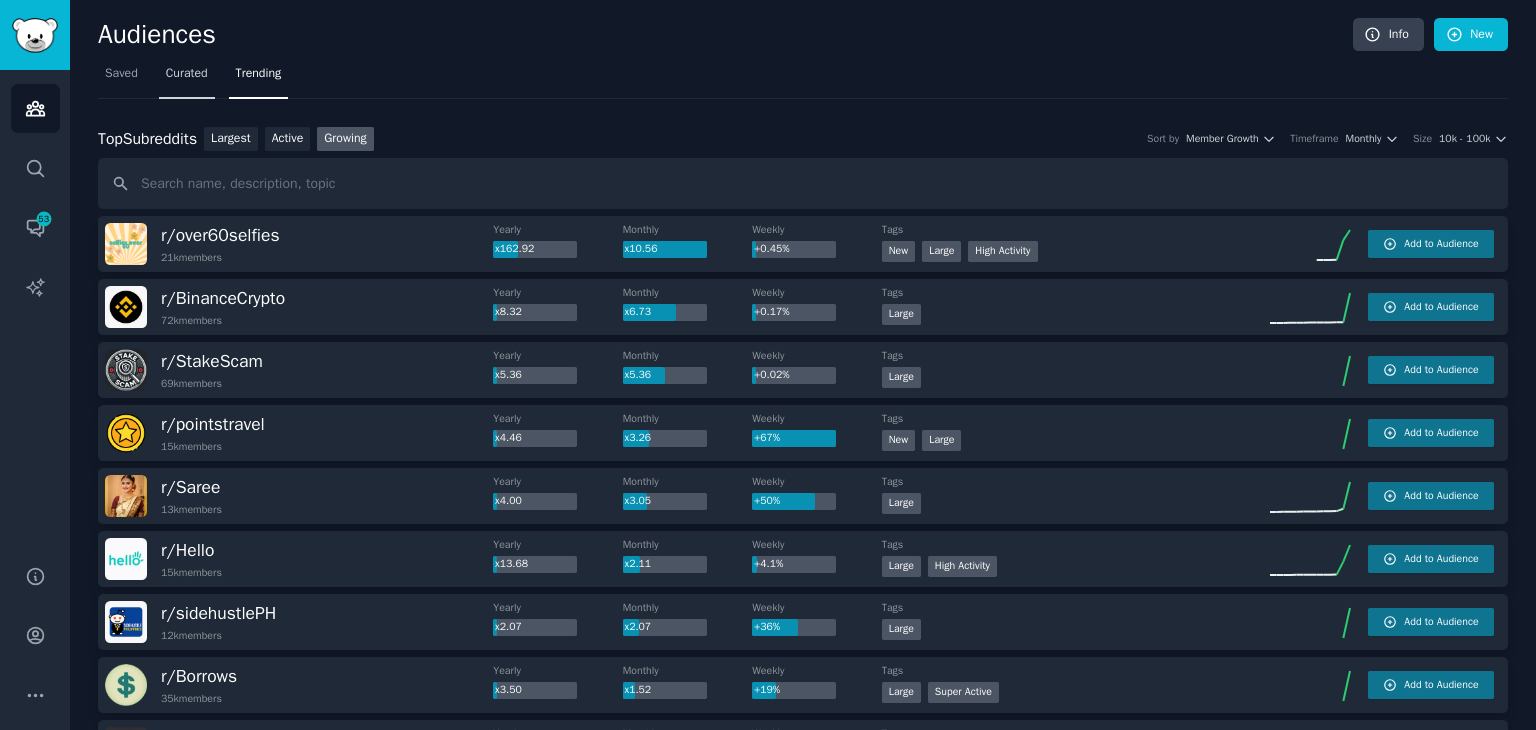 click on "Curated" at bounding box center (187, 74) 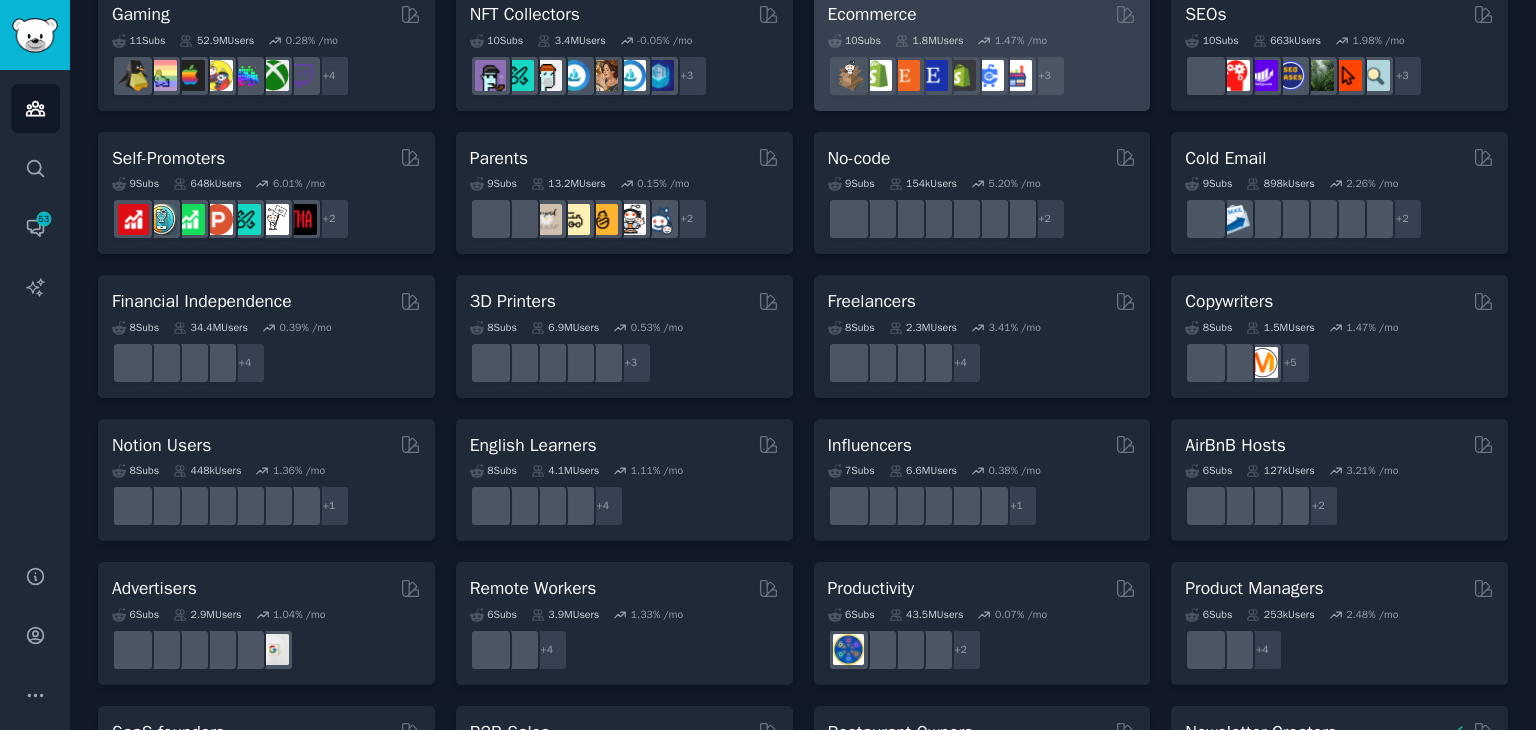 scroll, scrollTop: 869, scrollLeft: 0, axis: vertical 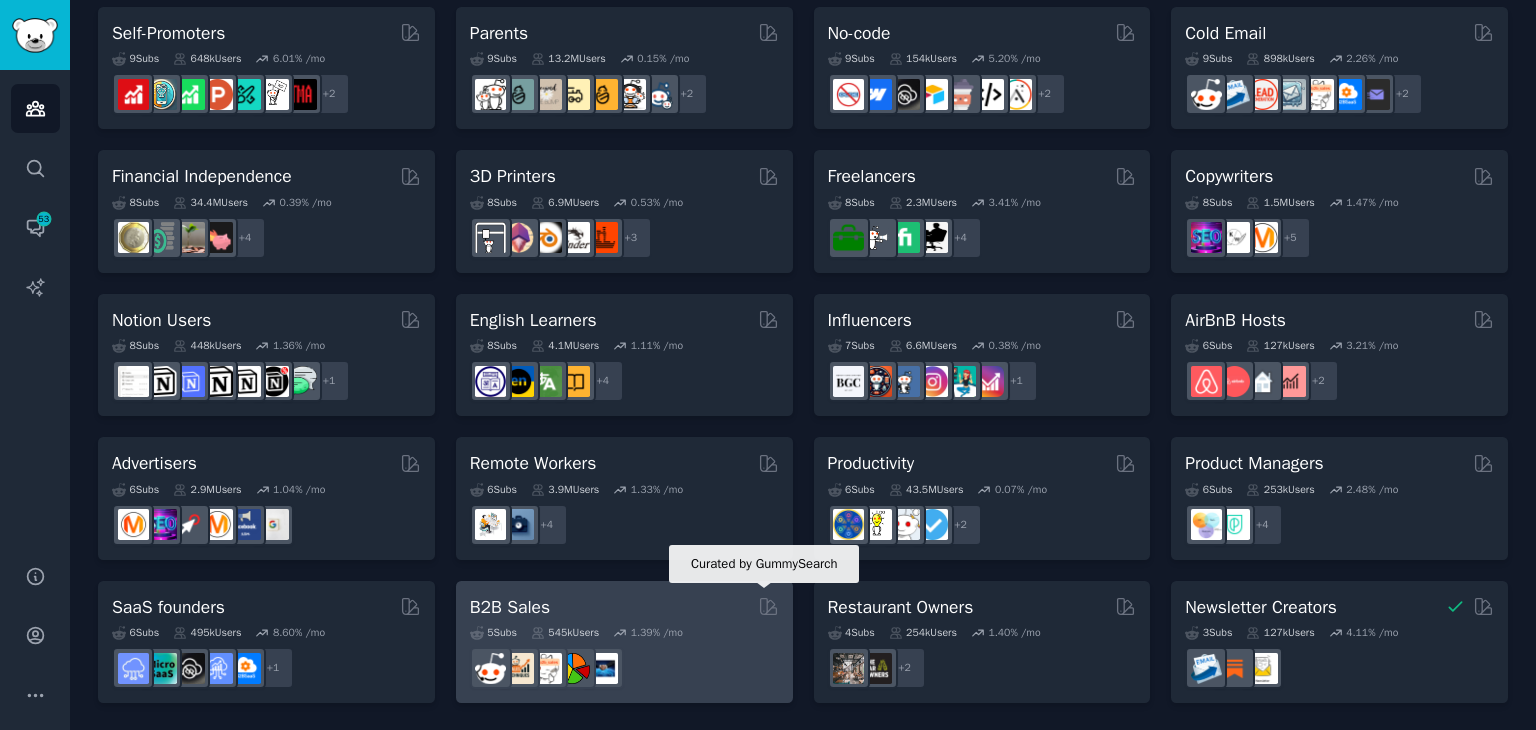 click 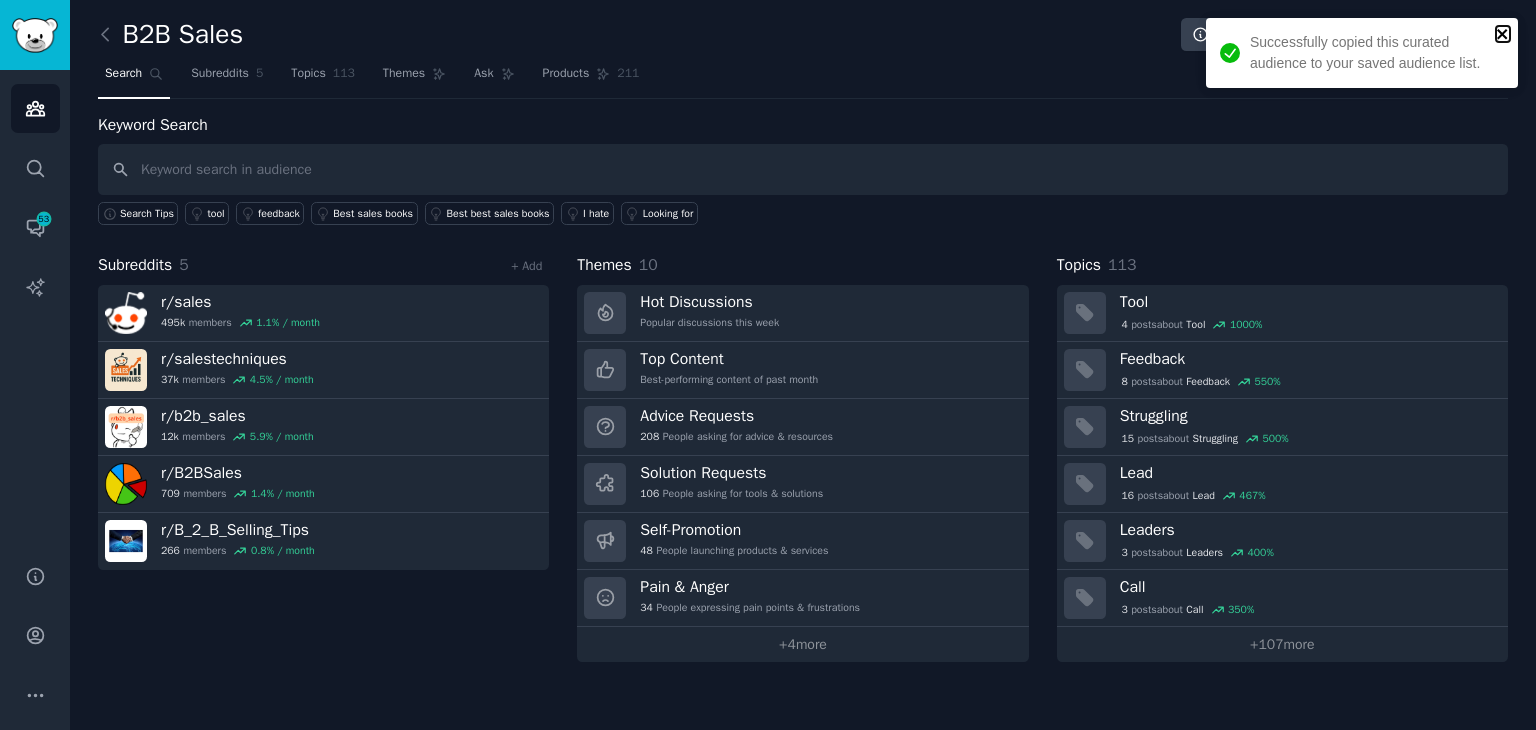 click 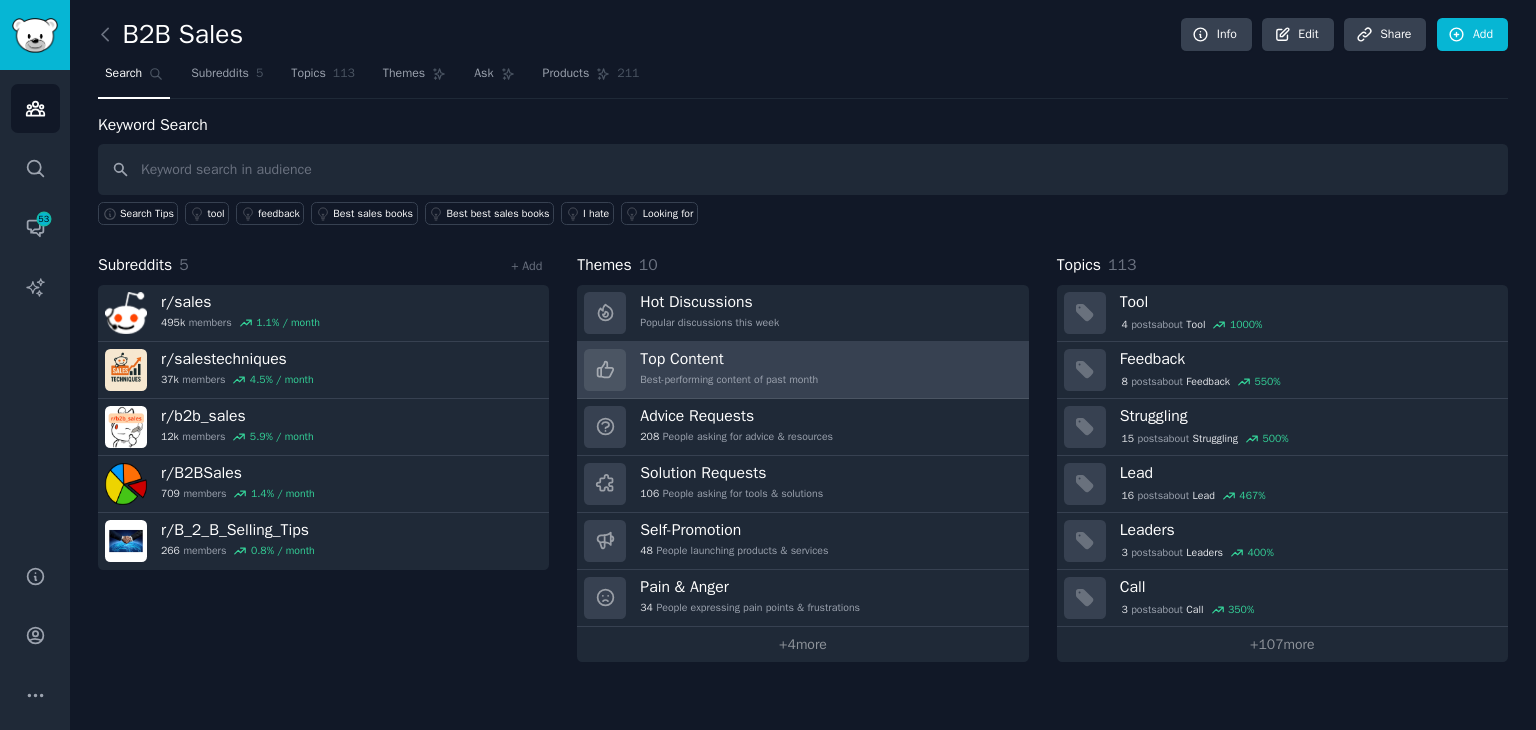 click on "Top Content" at bounding box center [729, 359] 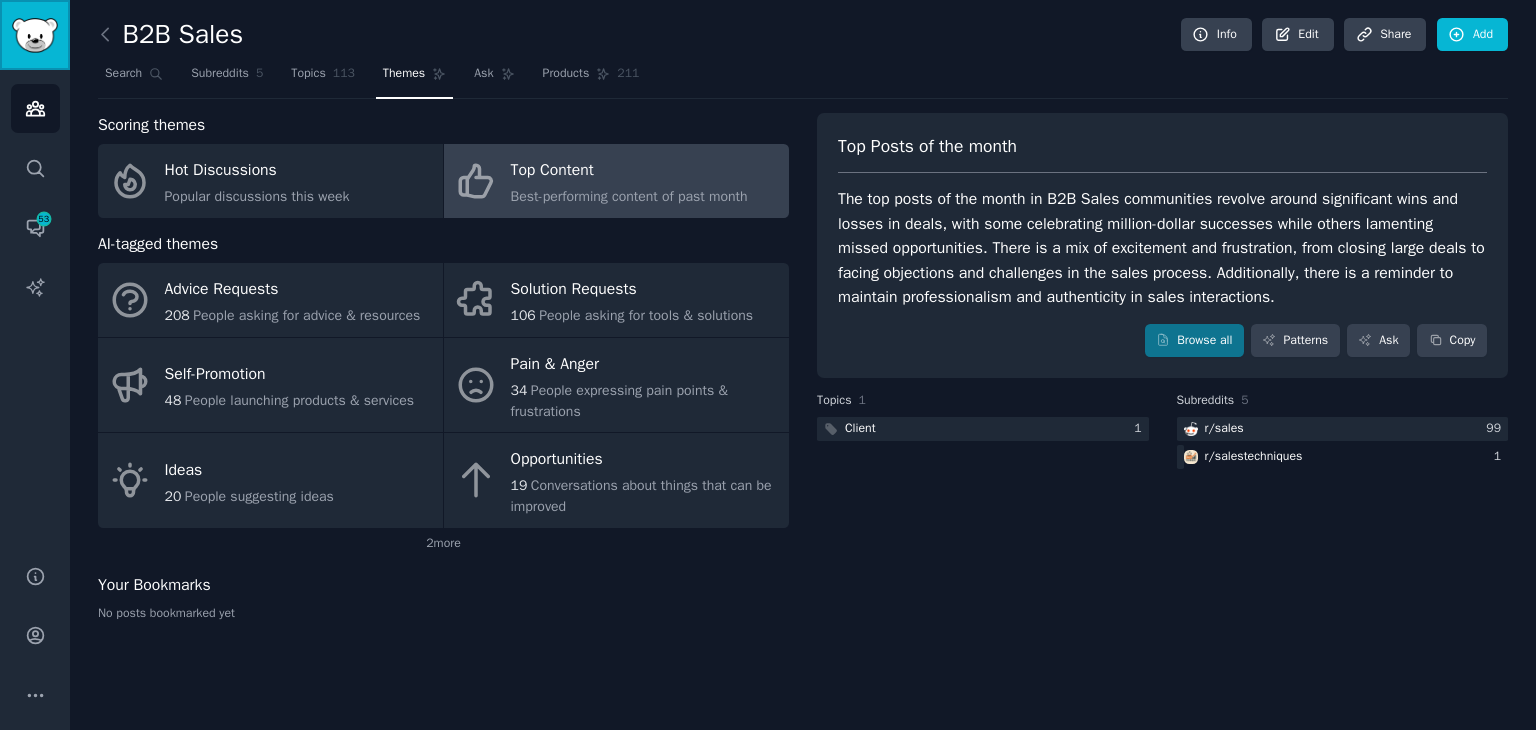 click at bounding box center (35, 35) 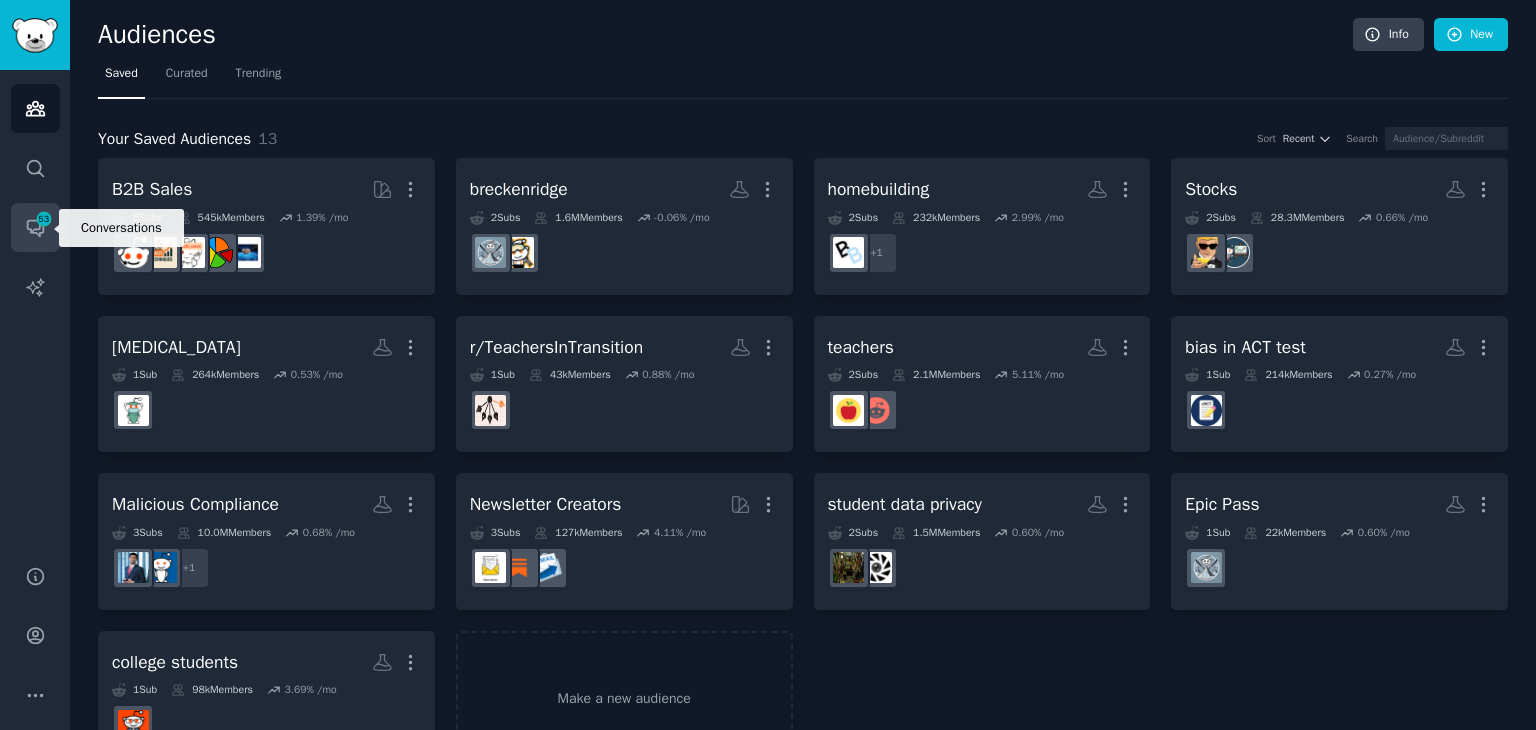 click 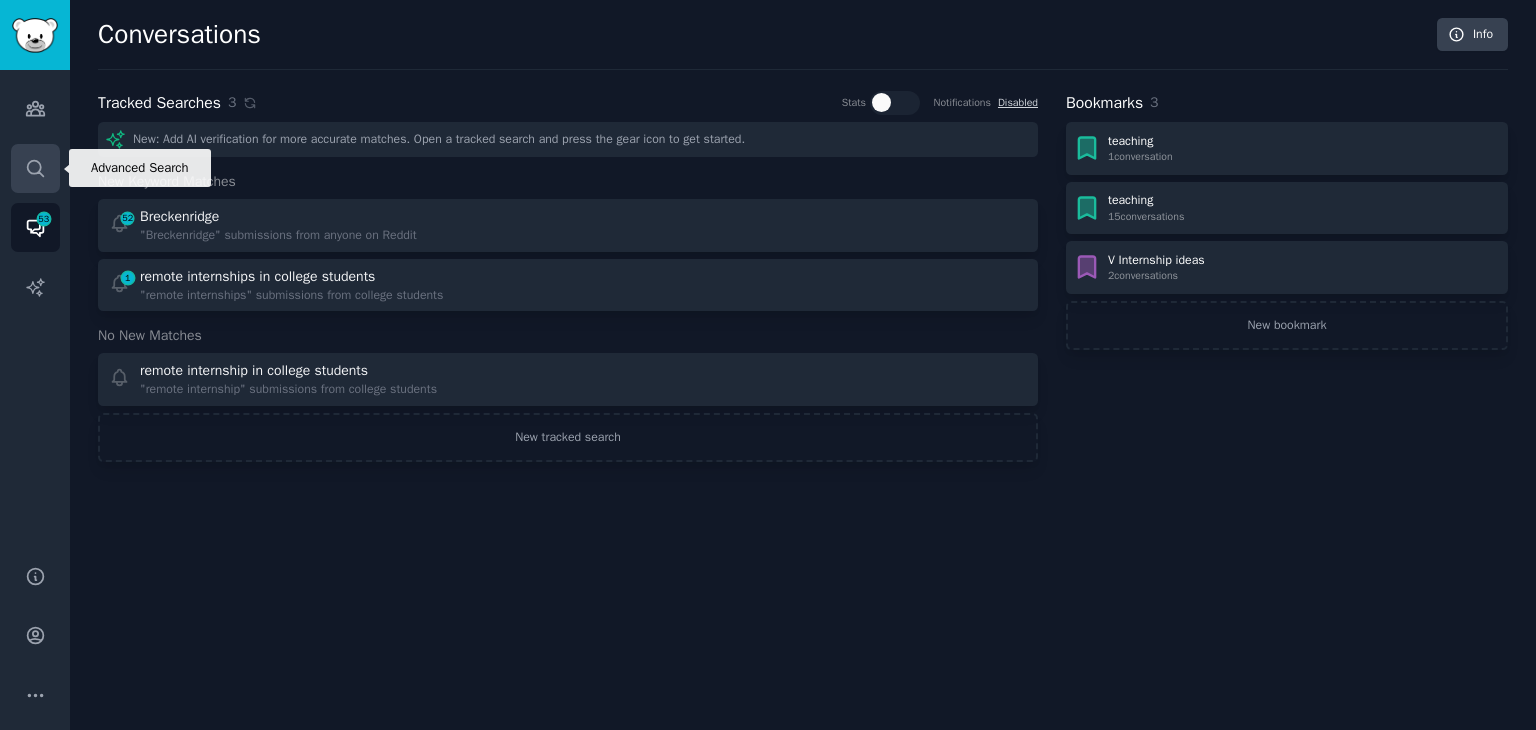 click 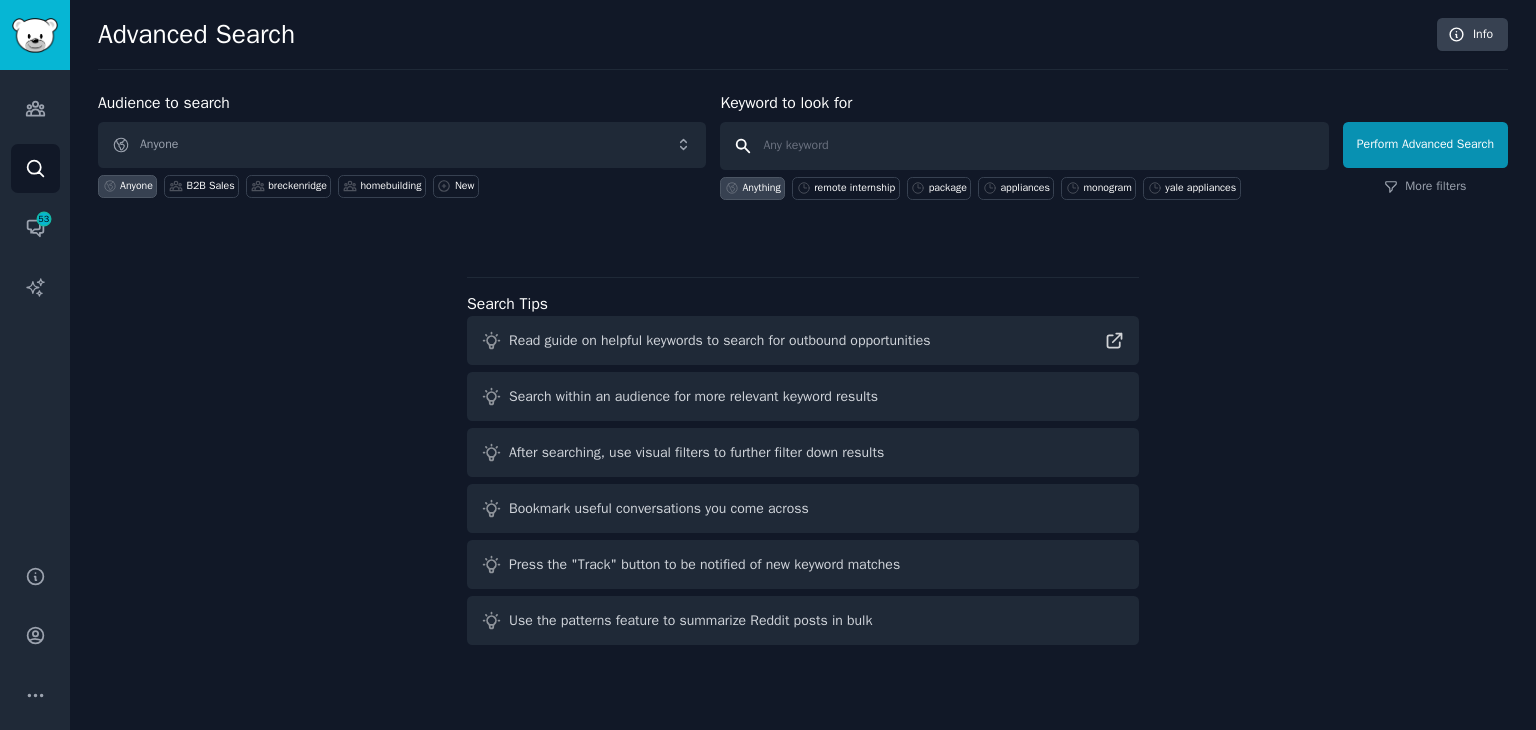 click at bounding box center [1024, 146] 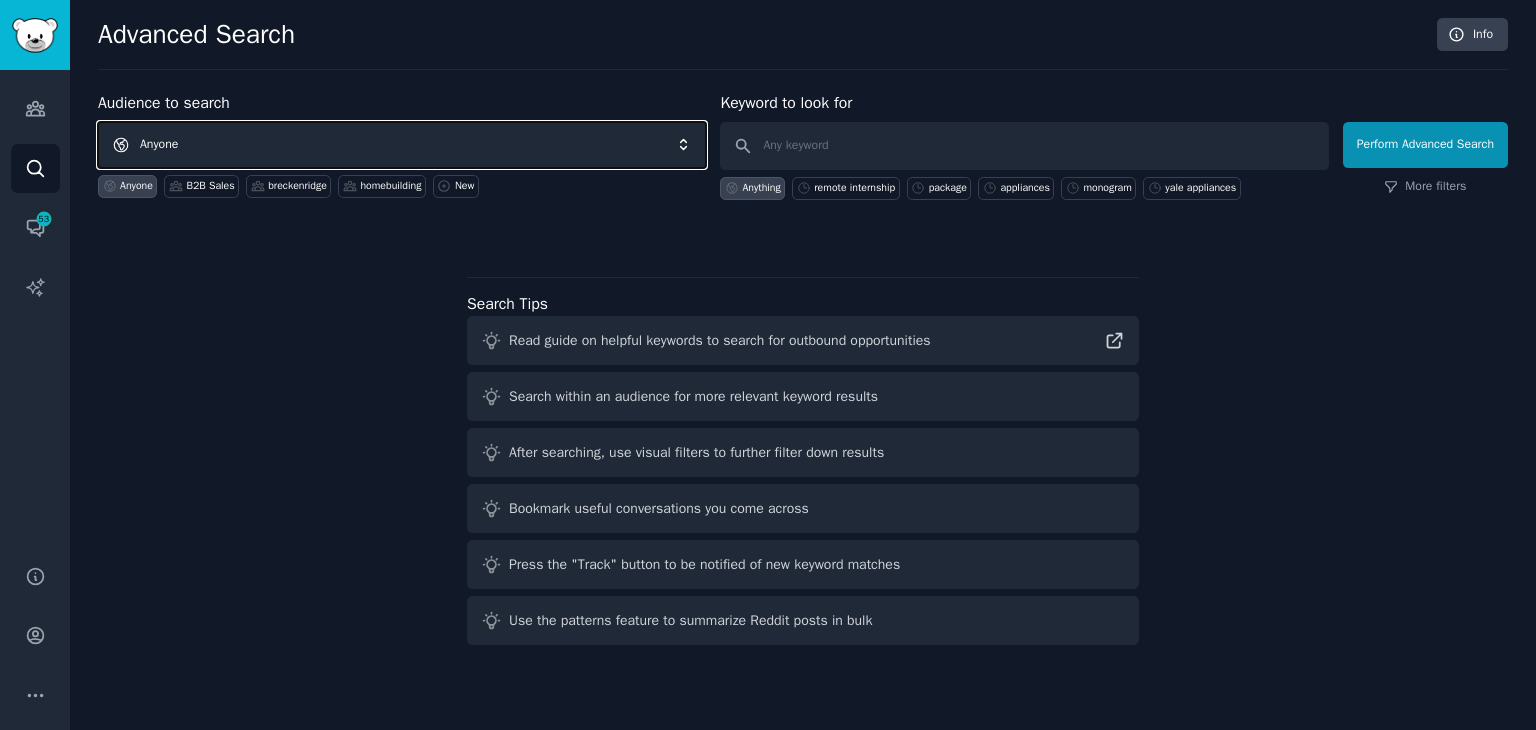 click on "Anyone" at bounding box center (402, 145) 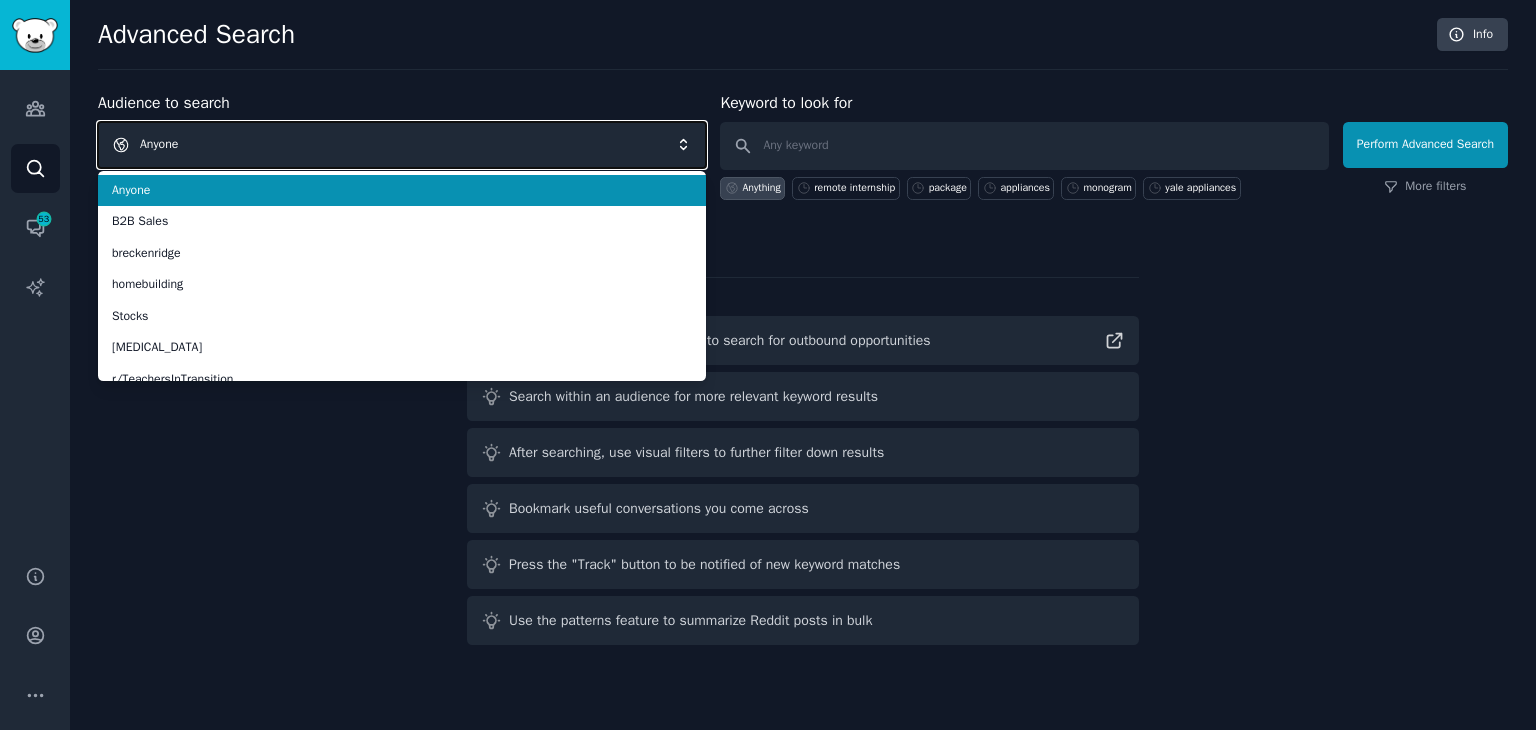 click on "Anyone" at bounding box center (402, 145) 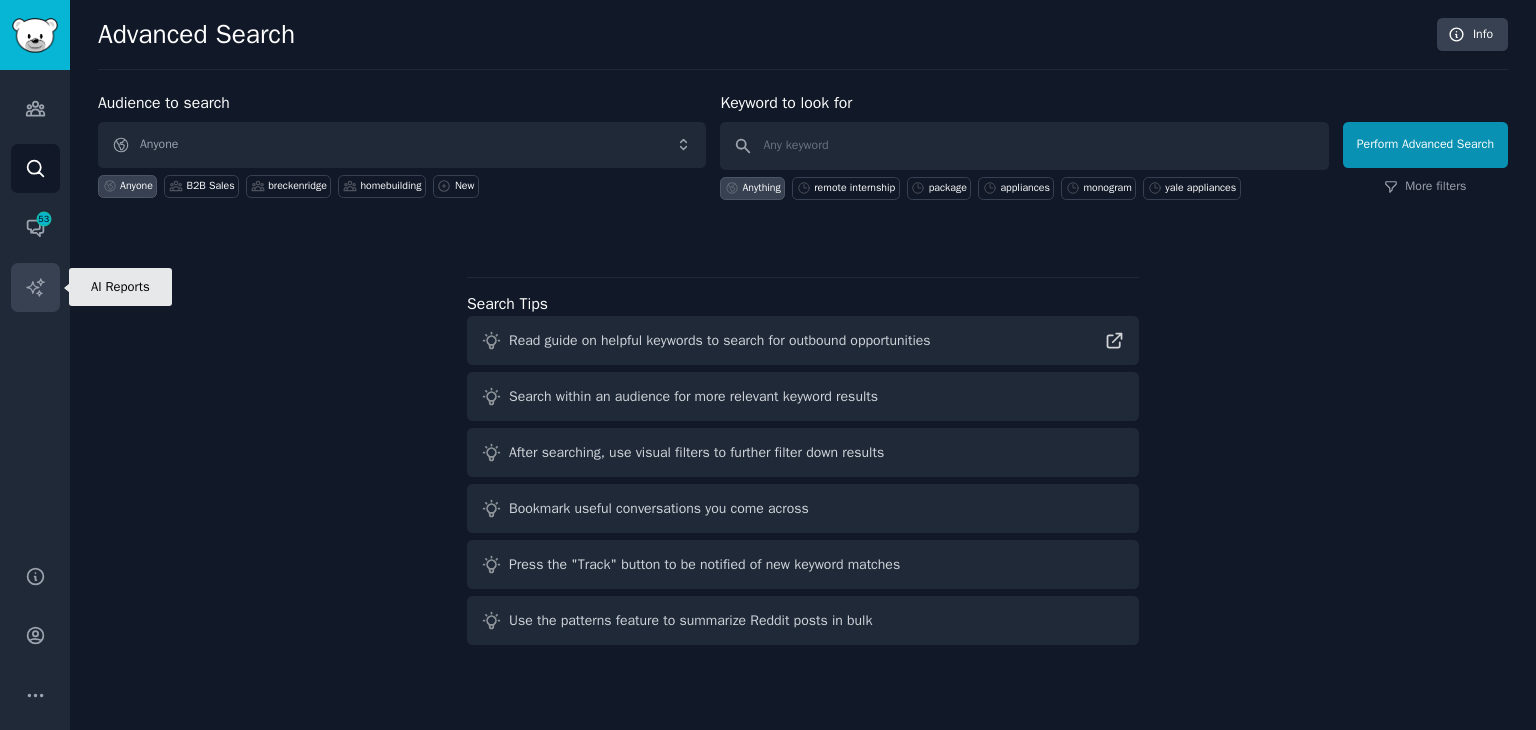 click 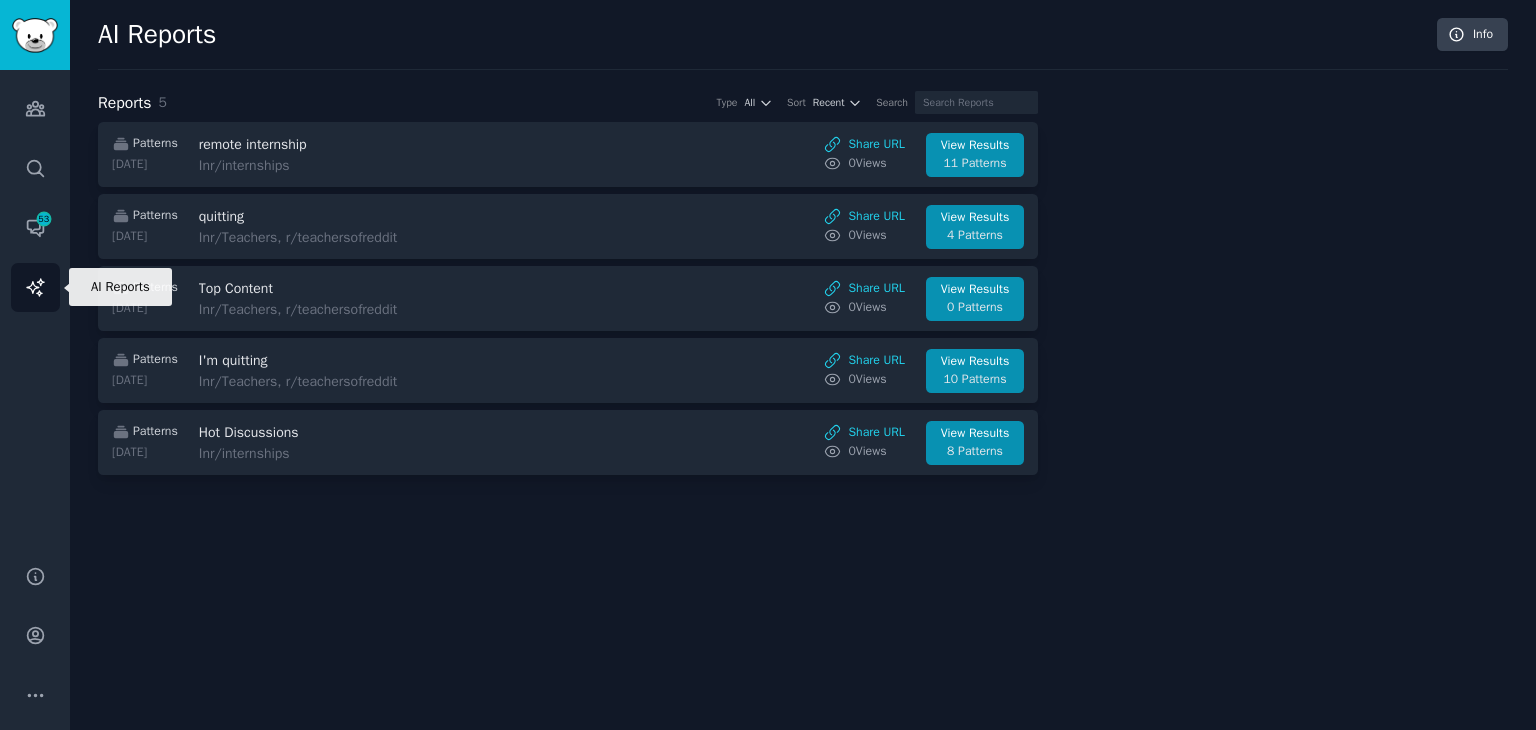 click on "AI Reports" at bounding box center [35, 287] 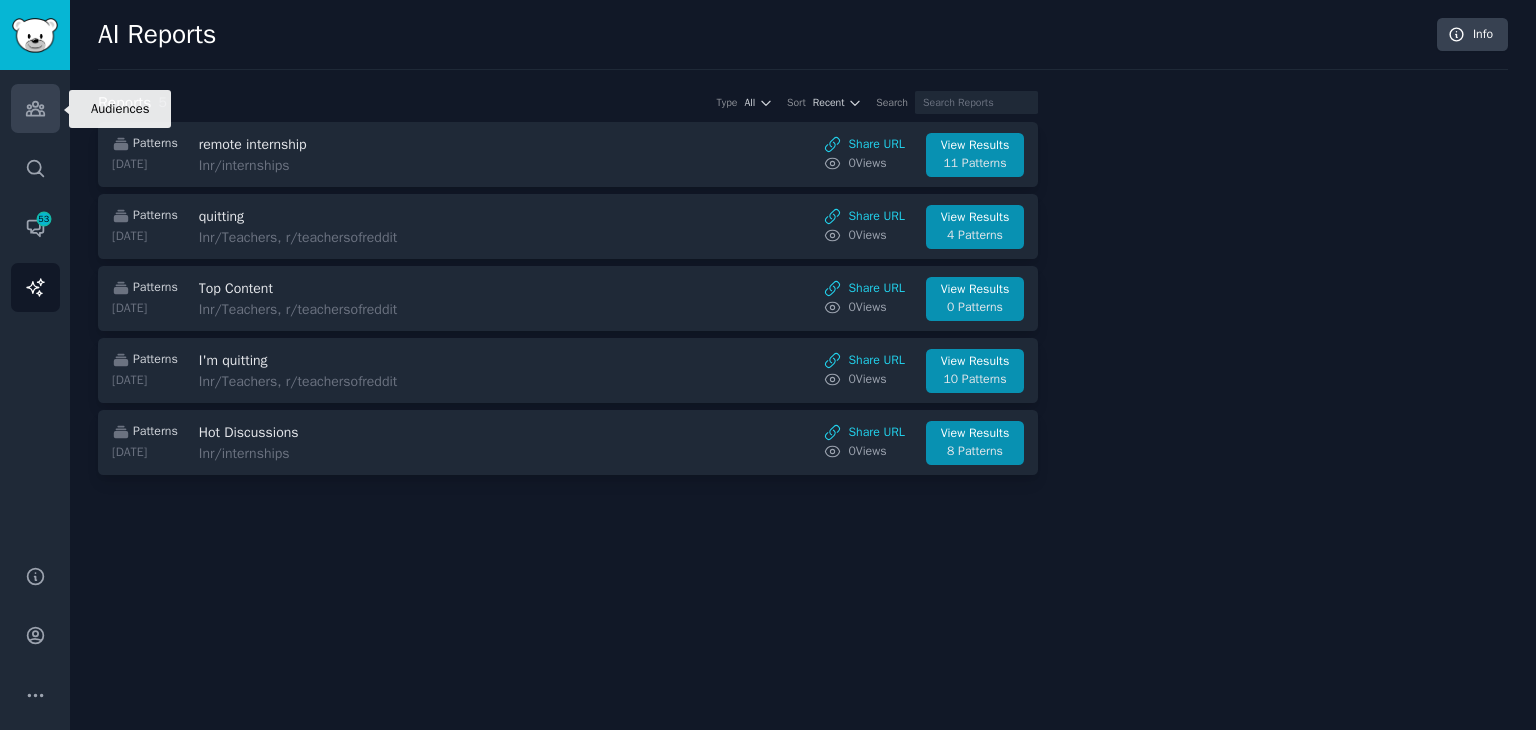 click 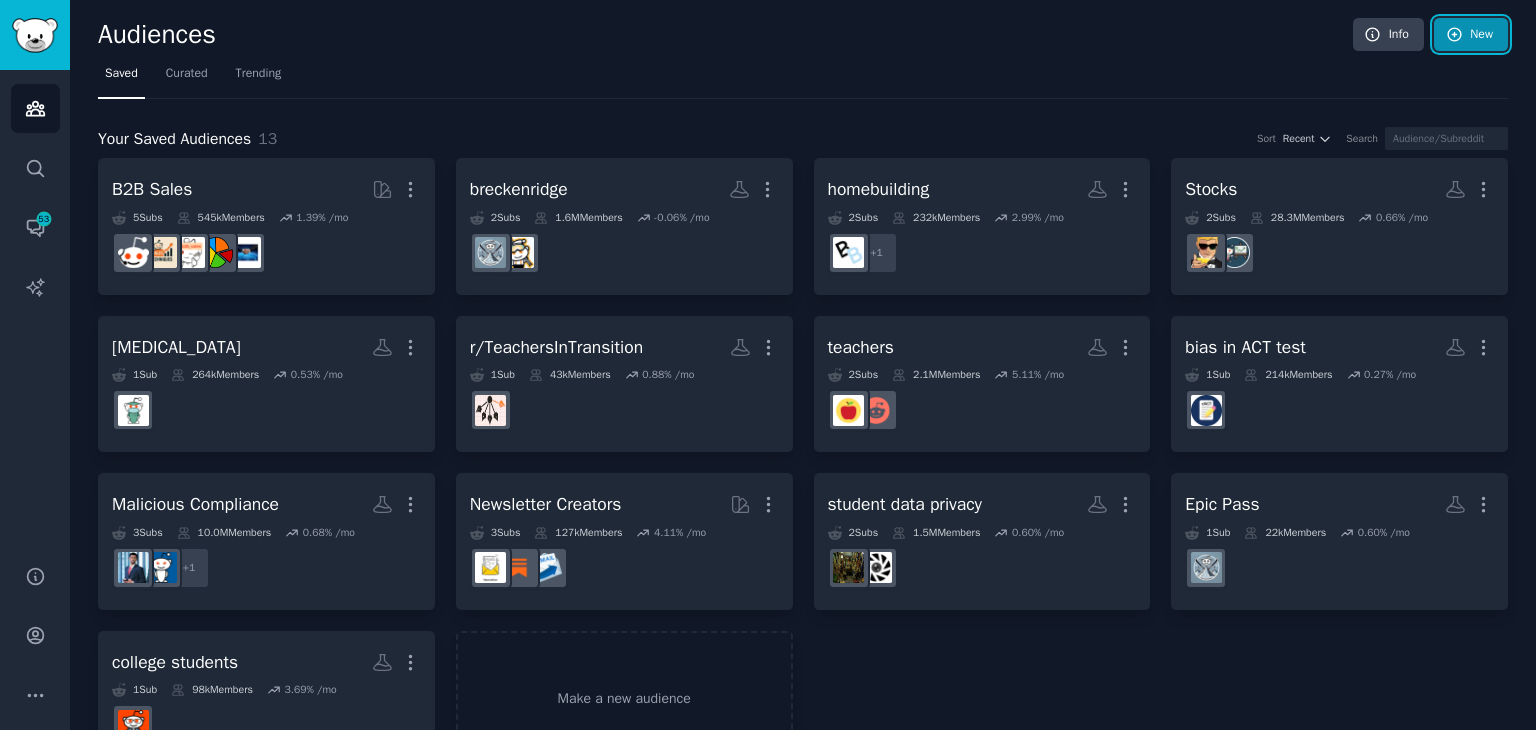 click 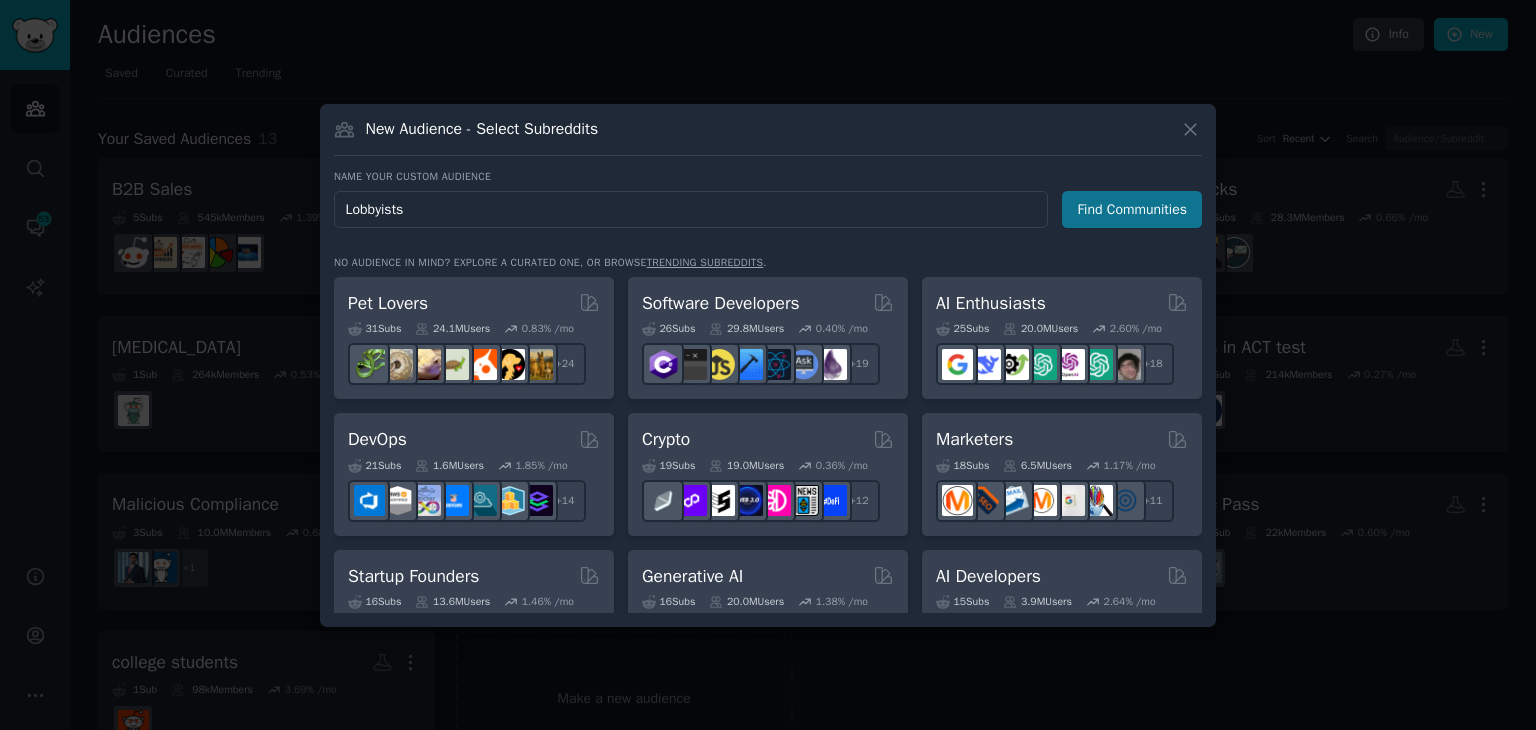 type on "Lobbyists" 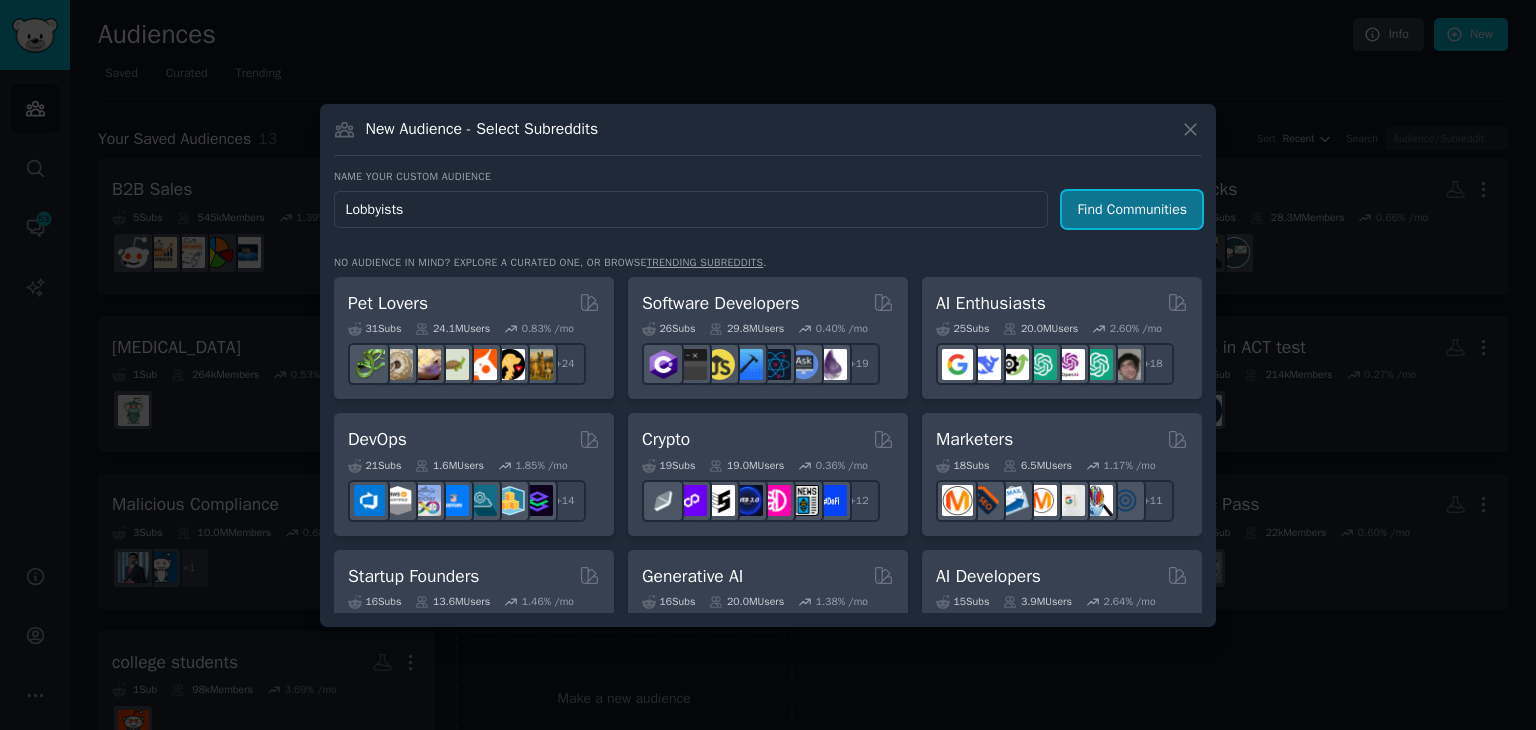 click on "Find Communities" at bounding box center [1132, 209] 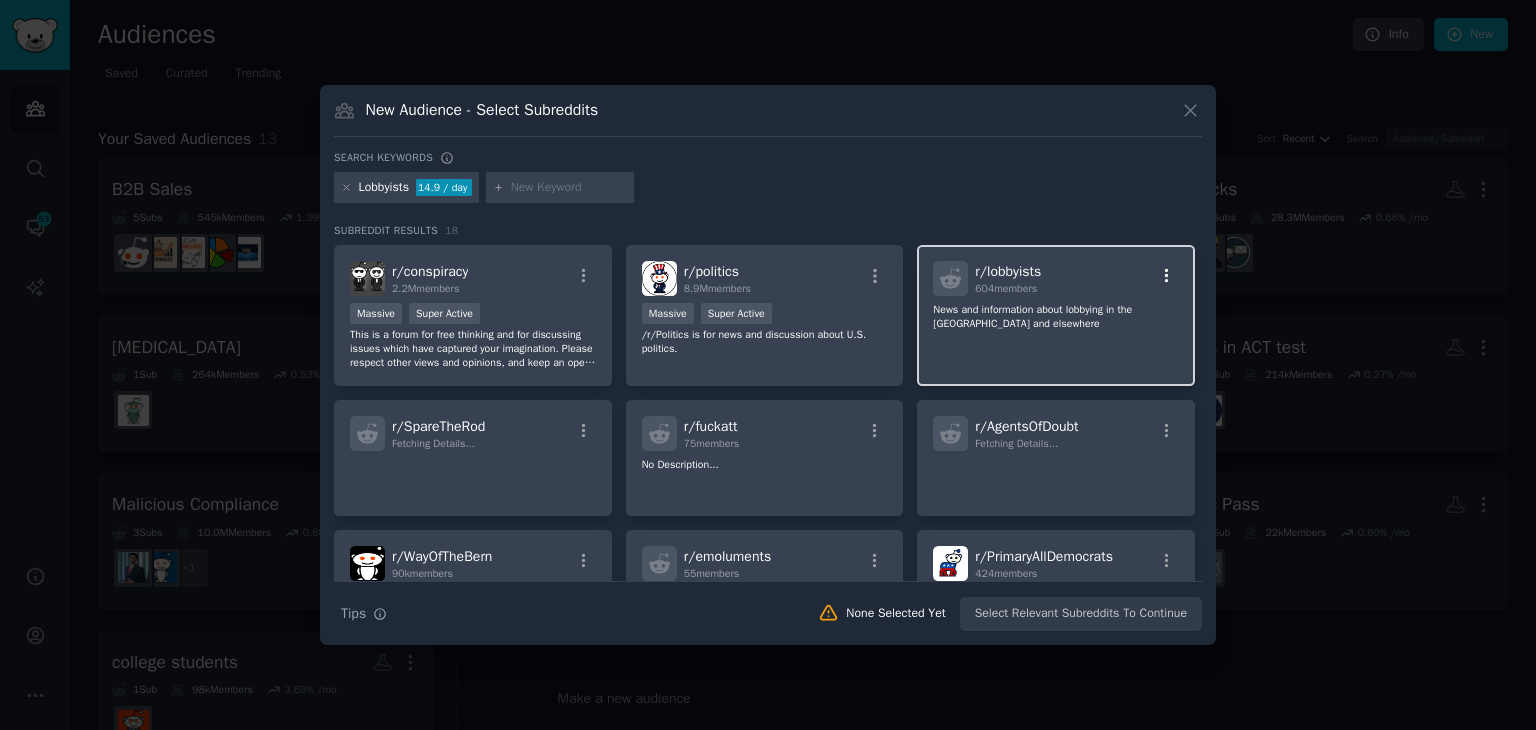 click 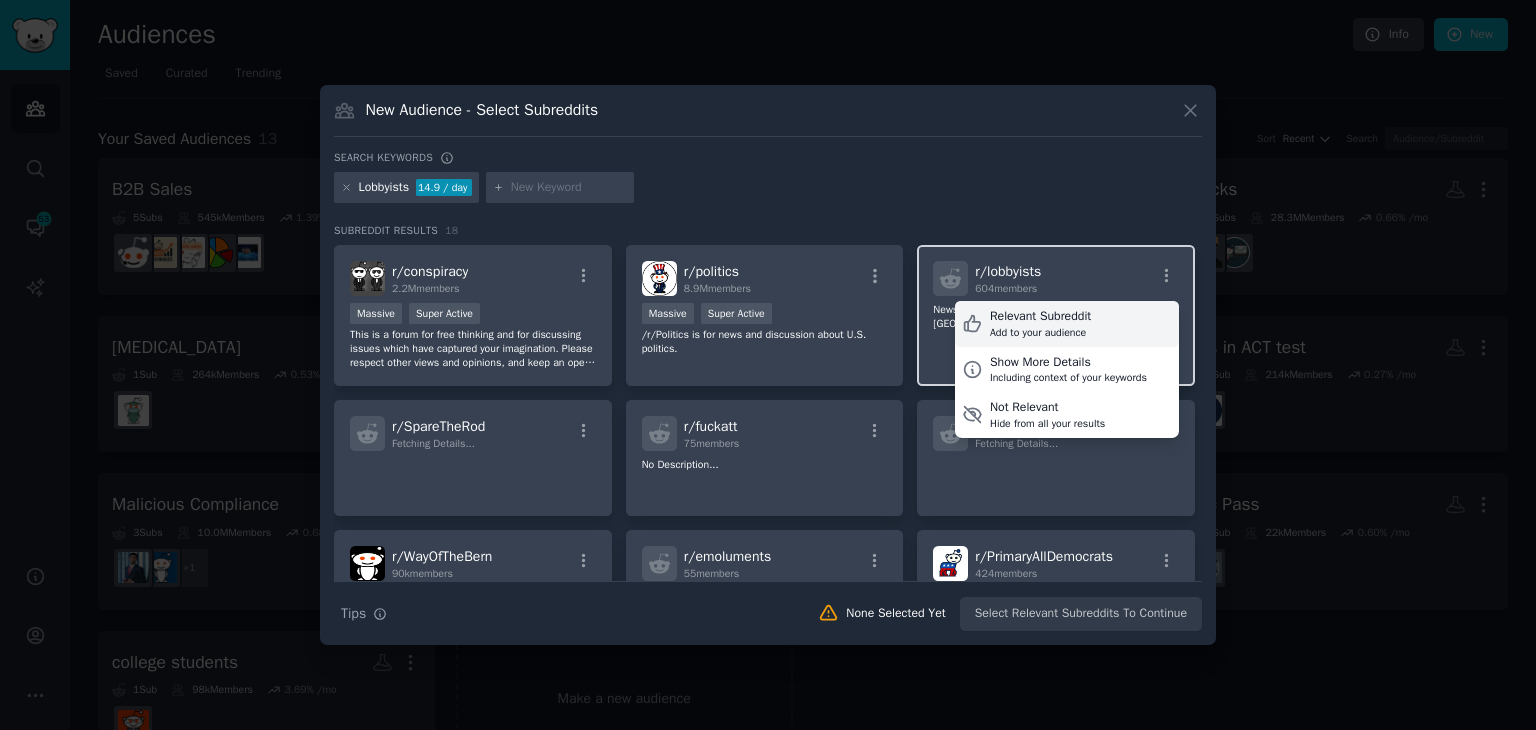 click on "Add to your audience" at bounding box center (1040, 333) 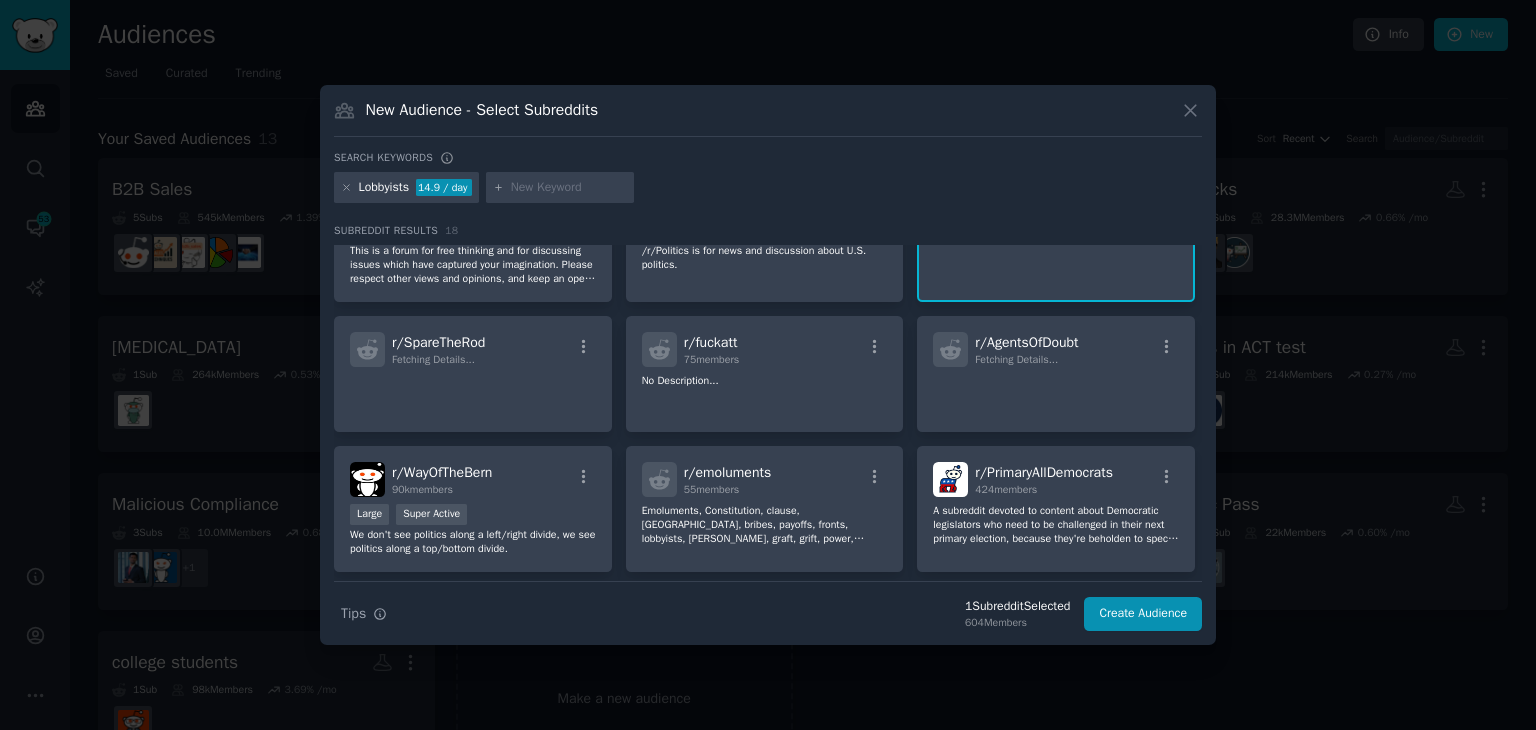 scroll, scrollTop: 0, scrollLeft: 0, axis: both 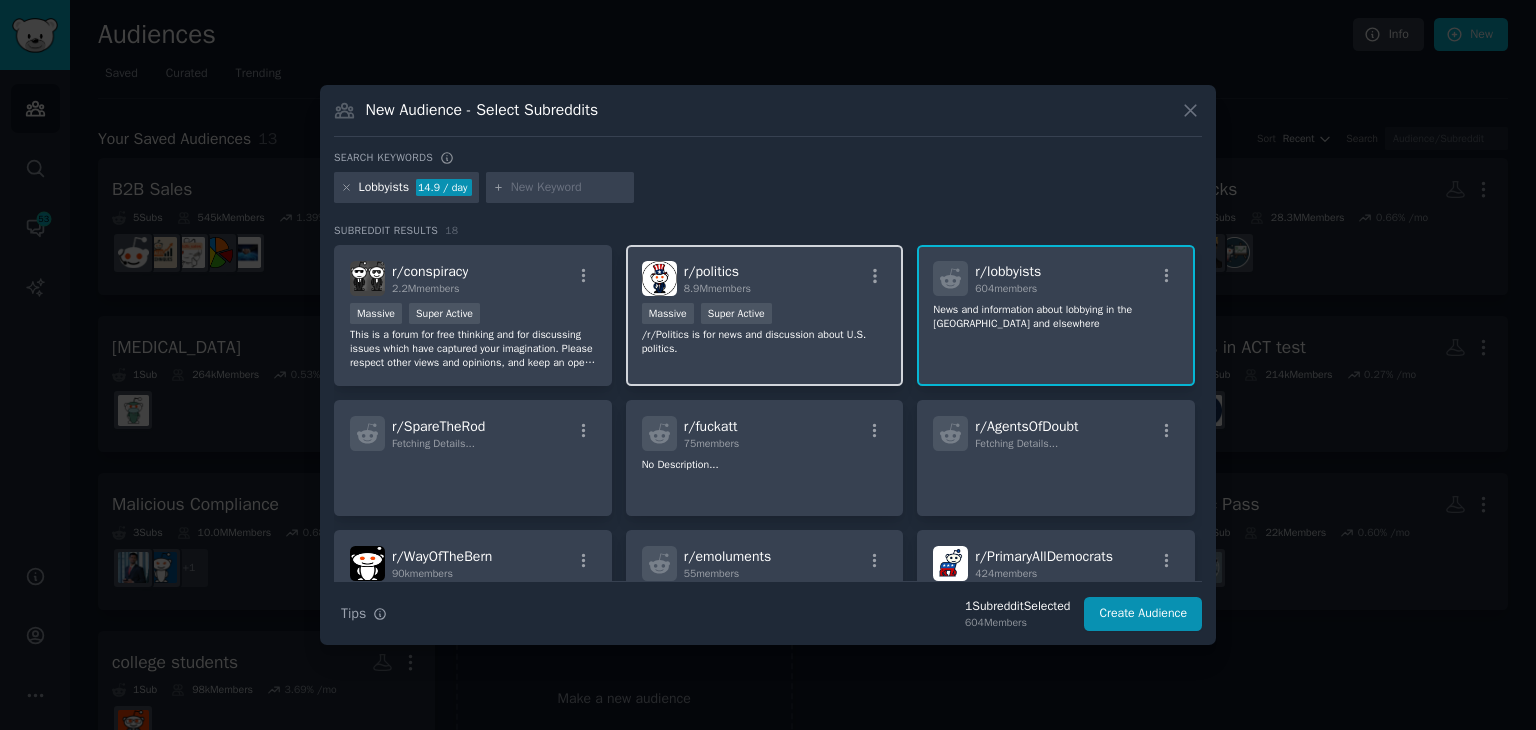 click on "Massive Super Active" at bounding box center (765, 315) 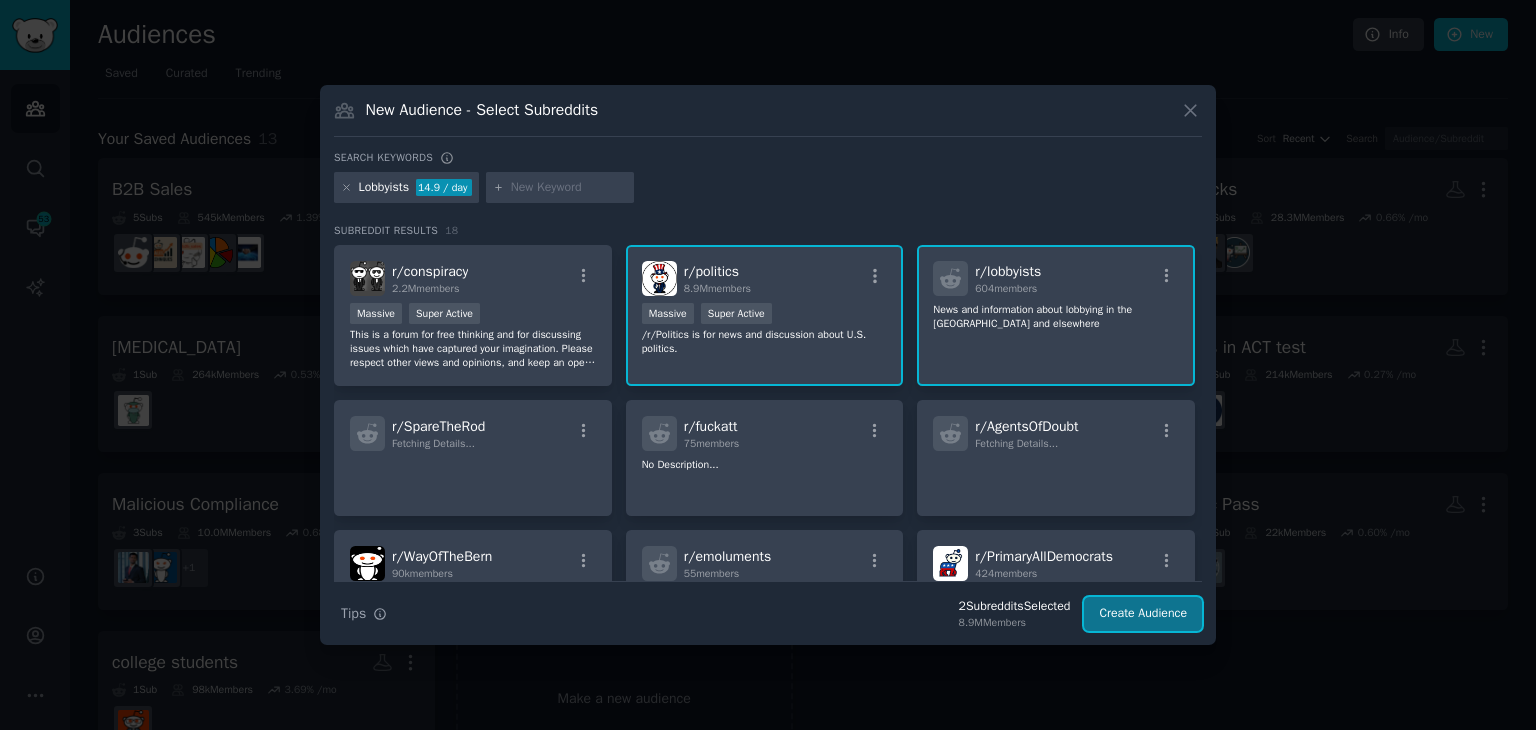 click on "Create Audience" at bounding box center (1143, 614) 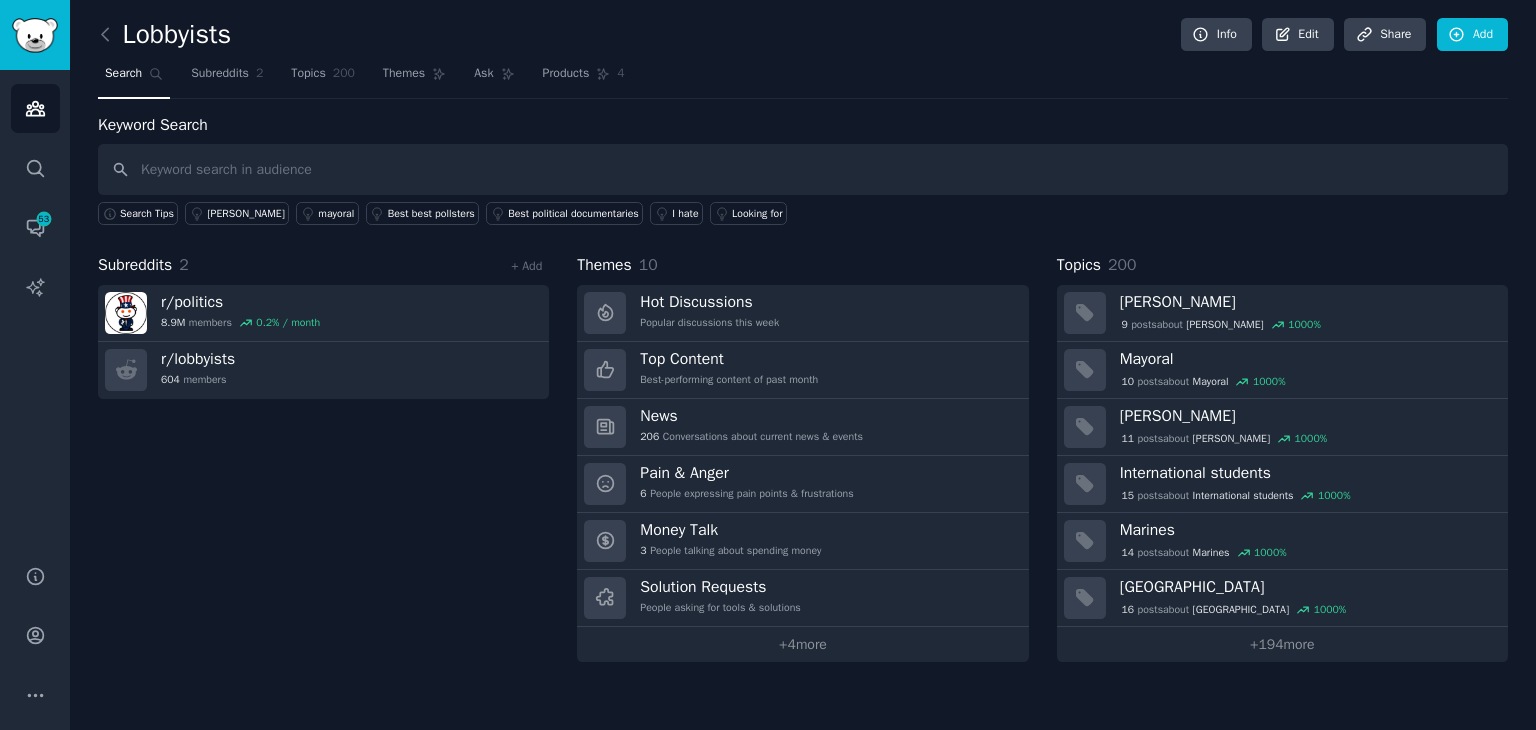 click at bounding box center (803, 169) 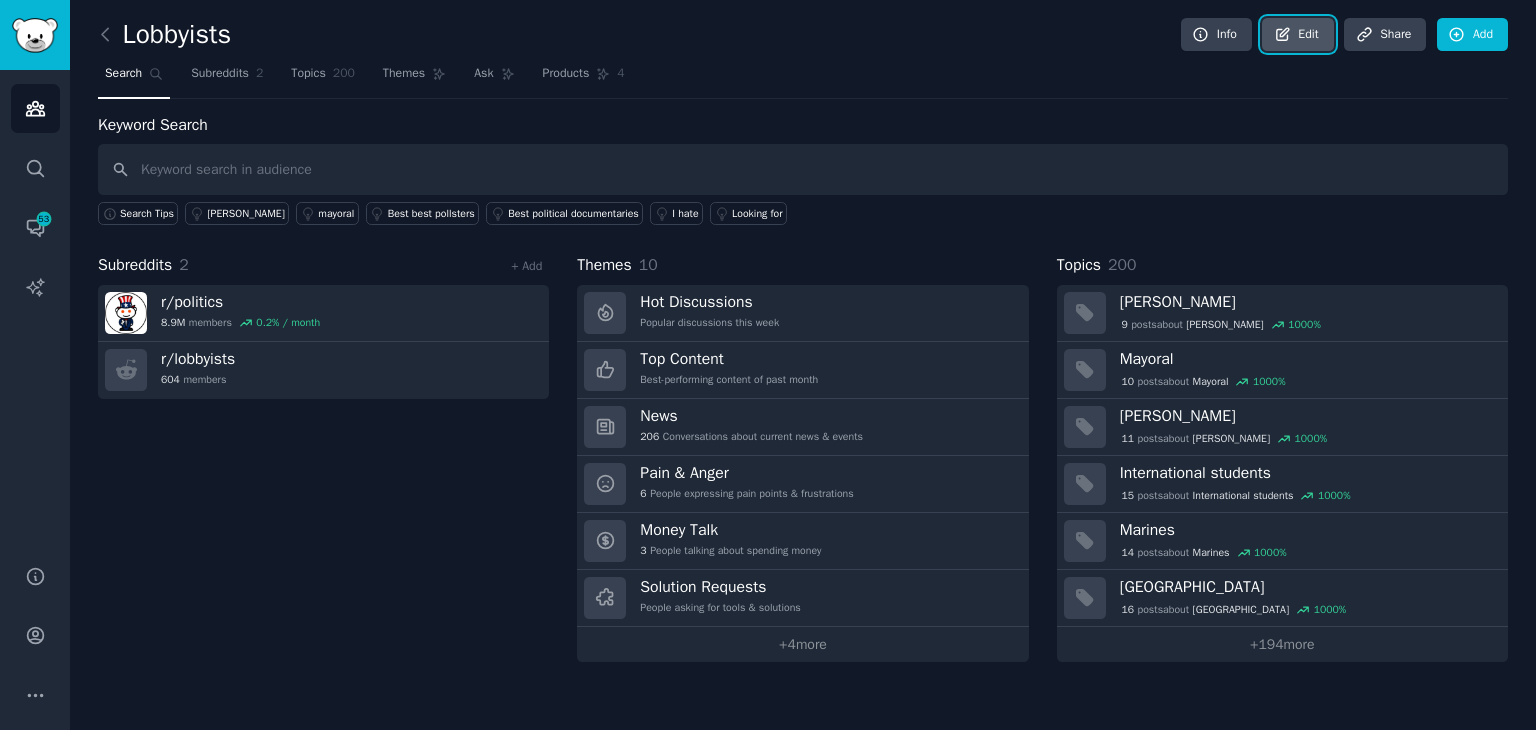 click 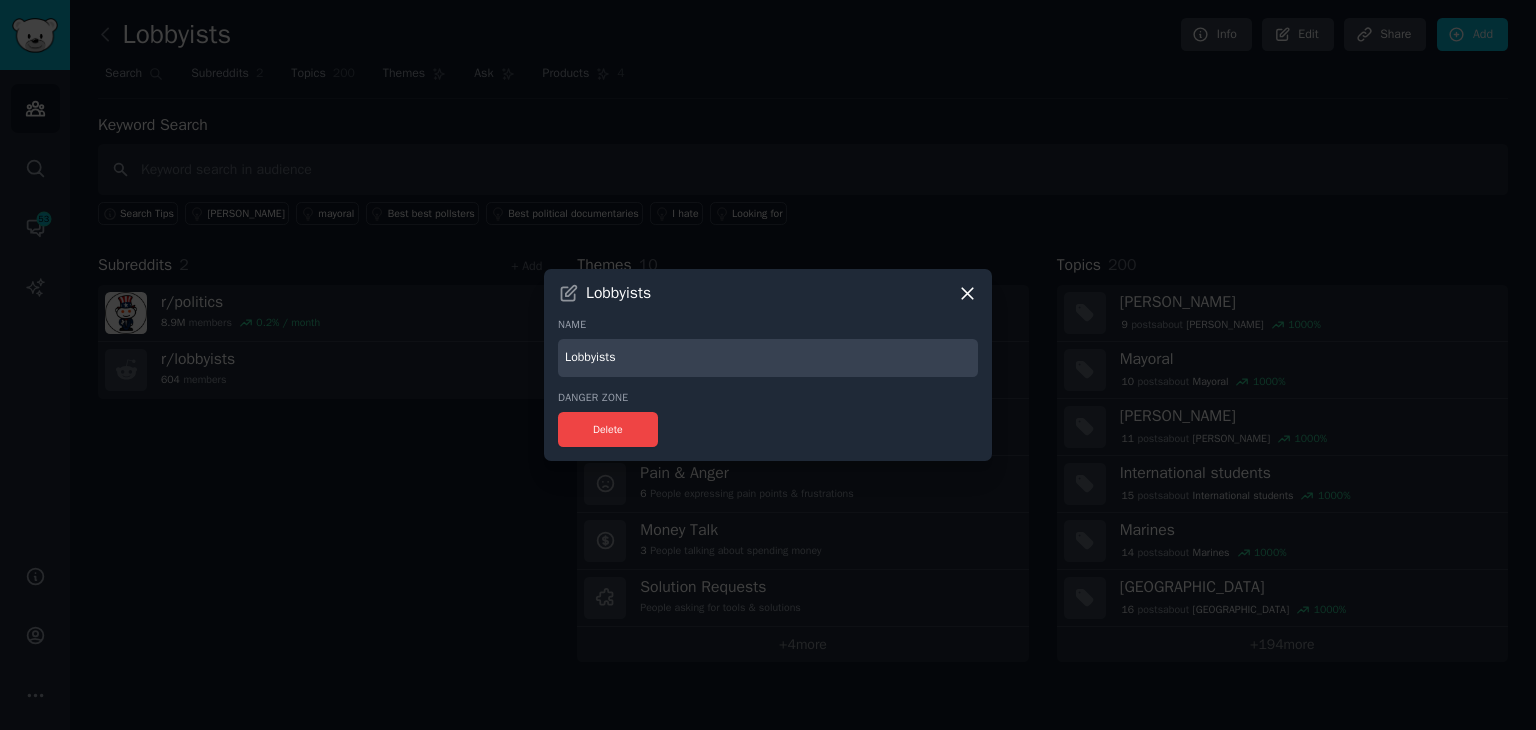 click 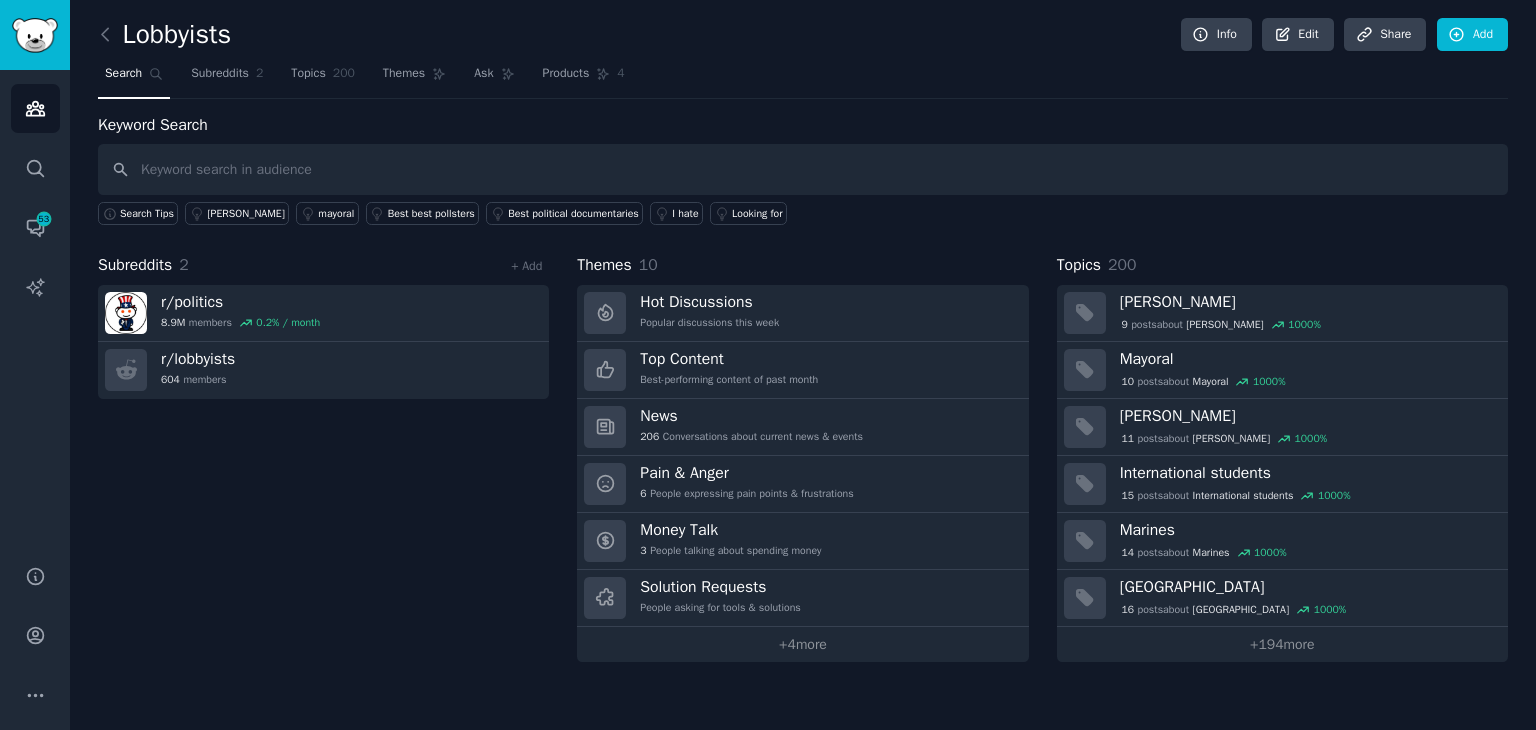 click on "Subreddits 2 + Add r/ politics 8.9M  members 0.2 % / month r/ lobbyists 604  members" at bounding box center (323, 457) 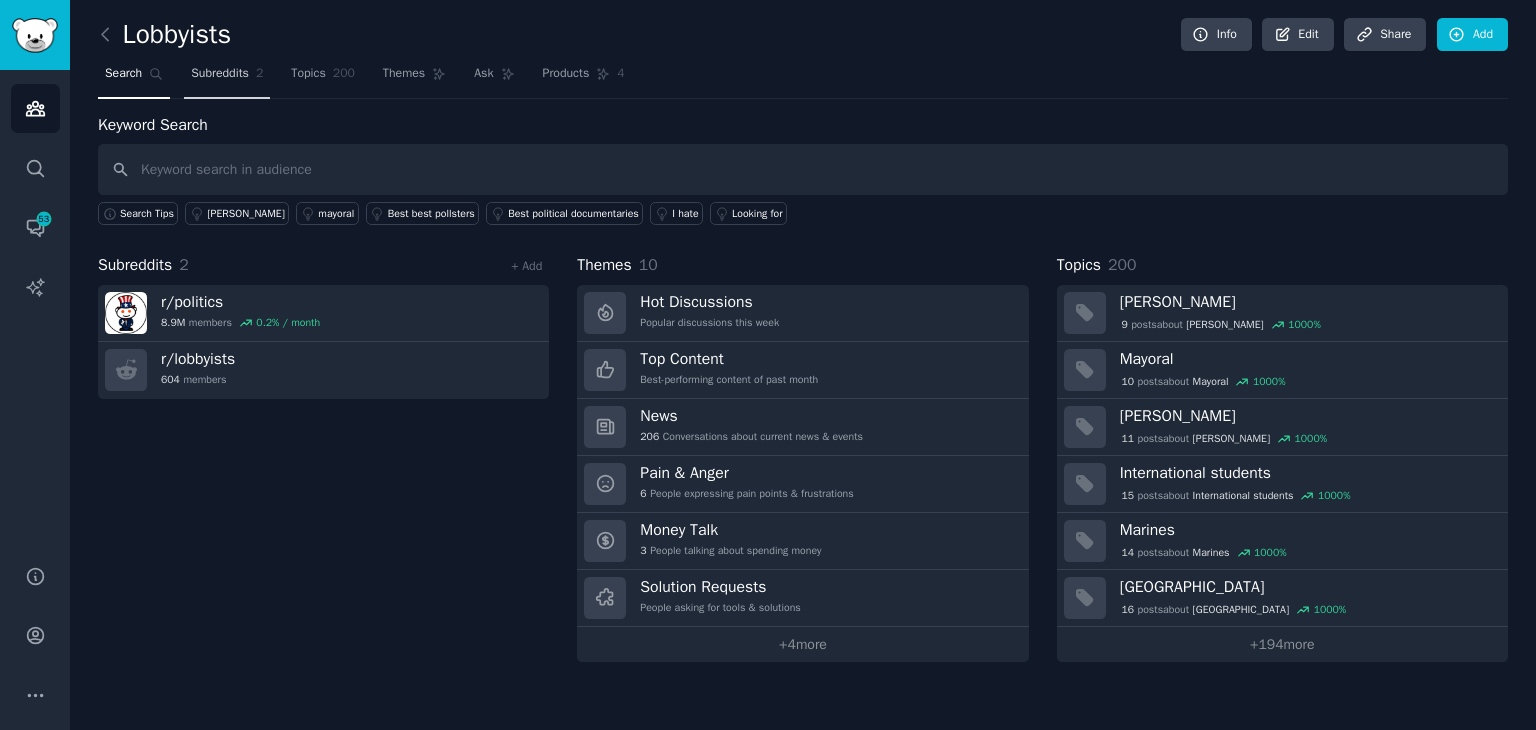 click on "Subreddits" at bounding box center [220, 74] 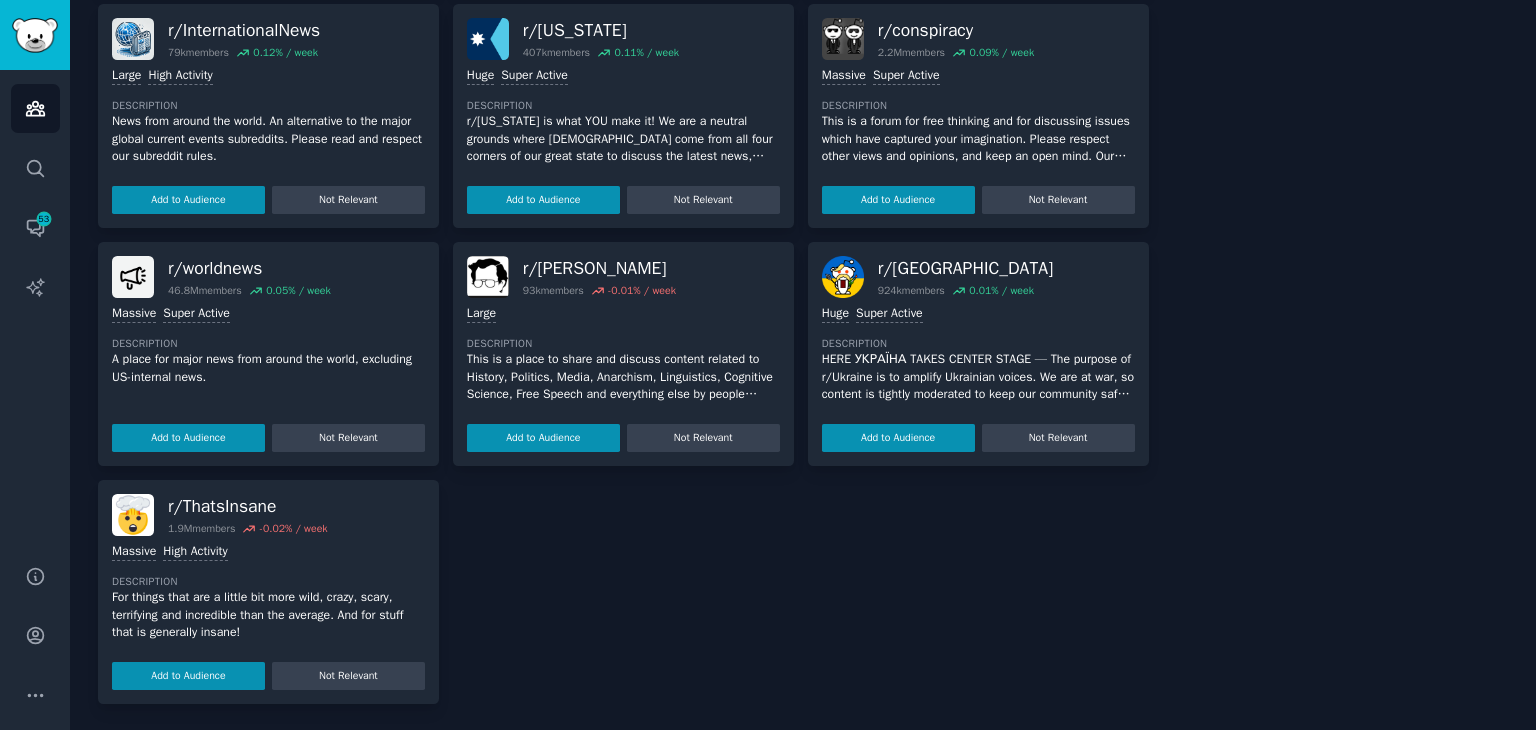 scroll, scrollTop: 0, scrollLeft: 0, axis: both 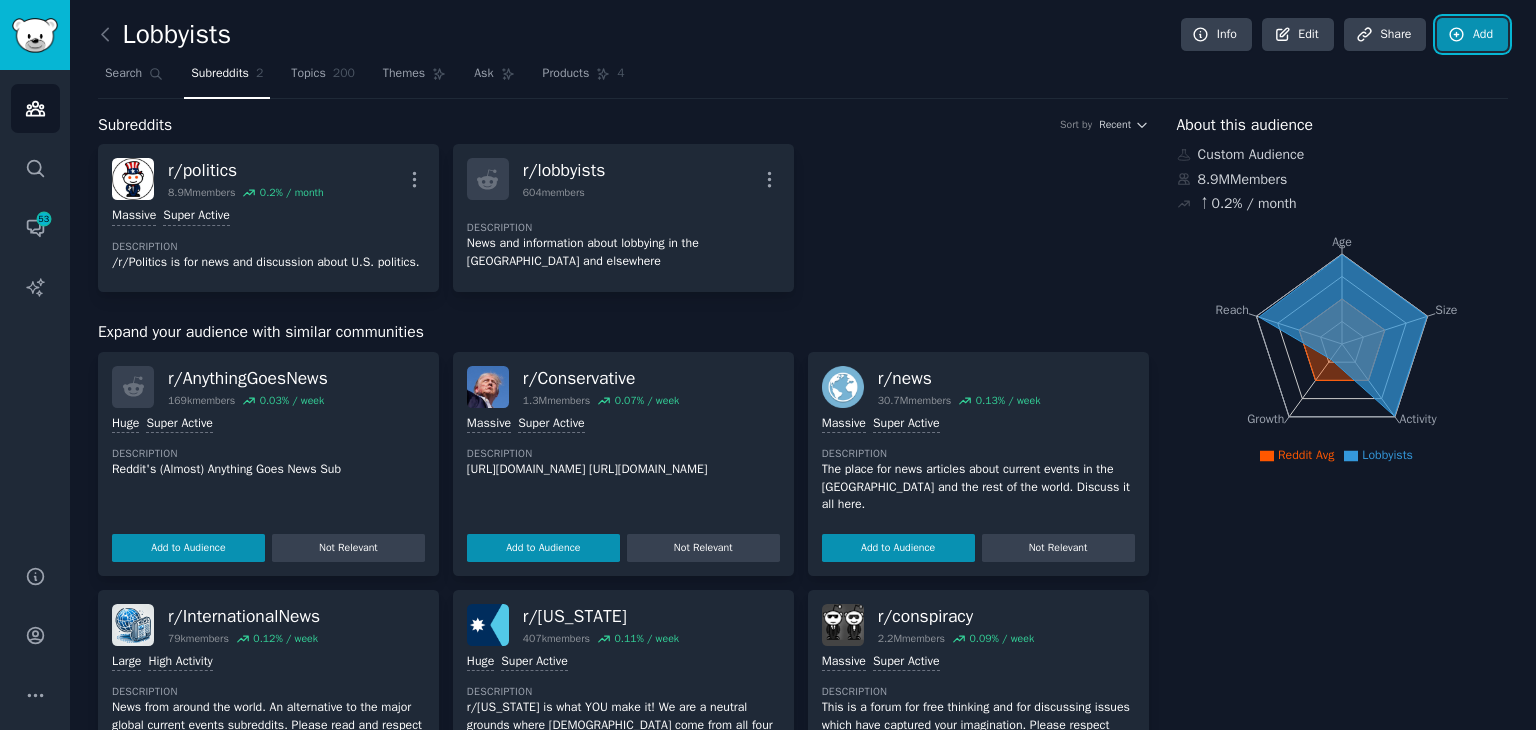 click on "Add" at bounding box center (1472, 35) 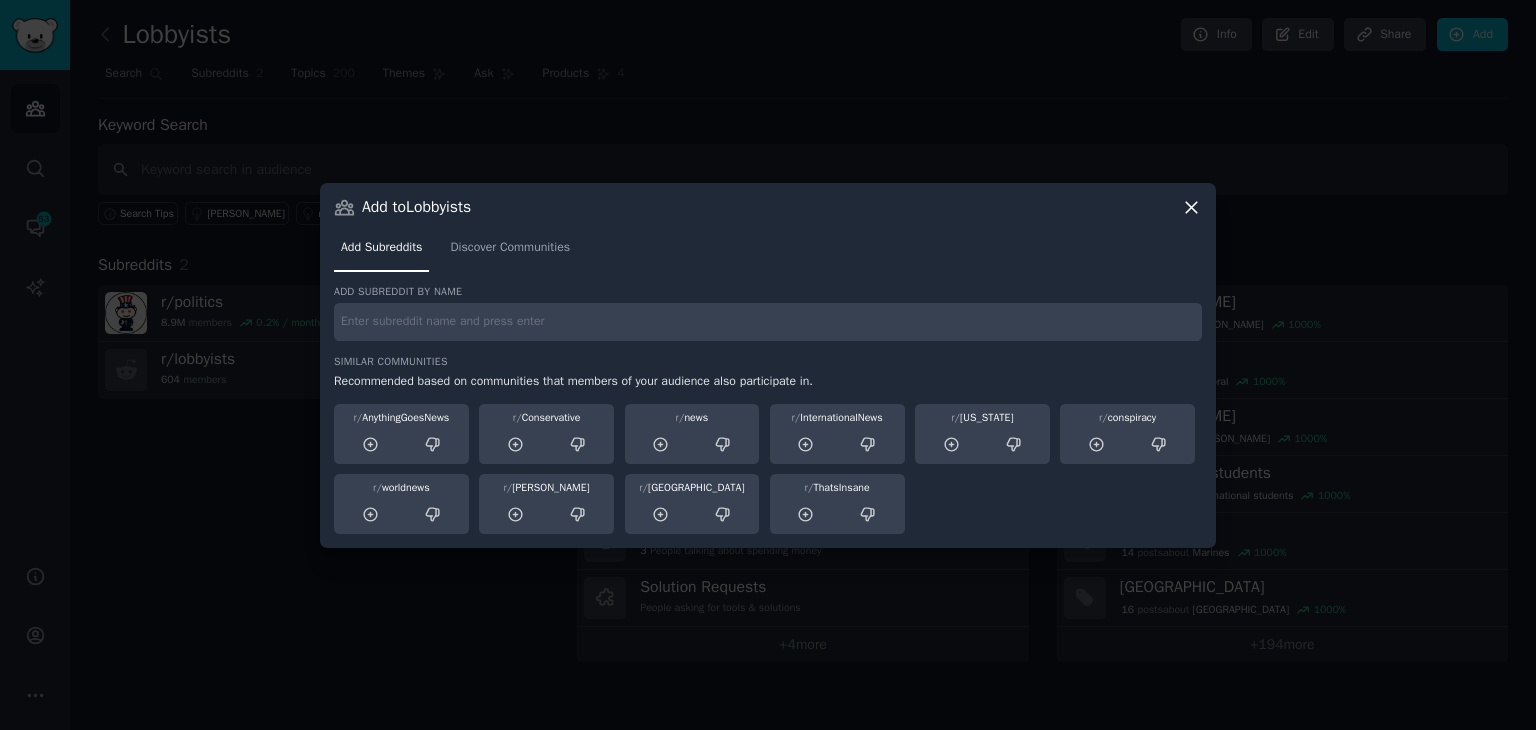 click at bounding box center [768, 322] 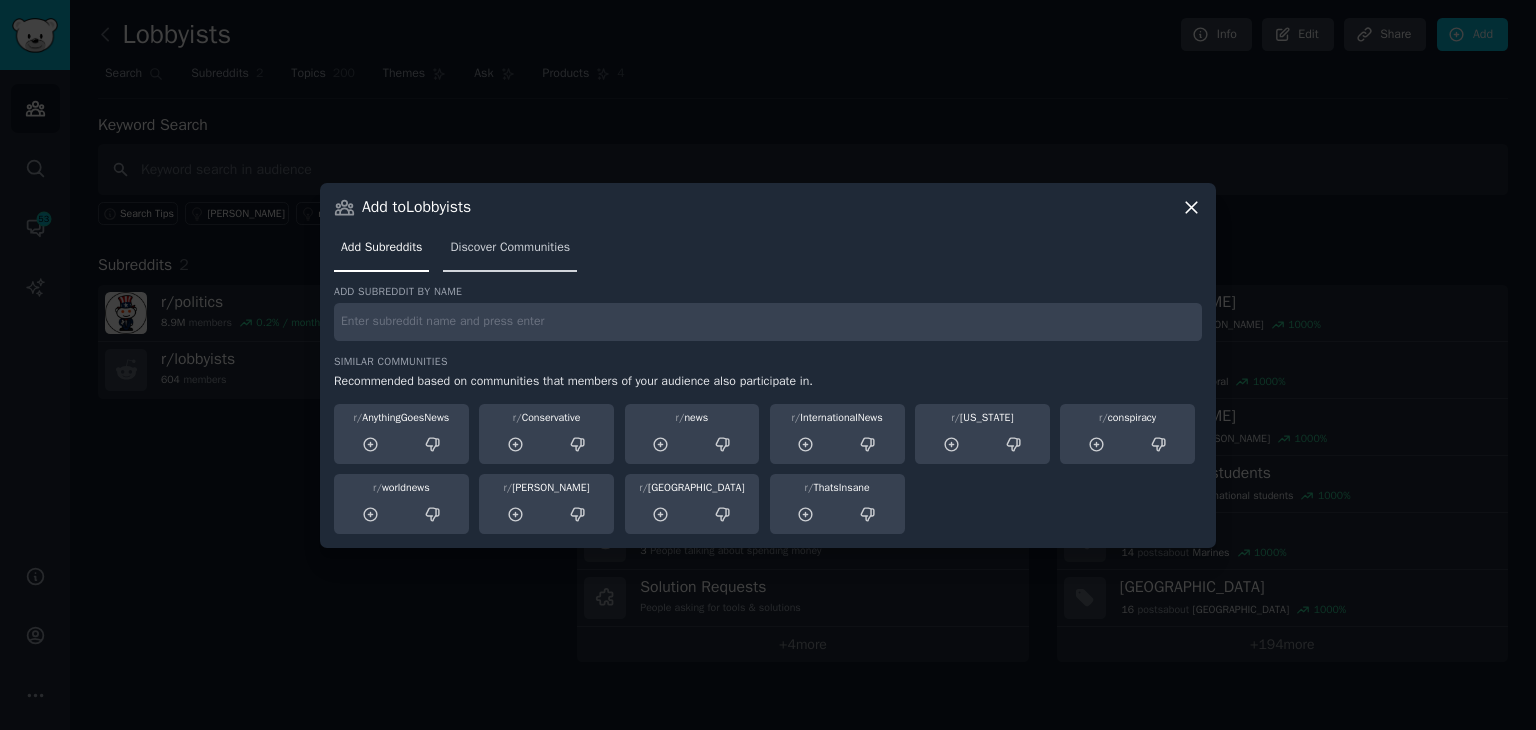 click on "Discover Communities" at bounding box center [510, 248] 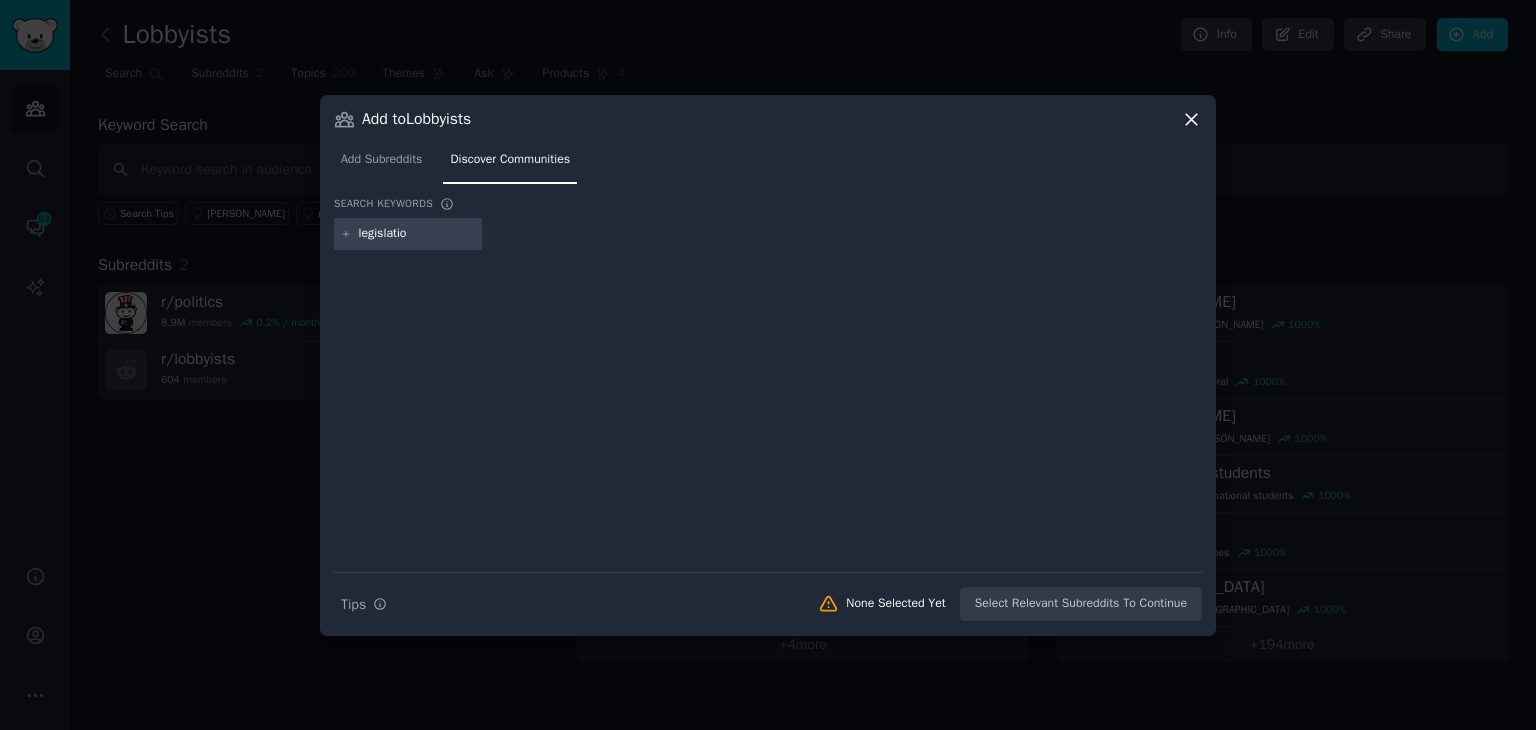 type on "legislation" 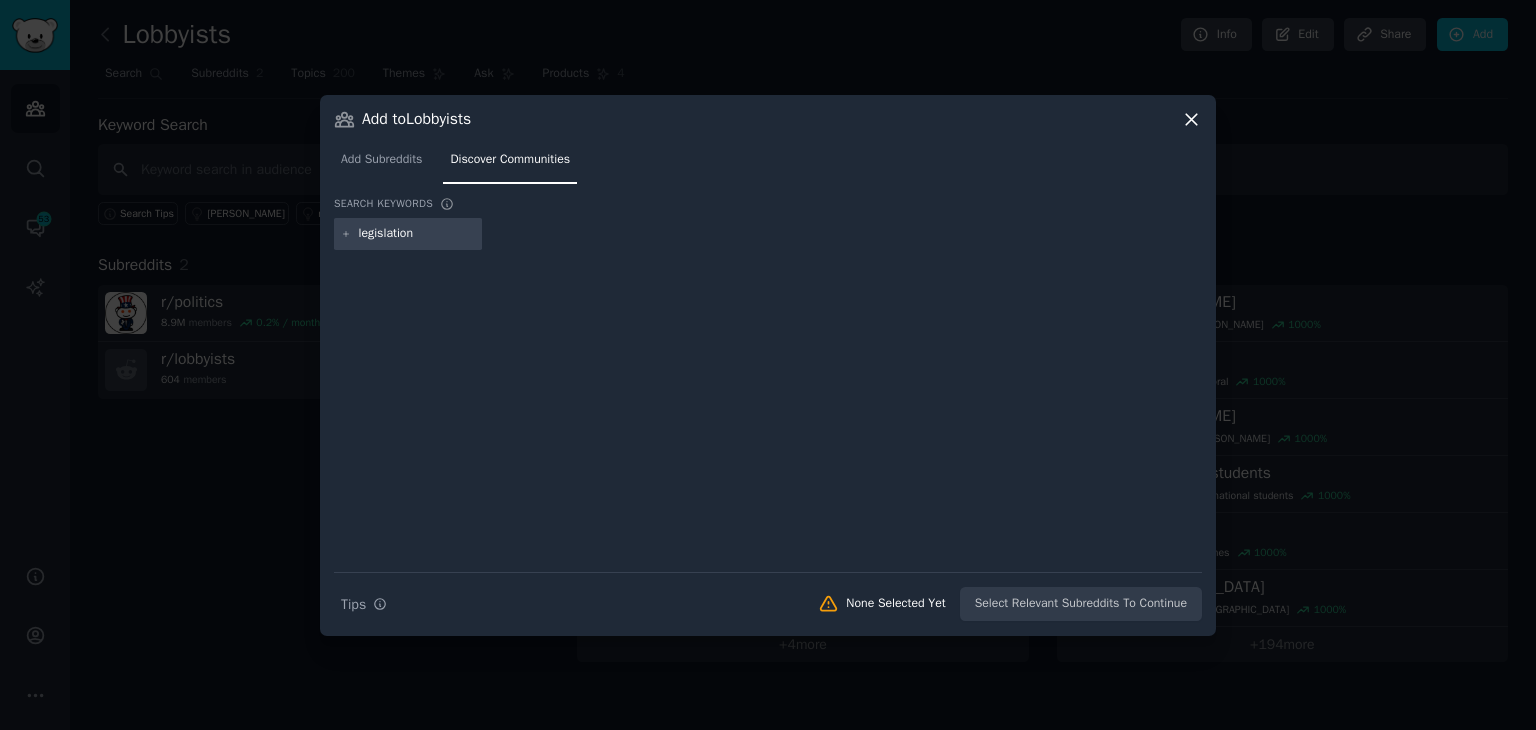 type 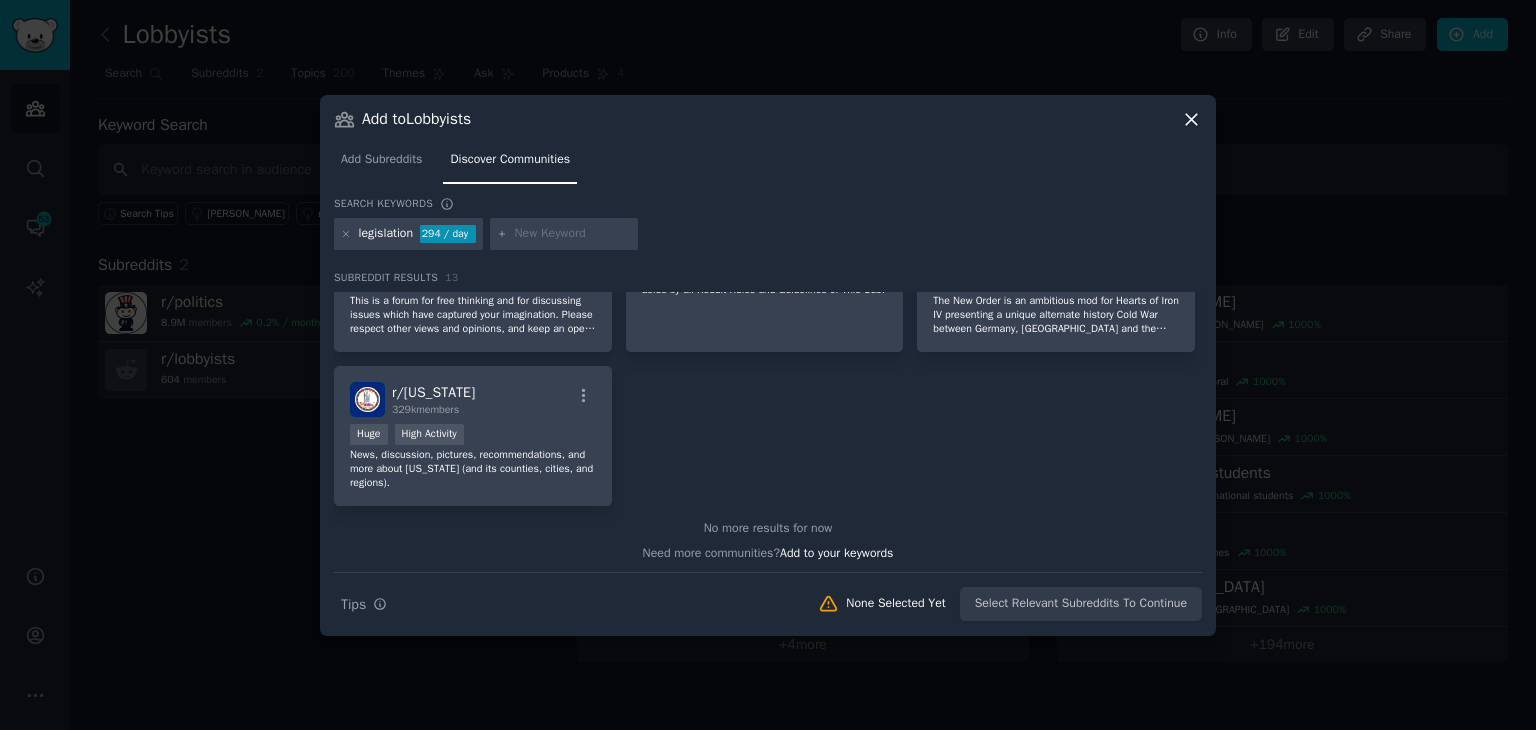 scroll, scrollTop: 0, scrollLeft: 0, axis: both 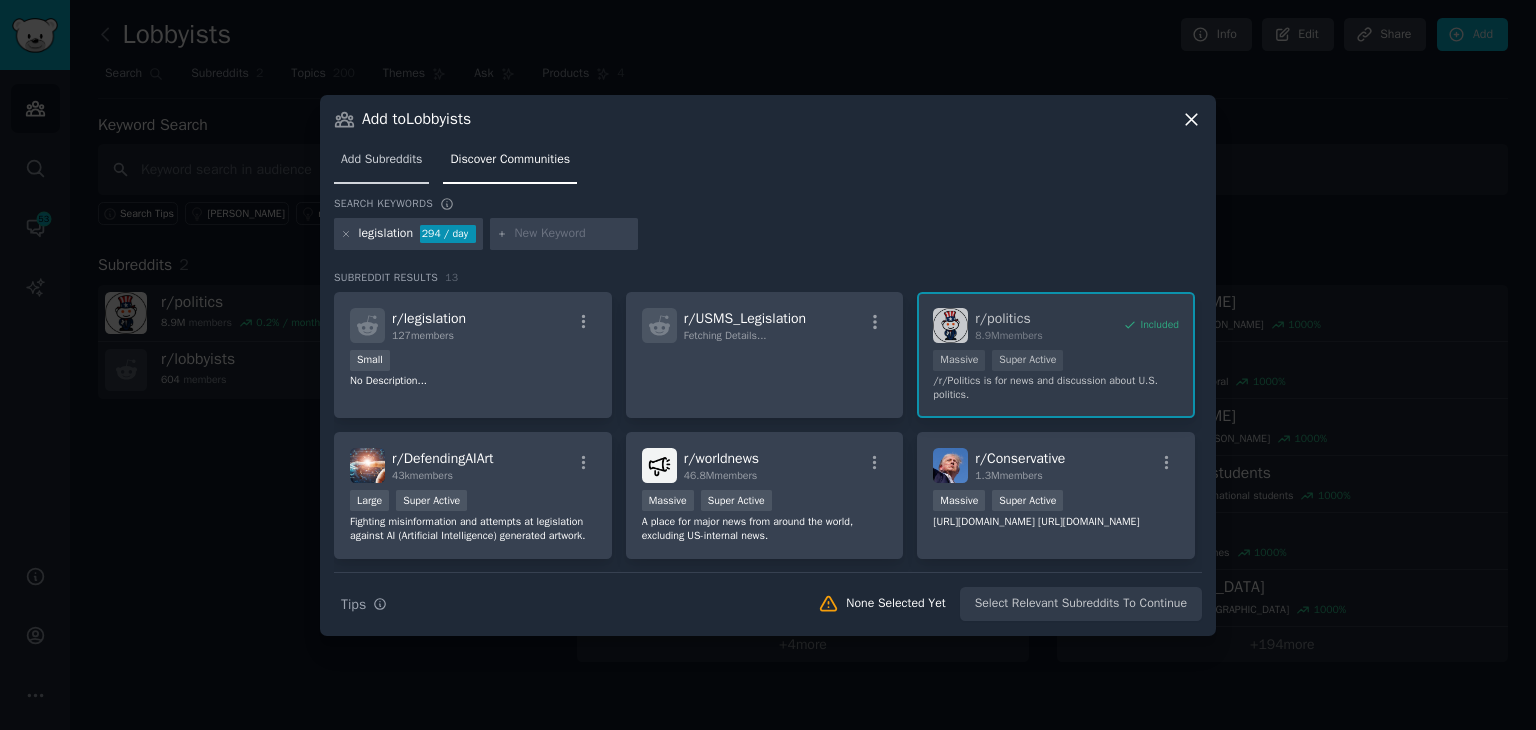 click on "Add Subreddits" at bounding box center (381, 160) 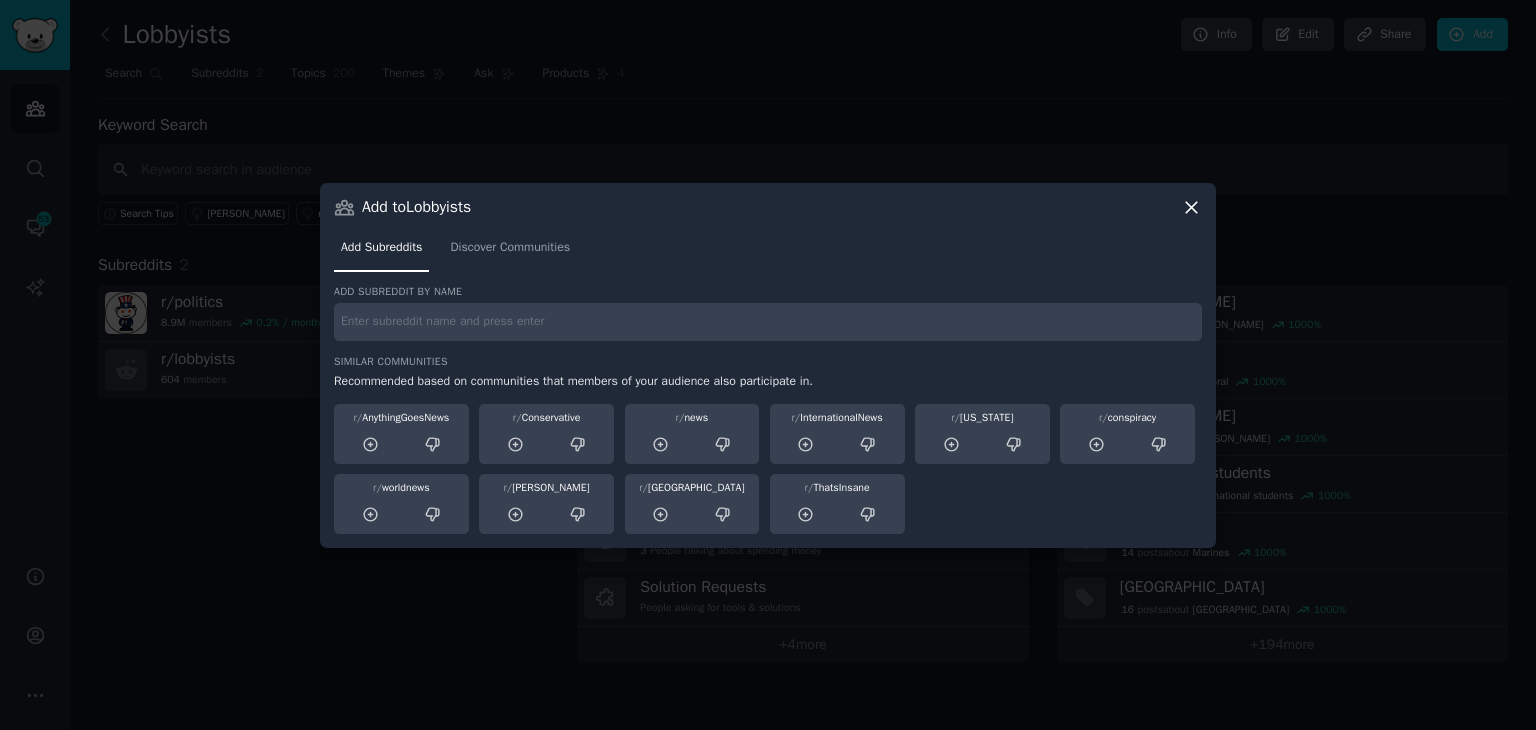 click 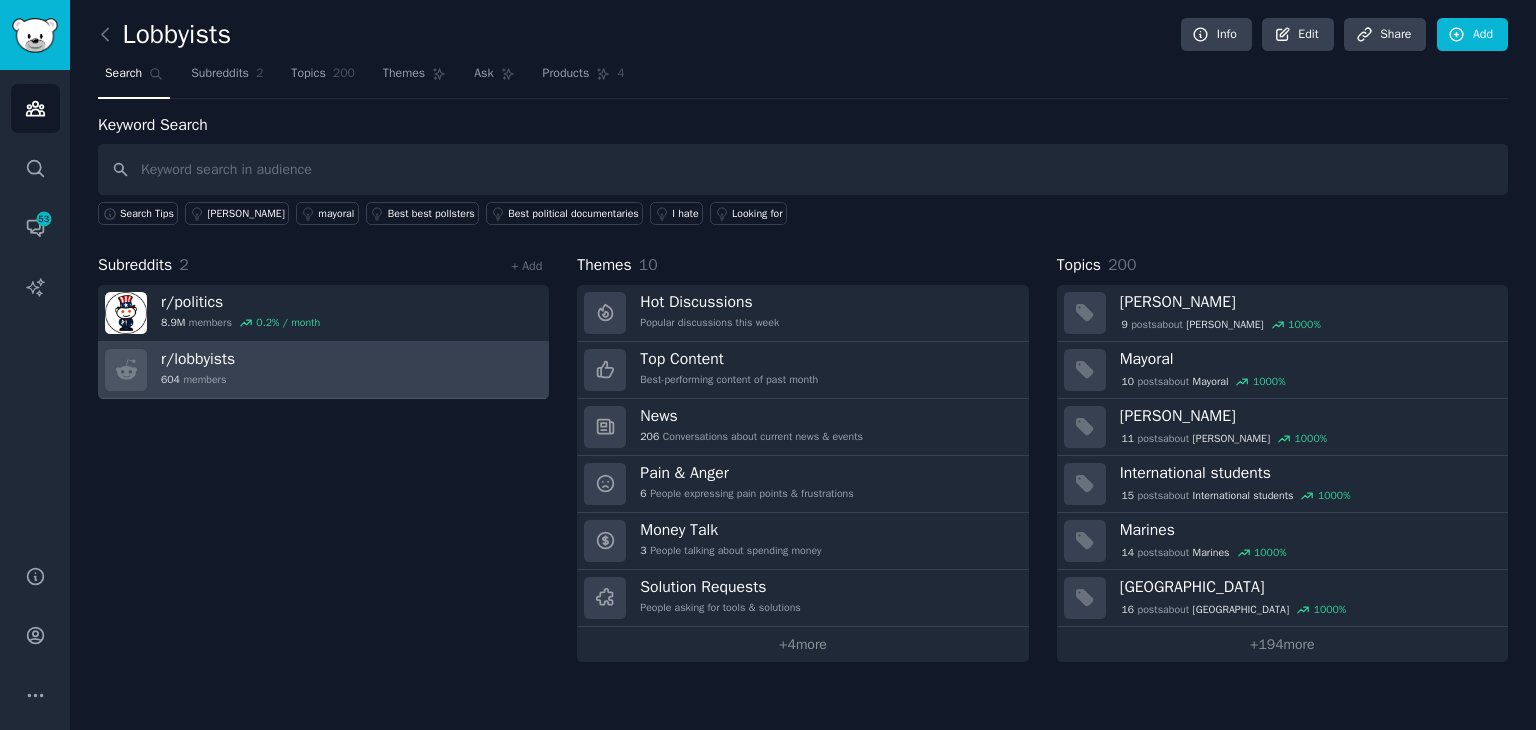 click on "r/ lobbyists 604  members" at bounding box center (323, 370) 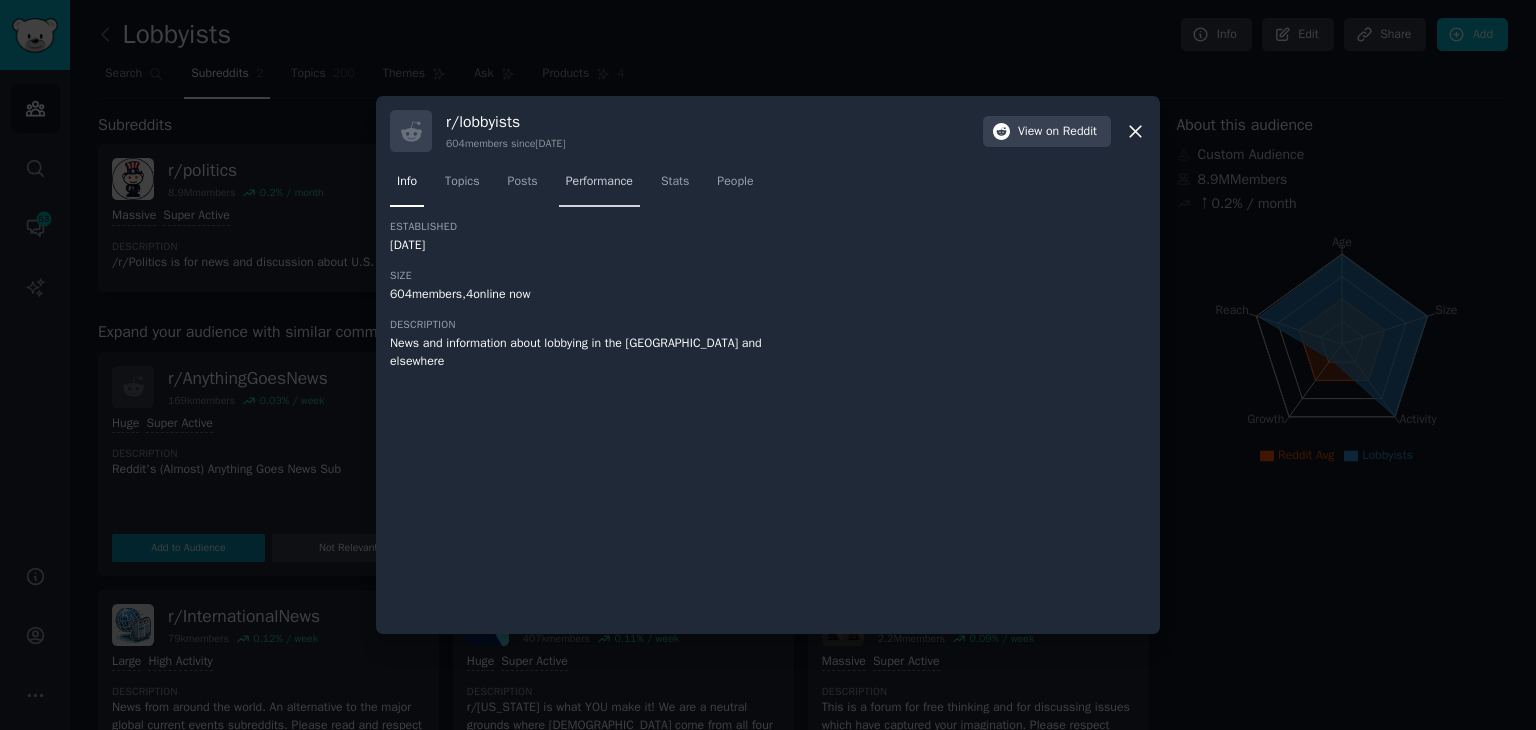 click on "Performance" at bounding box center [599, 182] 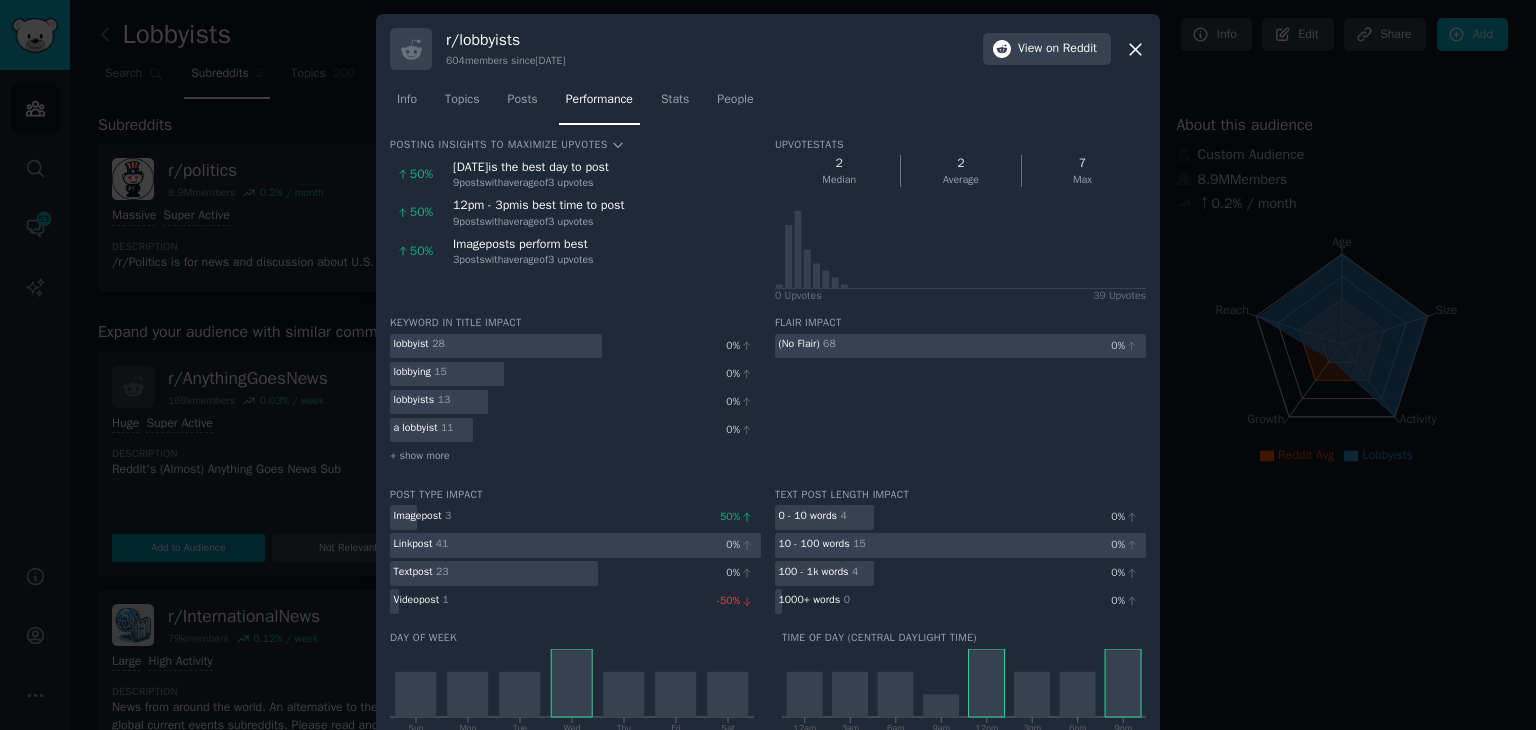 click 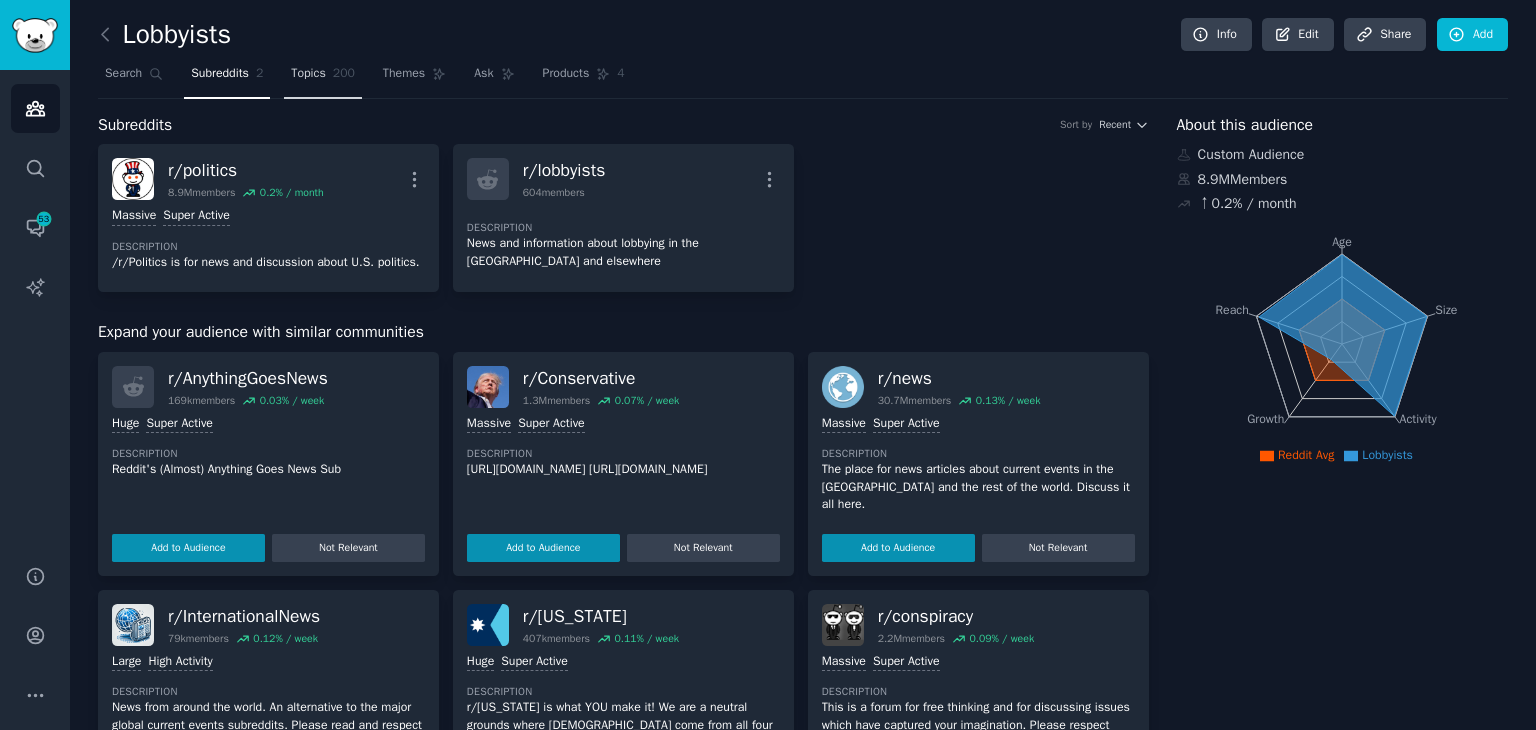 click on "Topics" at bounding box center [308, 74] 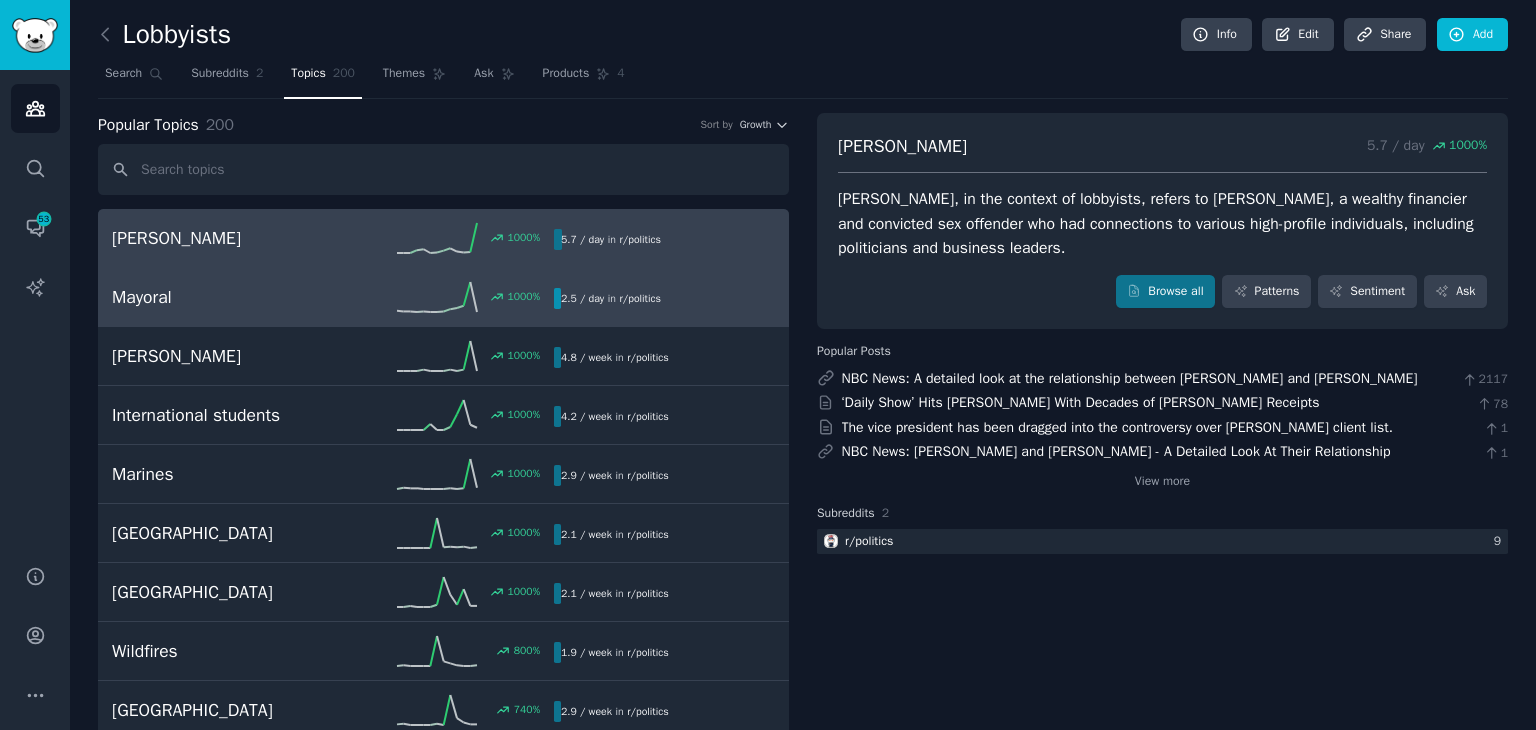 click on "Mayoral" at bounding box center [222, 297] 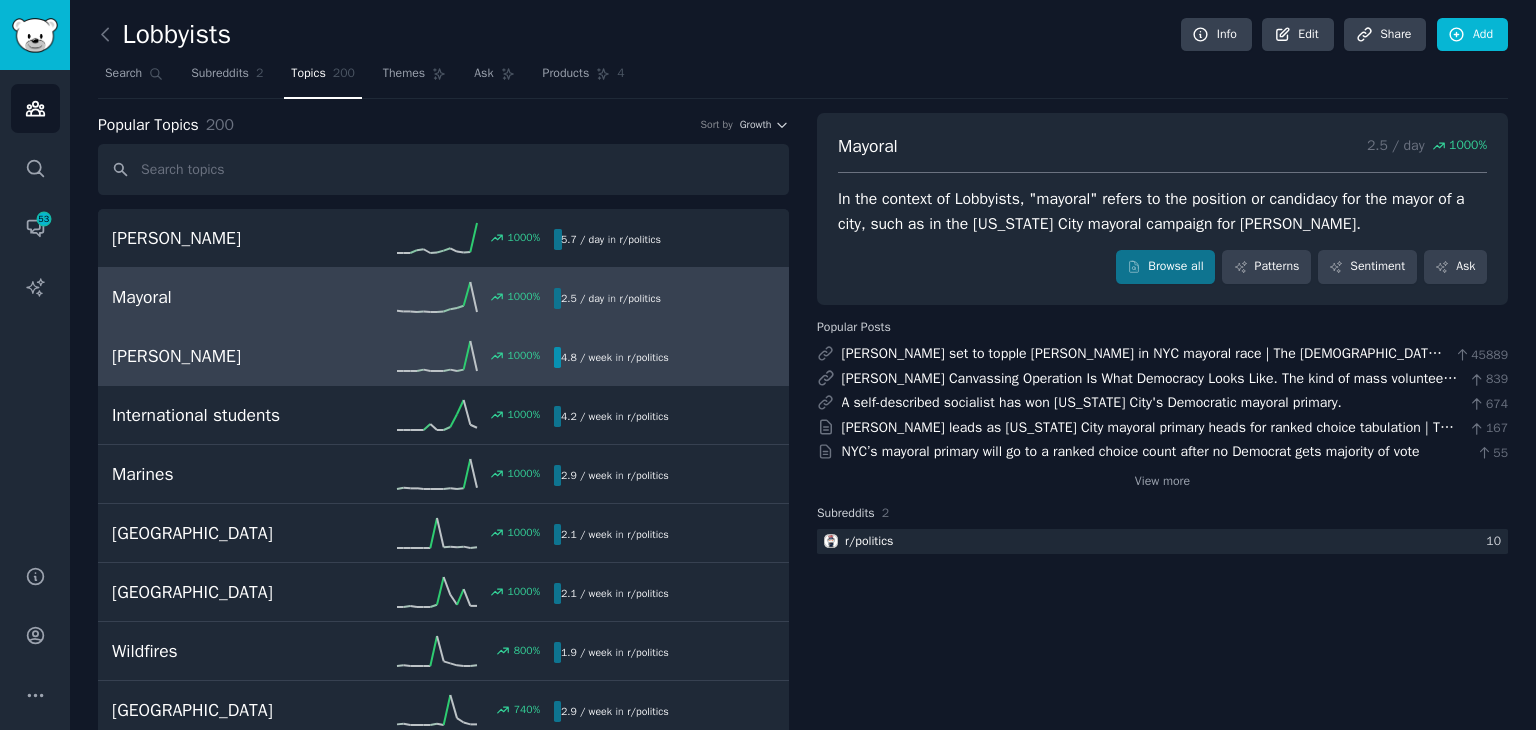 click on "[PERSON_NAME]" at bounding box center [222, 356] 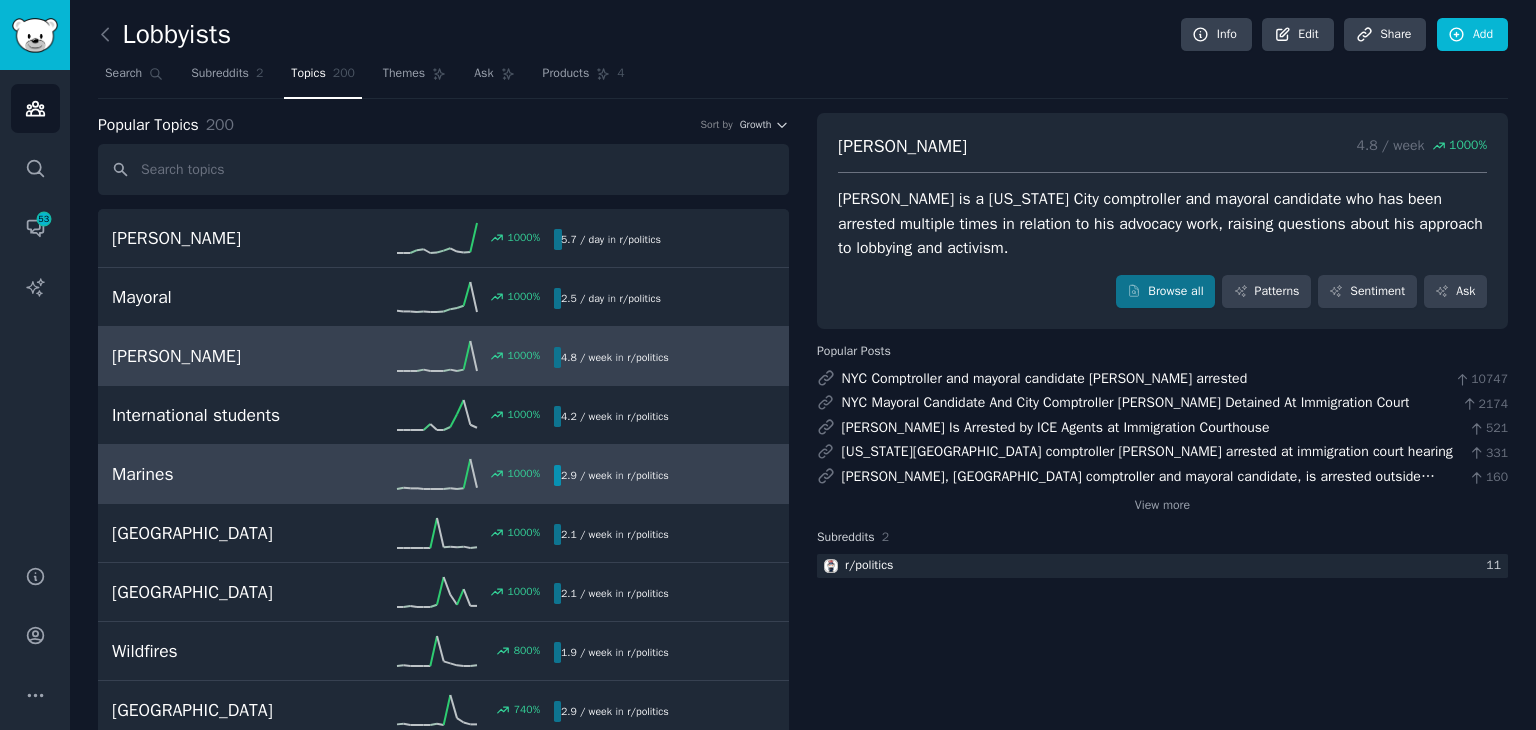 click on "Marines" at bounding box center [222, 474] 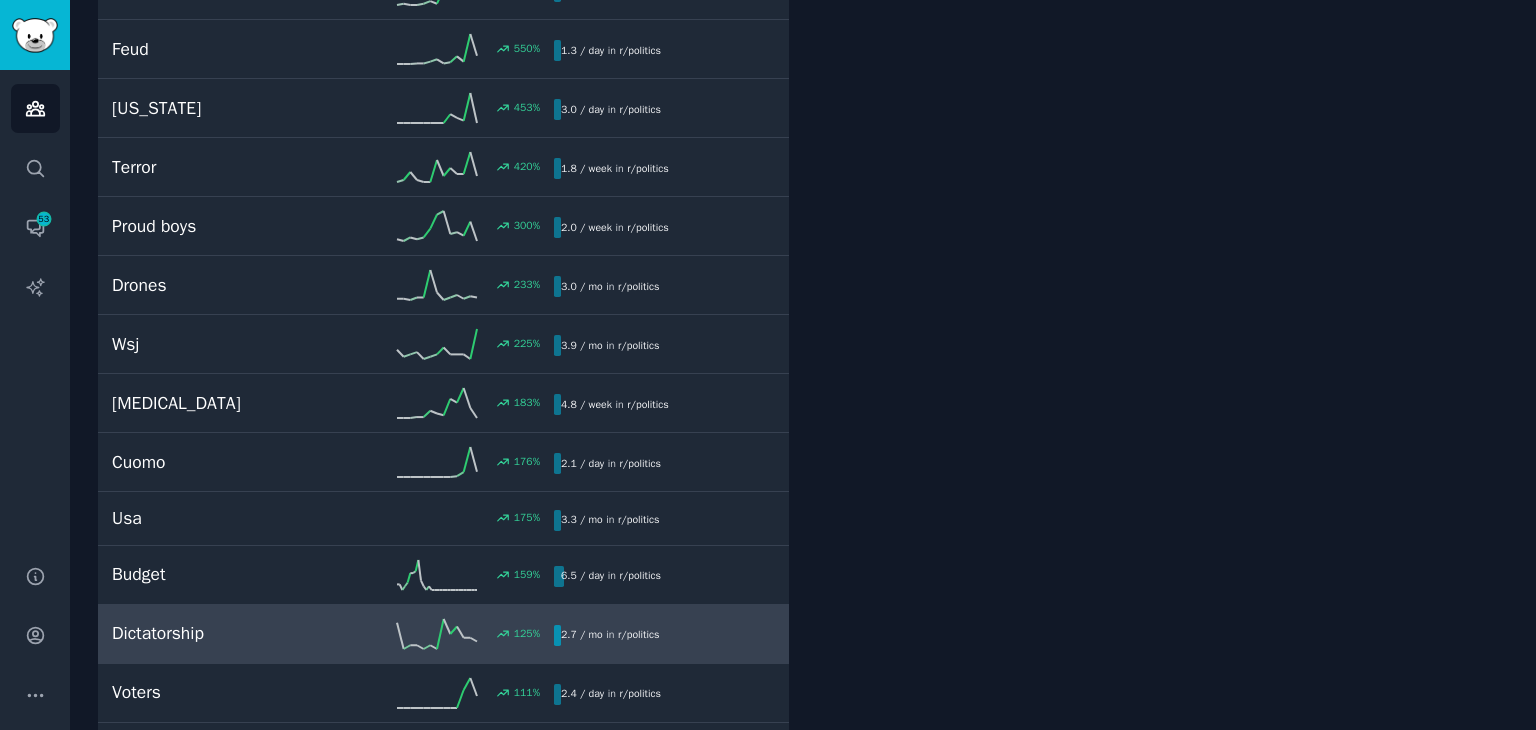 scroll, scrollTop: 900, scrollLeft: 0, axis: vertical 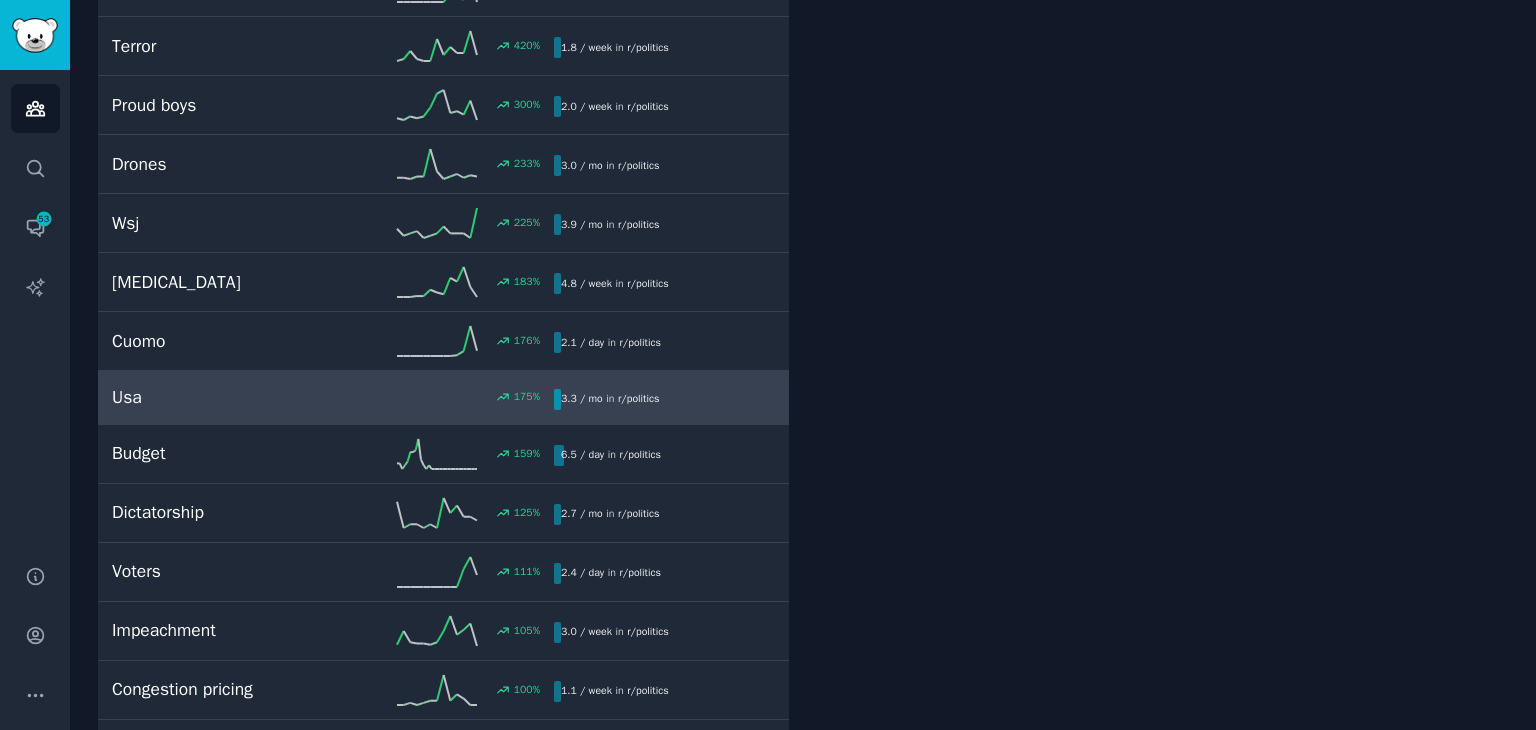 click on "Usa 175 % 3.3 / mo  in    r/ politics" at bounding box center (443, 398) 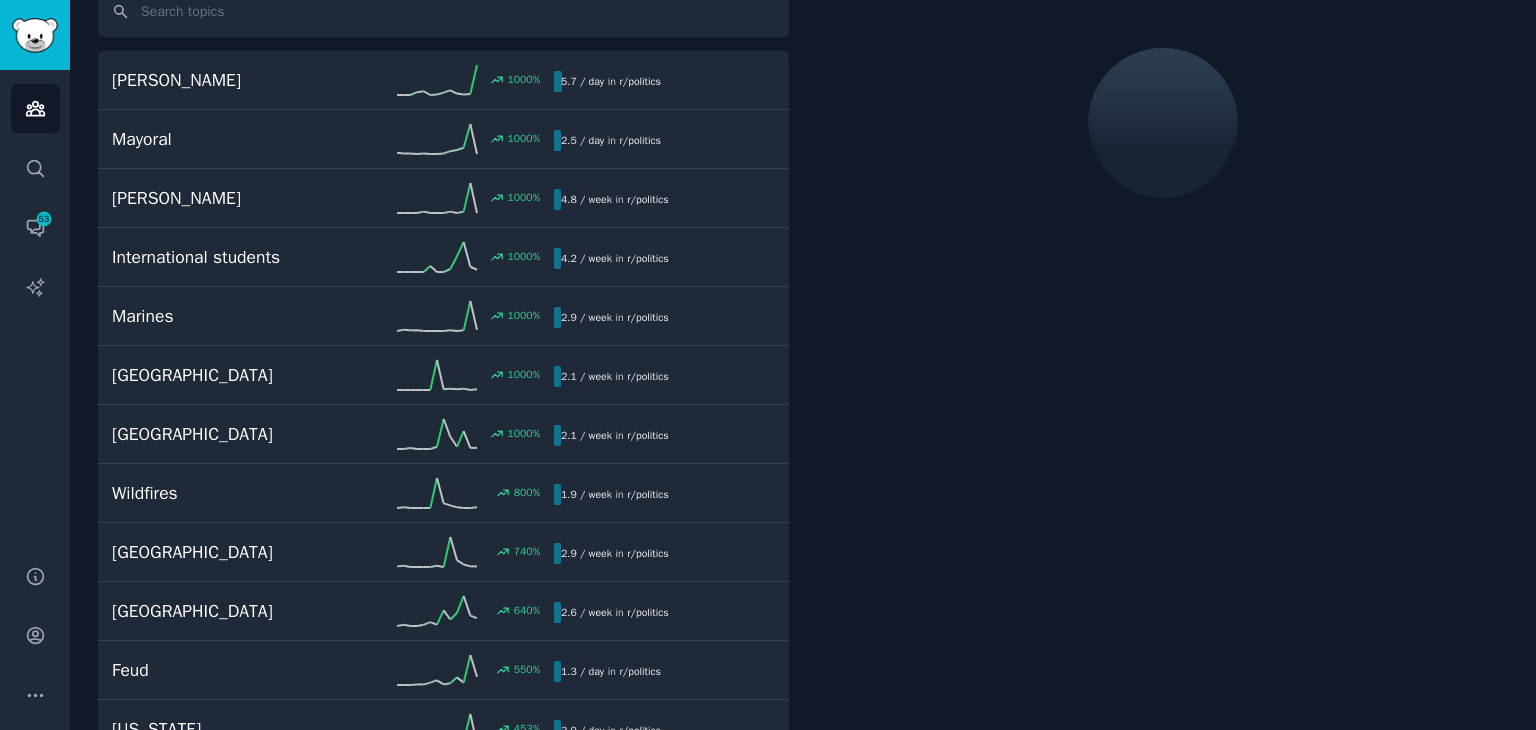 scroll, scrollTop: 111, scrollLeft: 0, axis: vertical 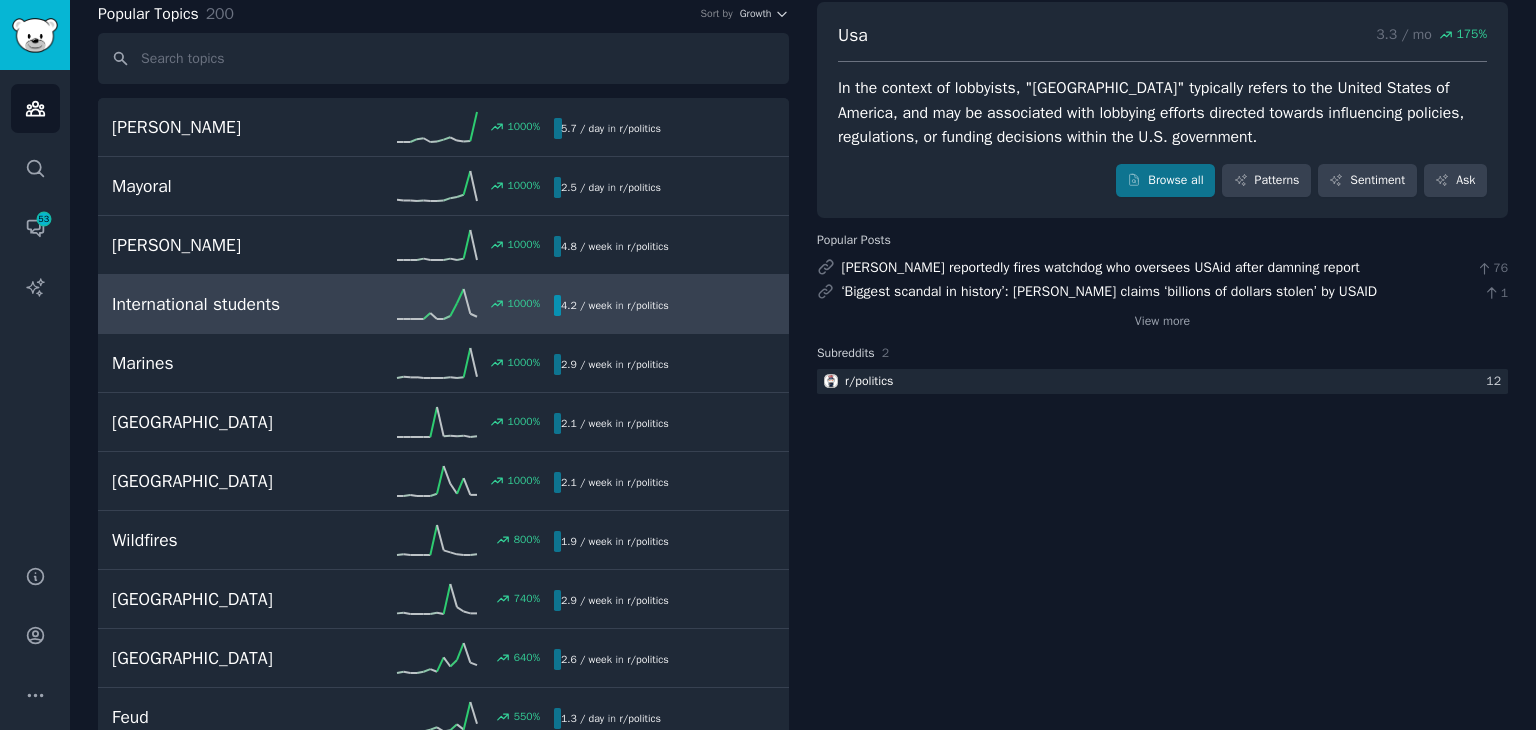 click on "1000 %" at bounding box center [443, 304] 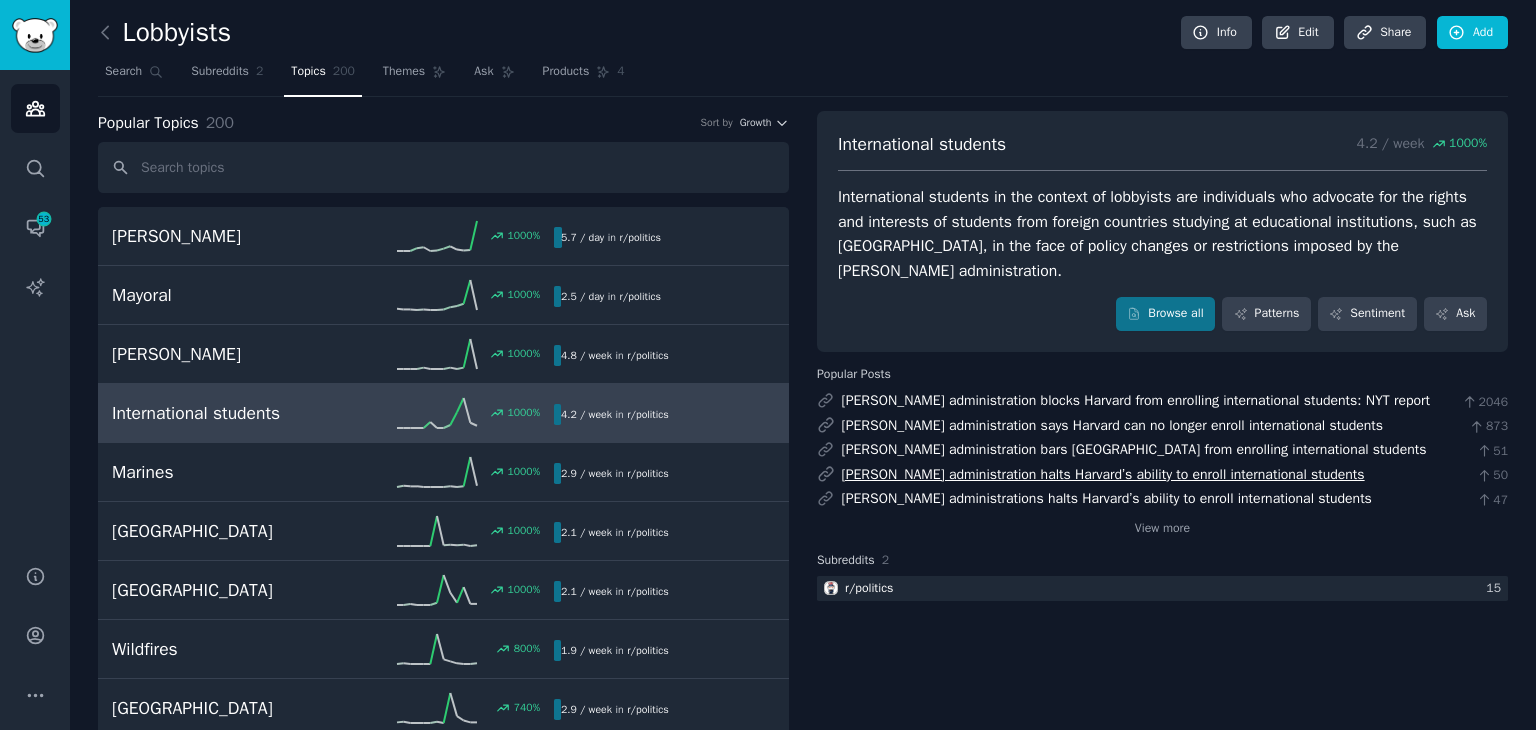 scroll, scrollTop: 0, scrollLeft: 0, axis: both 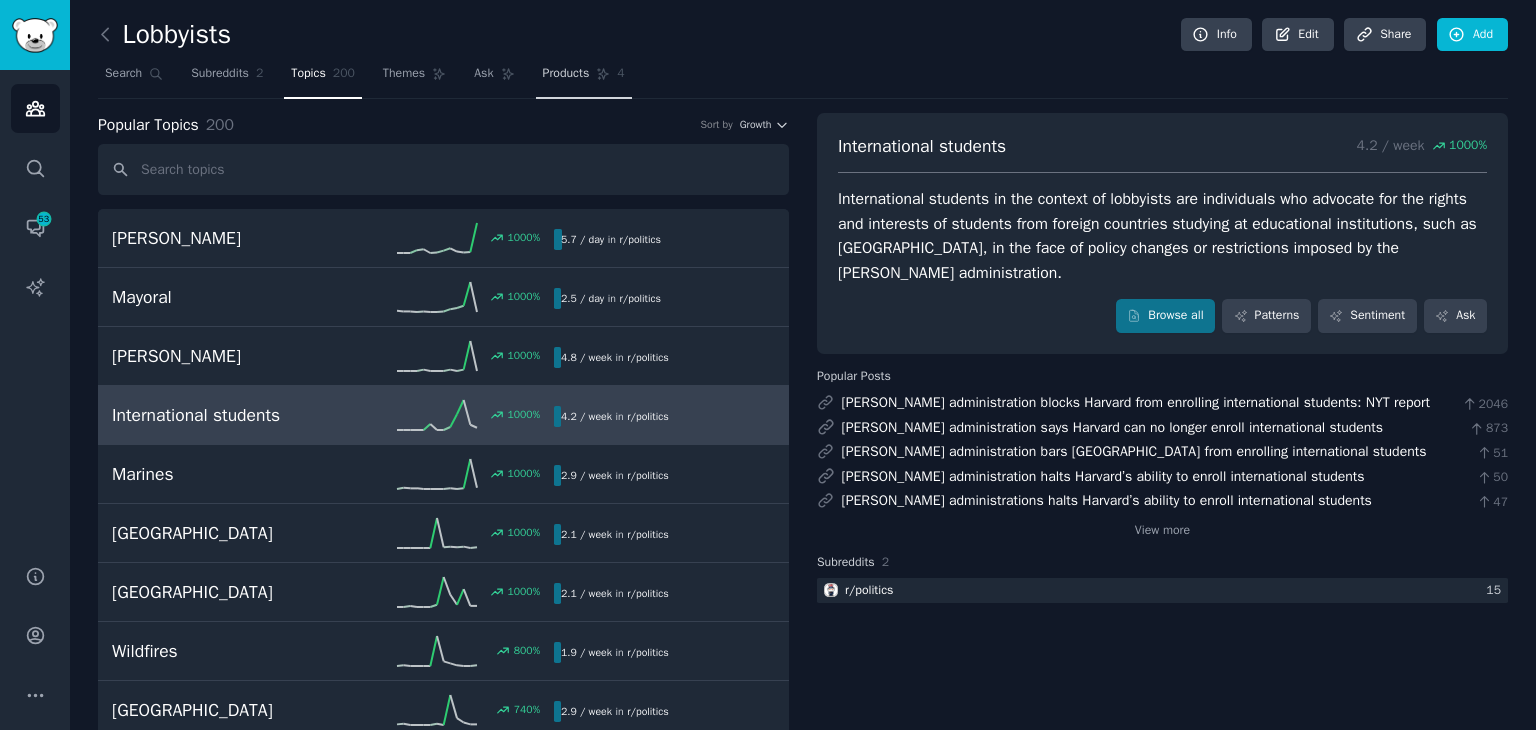 click on "Products" at bounding box center (566, 74) 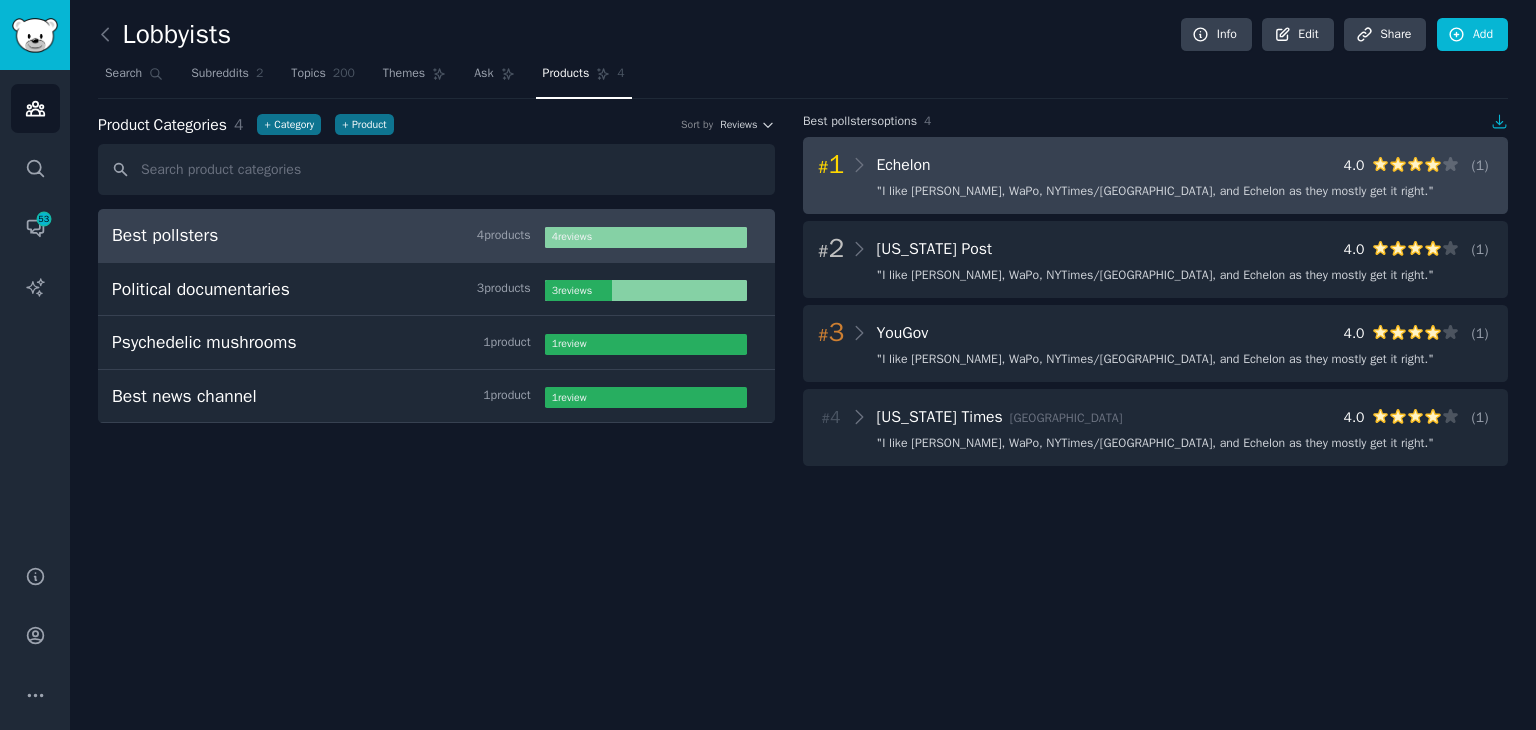 click on "" I like [PERSON_NAME], WaPo, NYTimes/[GEOGRAPHIC_DATA], and Echelon as they mostly get it right. "" at bounding box center [1155, 192] 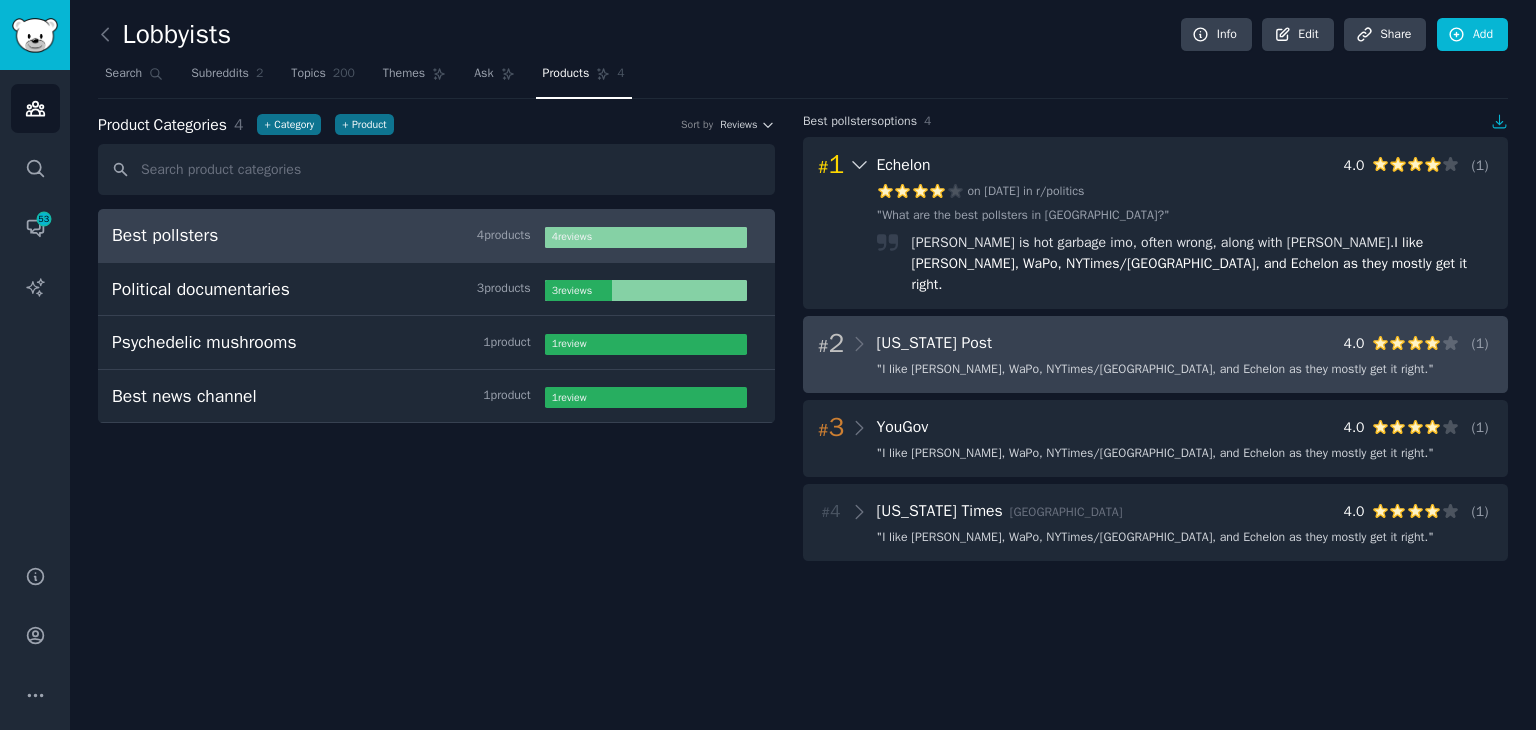 click on "" I like [PERSON_NAME], WaPo, NYTimes/[GEOGRAPHIC_DATA], and Echelon as they mostly get it right. "" at bounding box center [1155, 370] 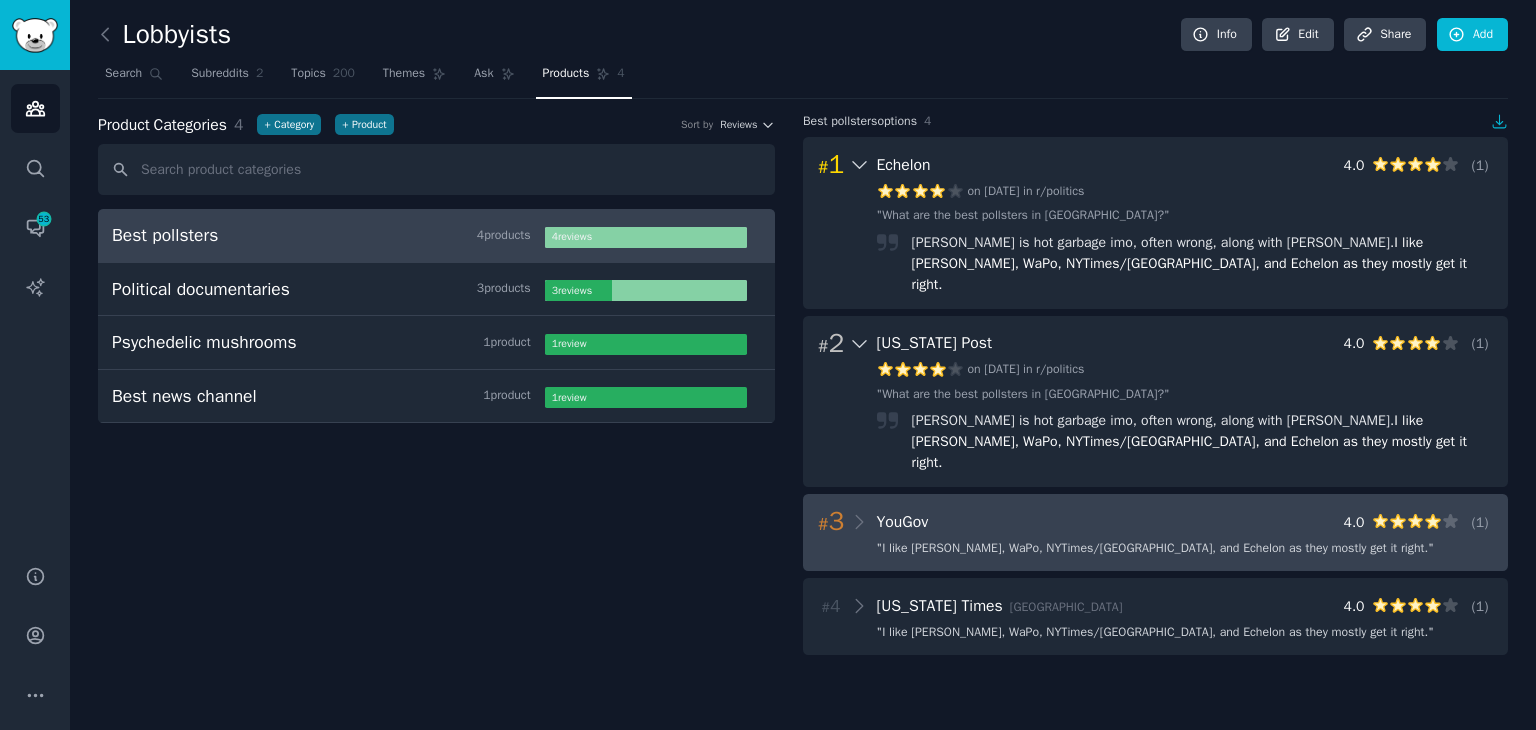 click on "# 3 YouGov 4.0 ( 1 ) " I like YouGov, WaPo, NYTimes/[GEOGRAPHIC_DATA], and Echelon as they mostly get it right. "" at bounding box center (1155, 532) 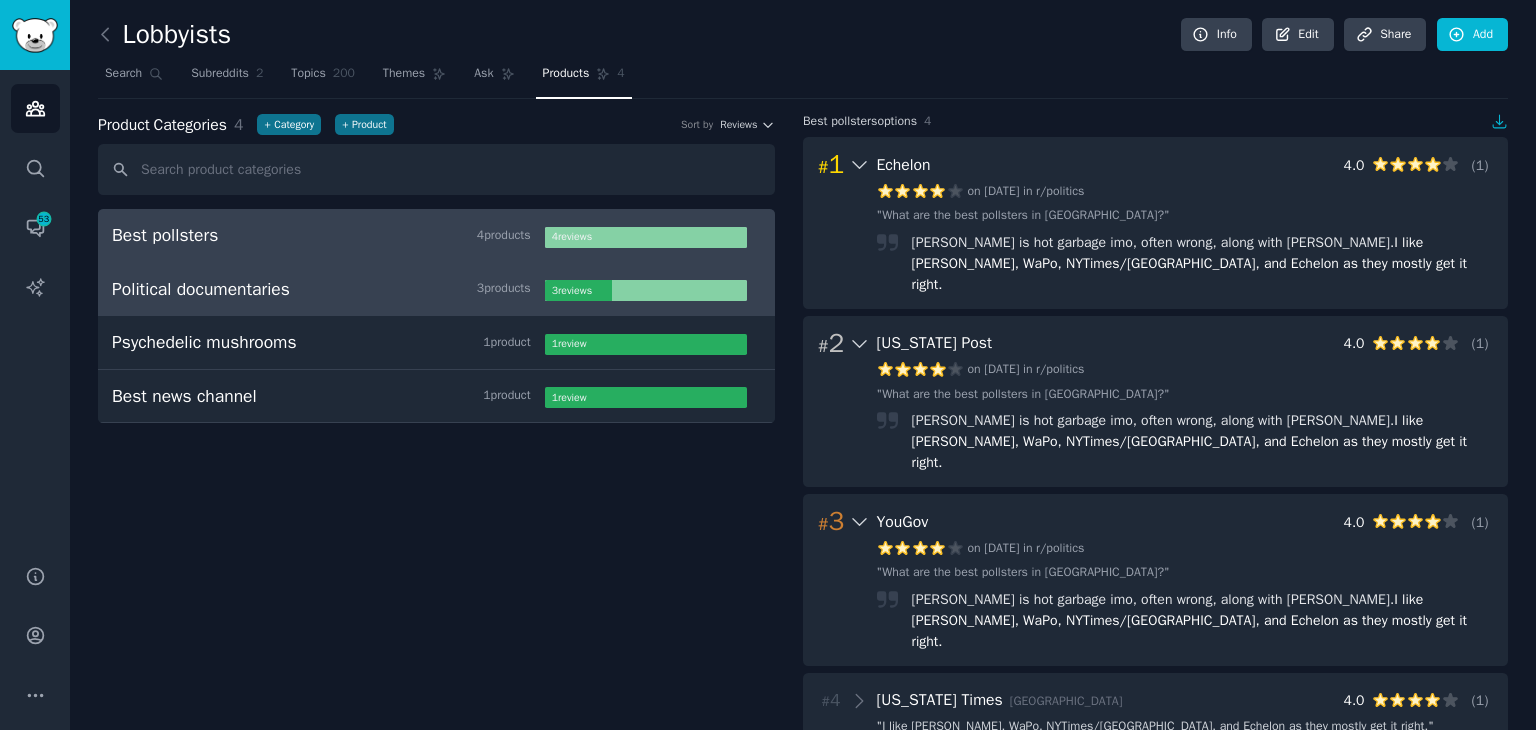 click on "Political documentaries 3  product s" at bounding box center [328, 289] 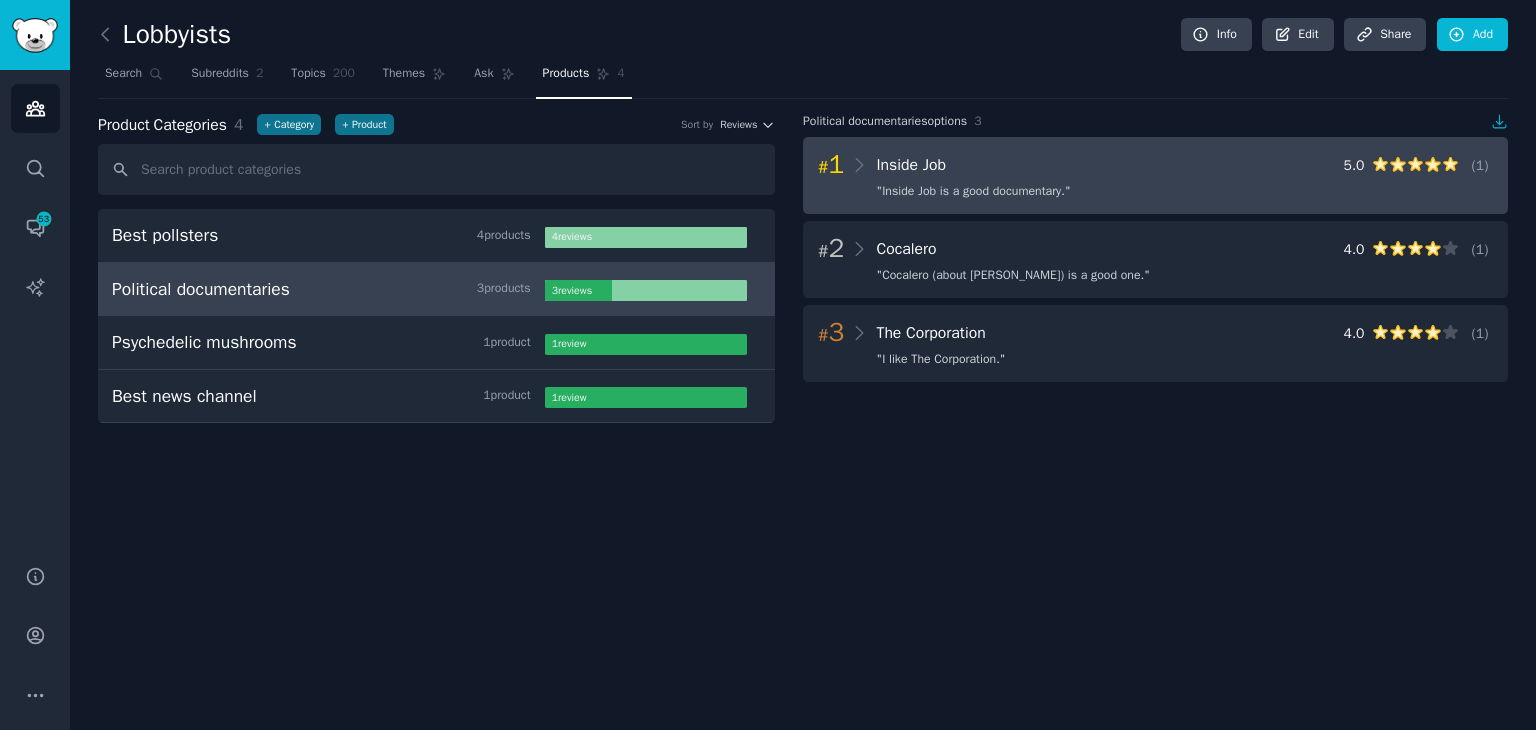 click on "" Inside Job is a good documentary. "" at bounding box center (974, 192) 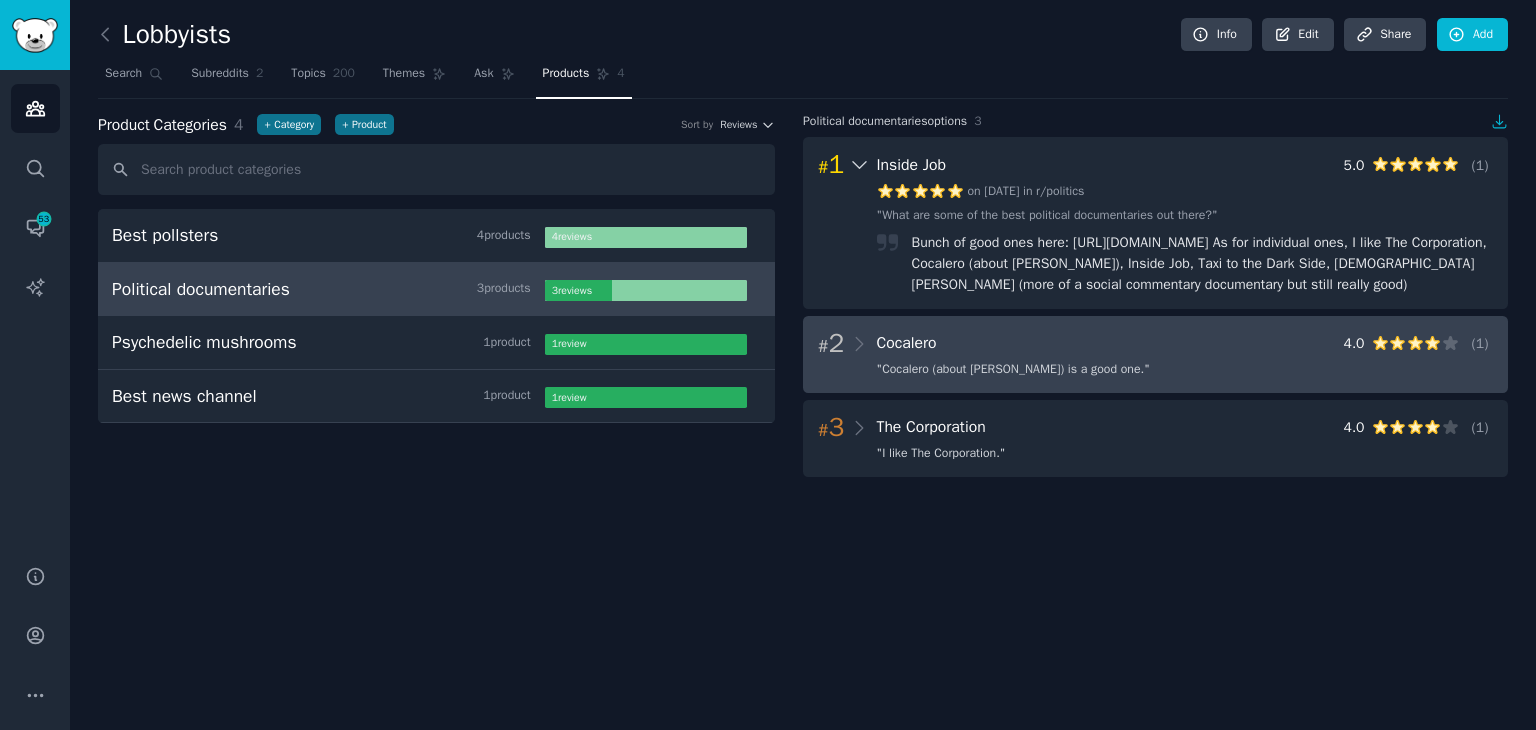 click on "# 2 Cocalero 4.0 ( 1 ) " Cocalero (about [PERSON_NAME]) is a good one. "" at bounding box center (1155, 354) 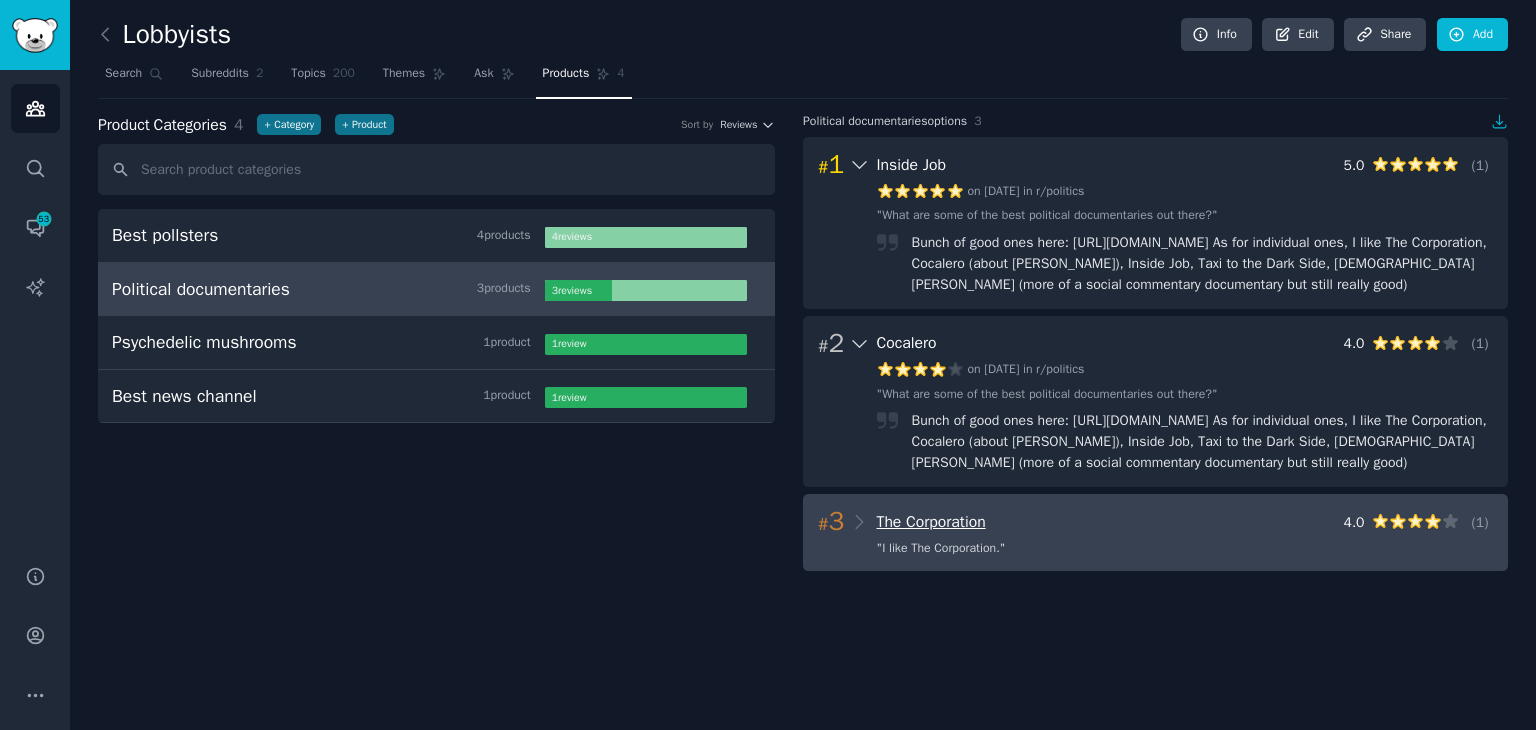 click on "The Corporation" at bounding box center (931, 522) 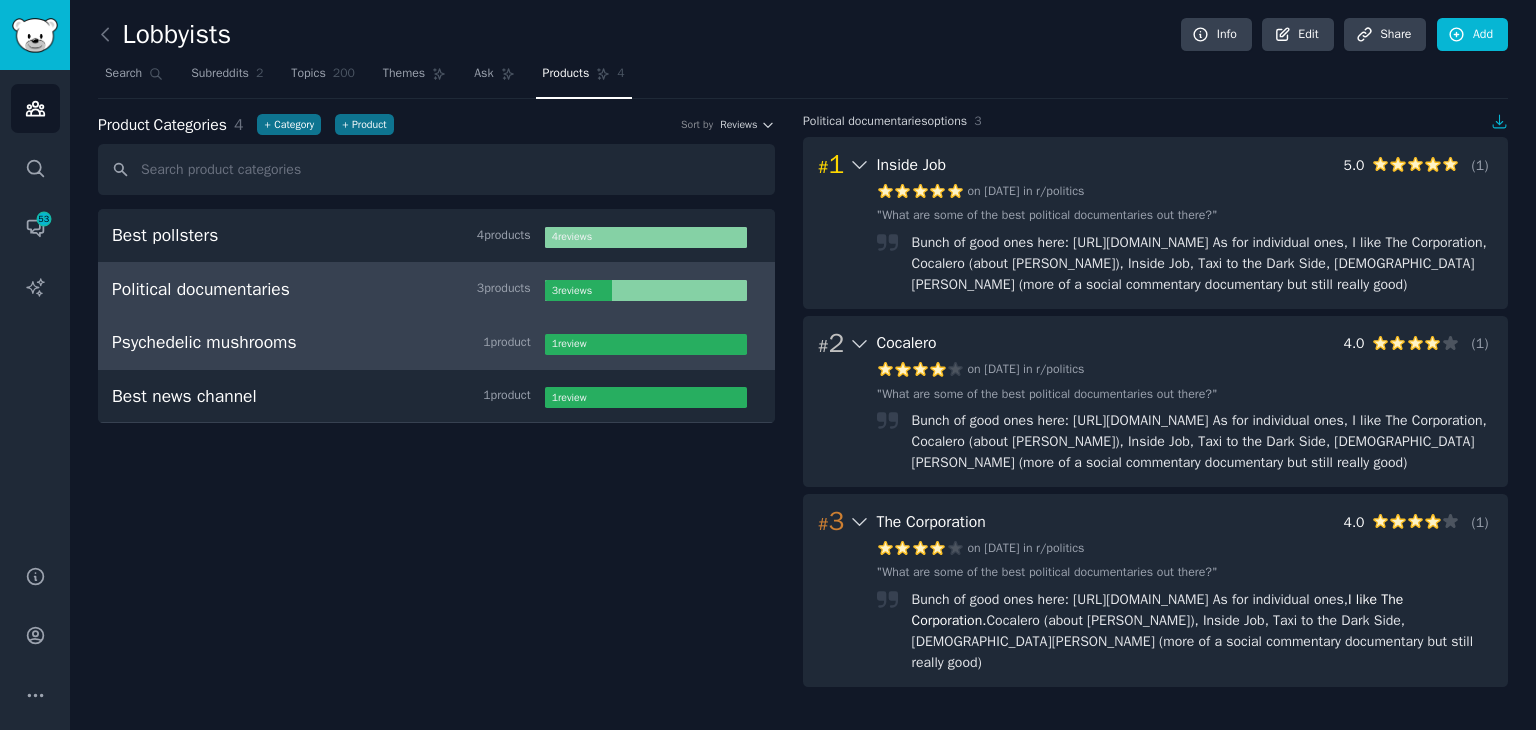 click on "Psychedelic mushrooms 1  product" at bounding box center (328, 342) 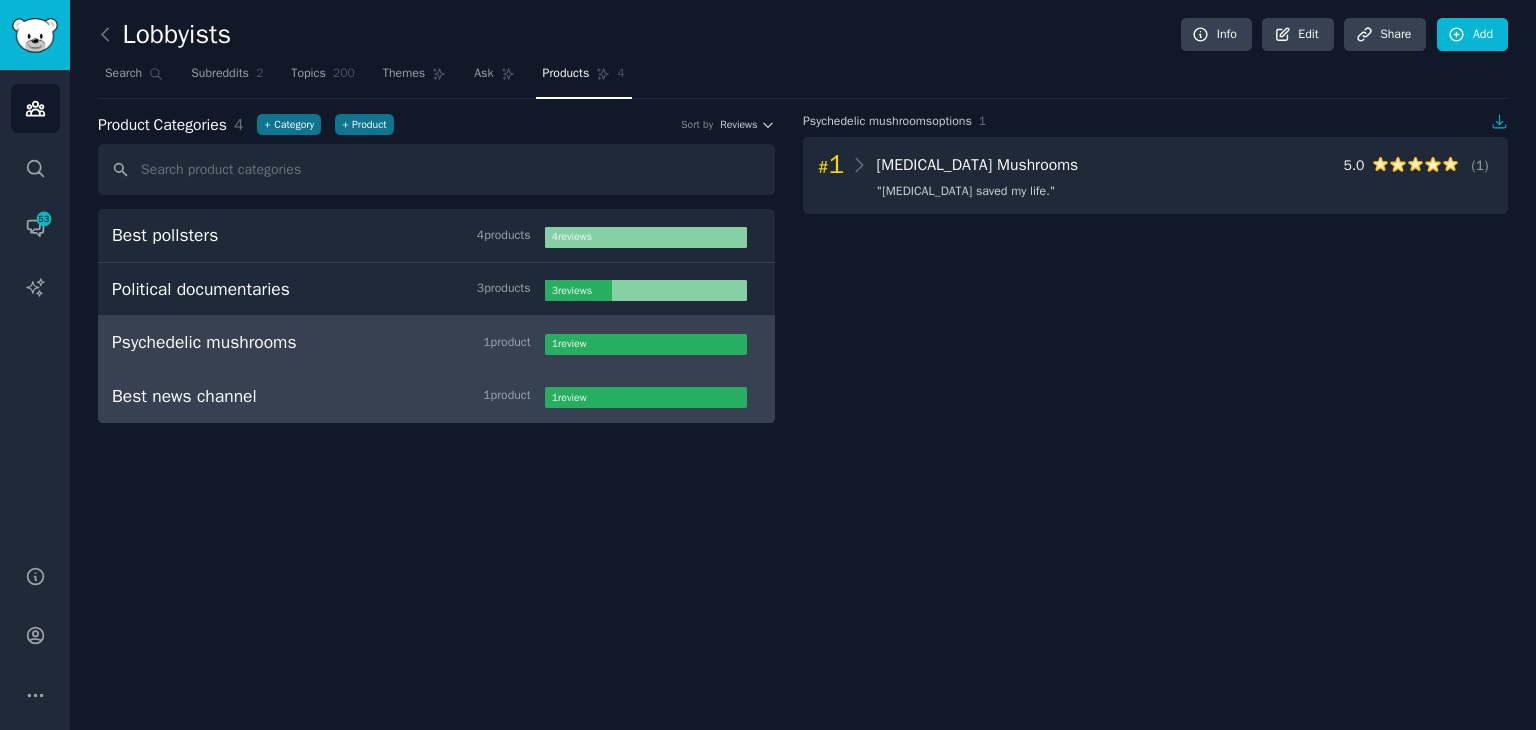 click on "Best news channel" at bounding box center (184, 396) 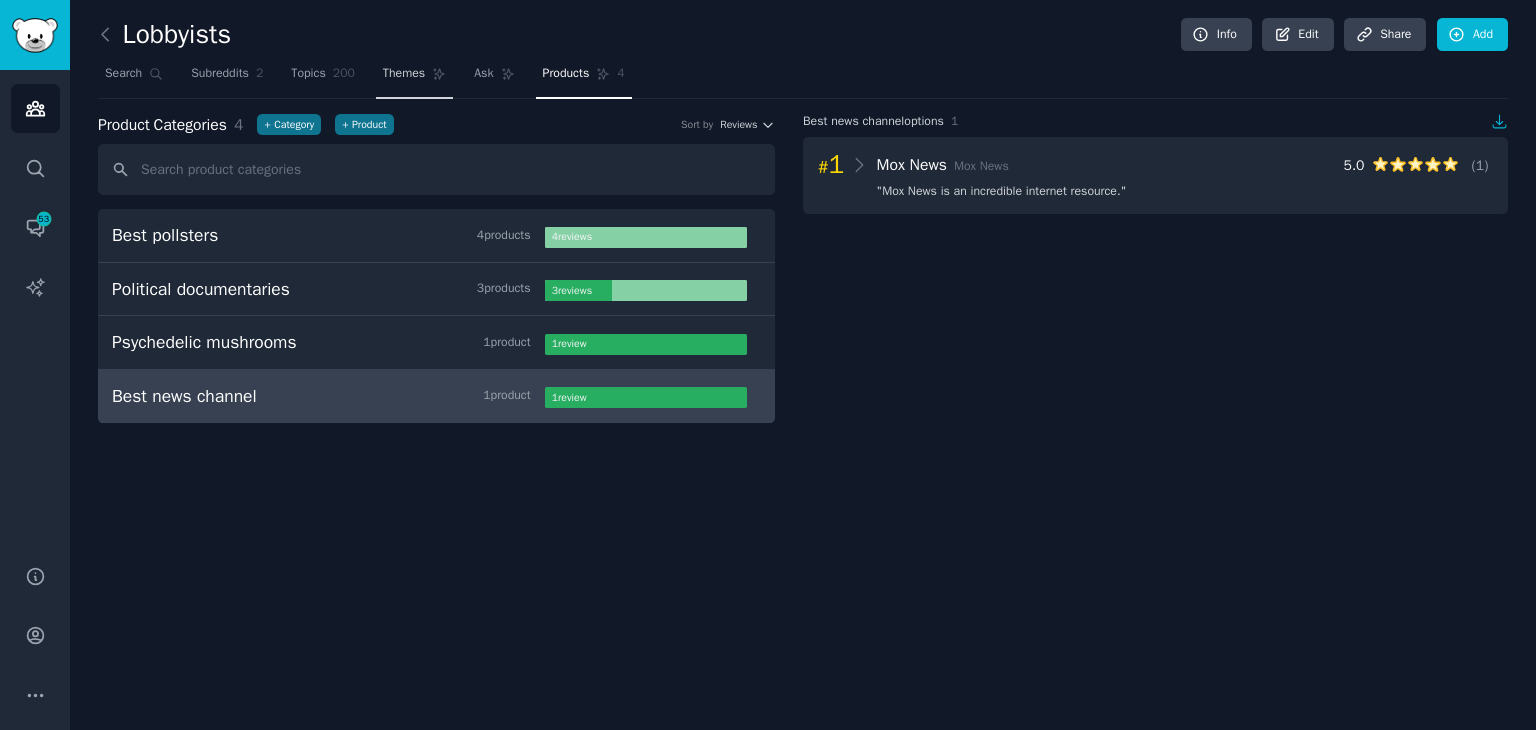 click on "Themes" at bounding box center (404, 74) 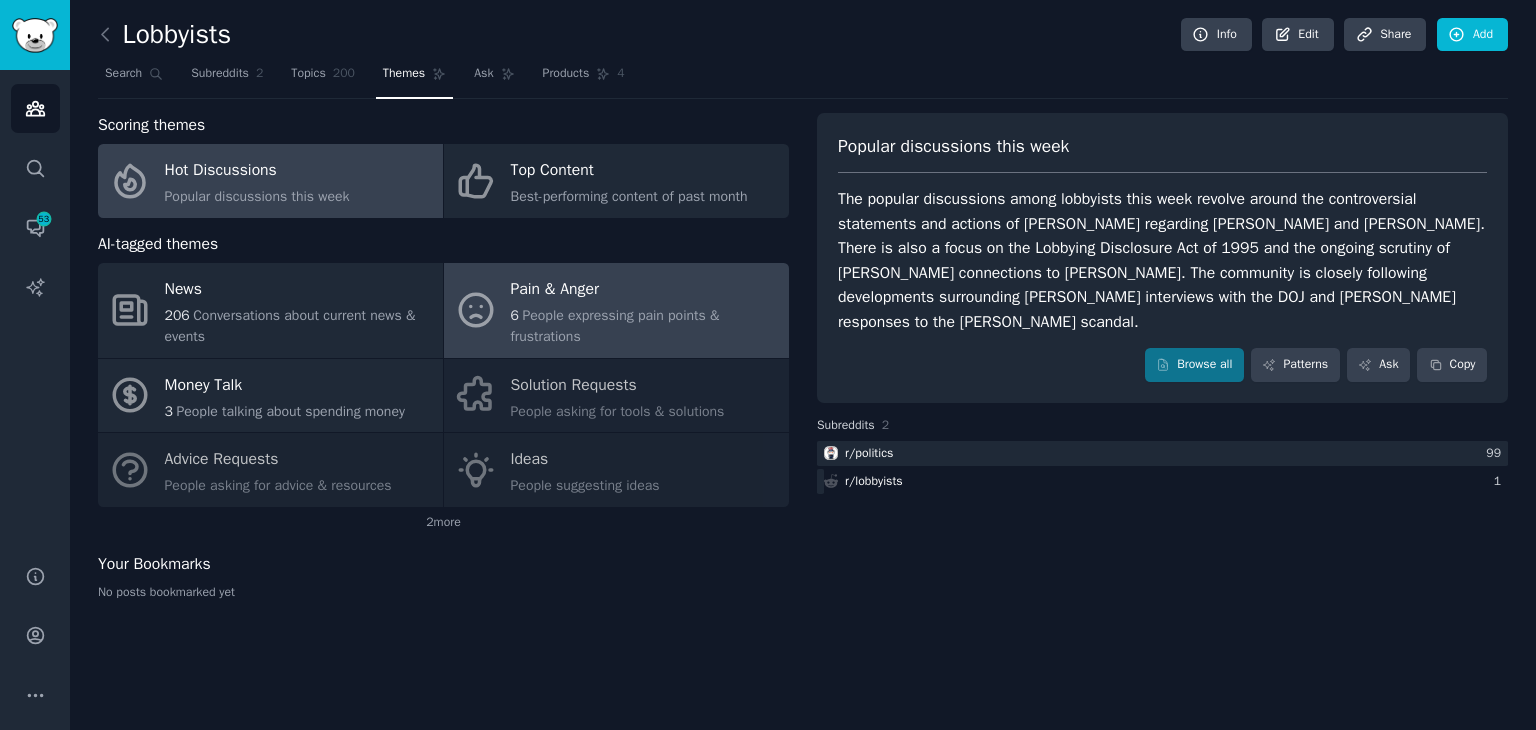 click on "People expressing pain points & frustrations" at bounding box center [615, 326] 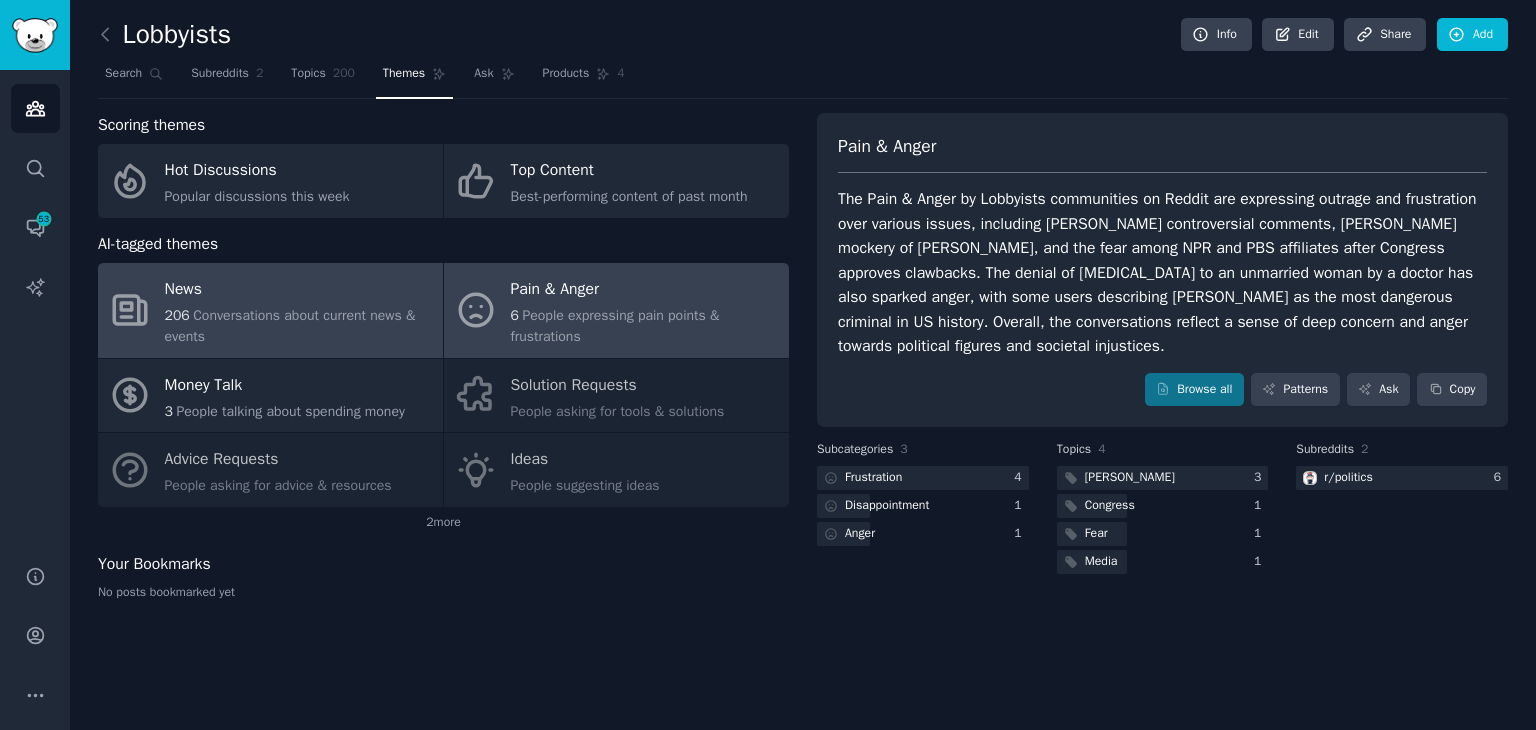 click on "Conversations about current news & events" at bounding box center [290, 326] 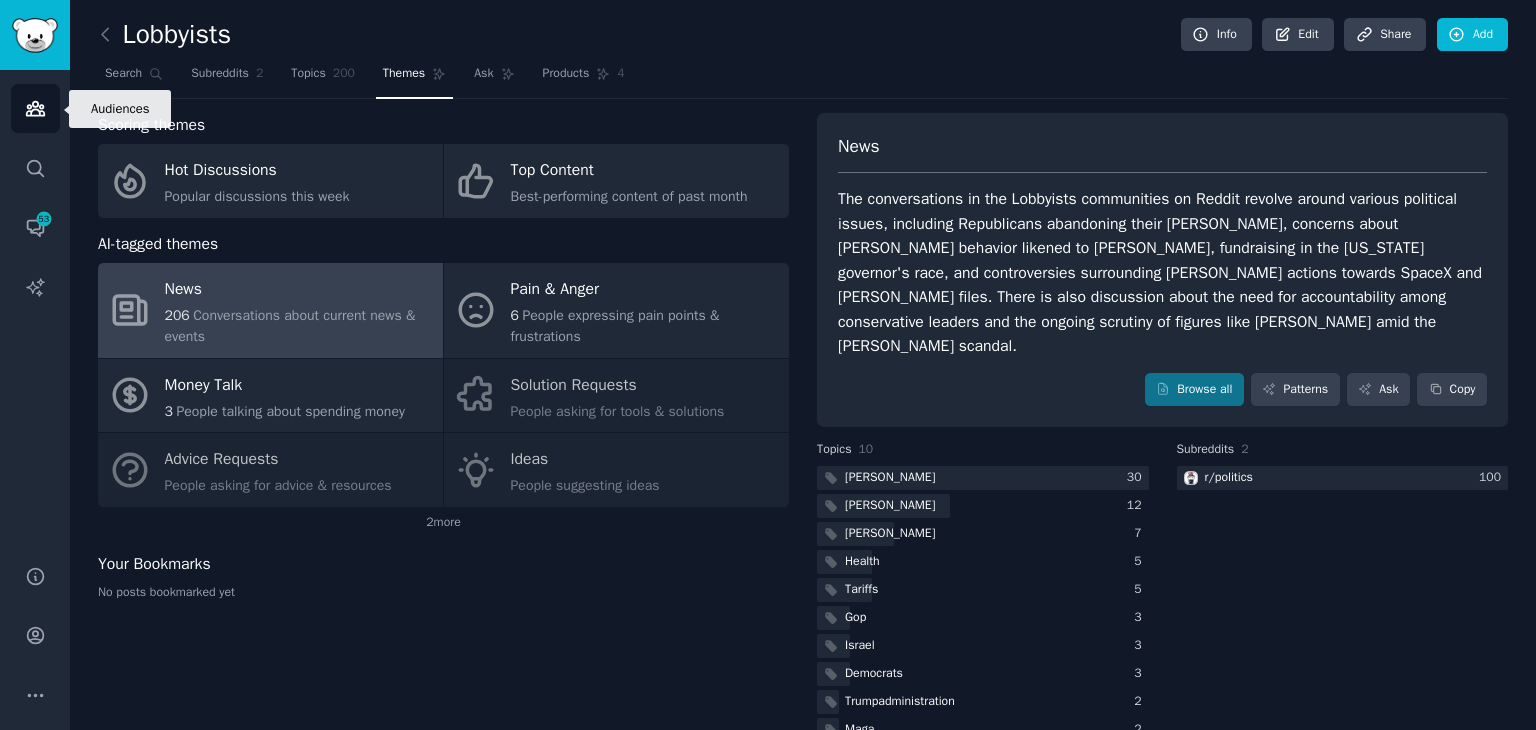 click 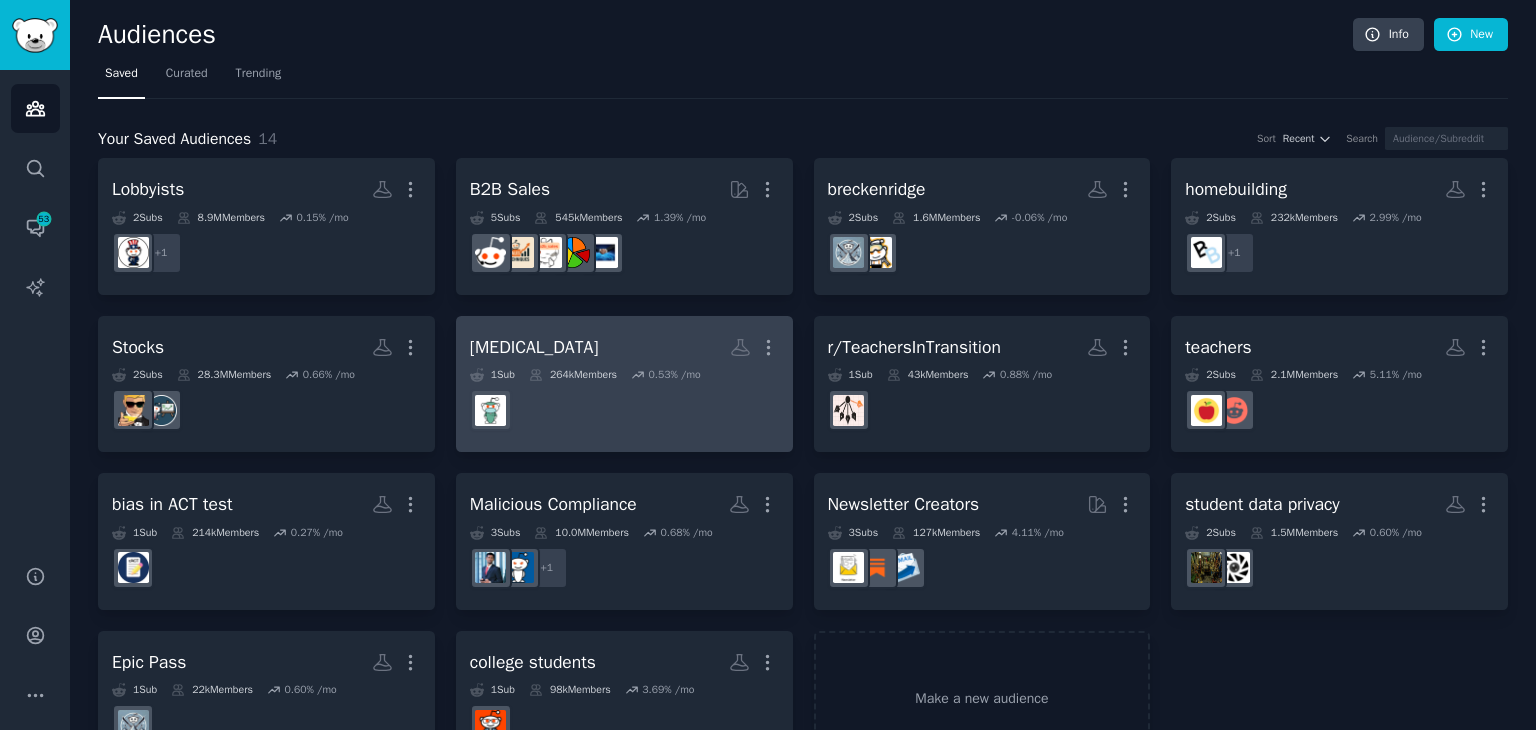 click on "[MEDICAL_DATA]" at bounding box center (534, 347) 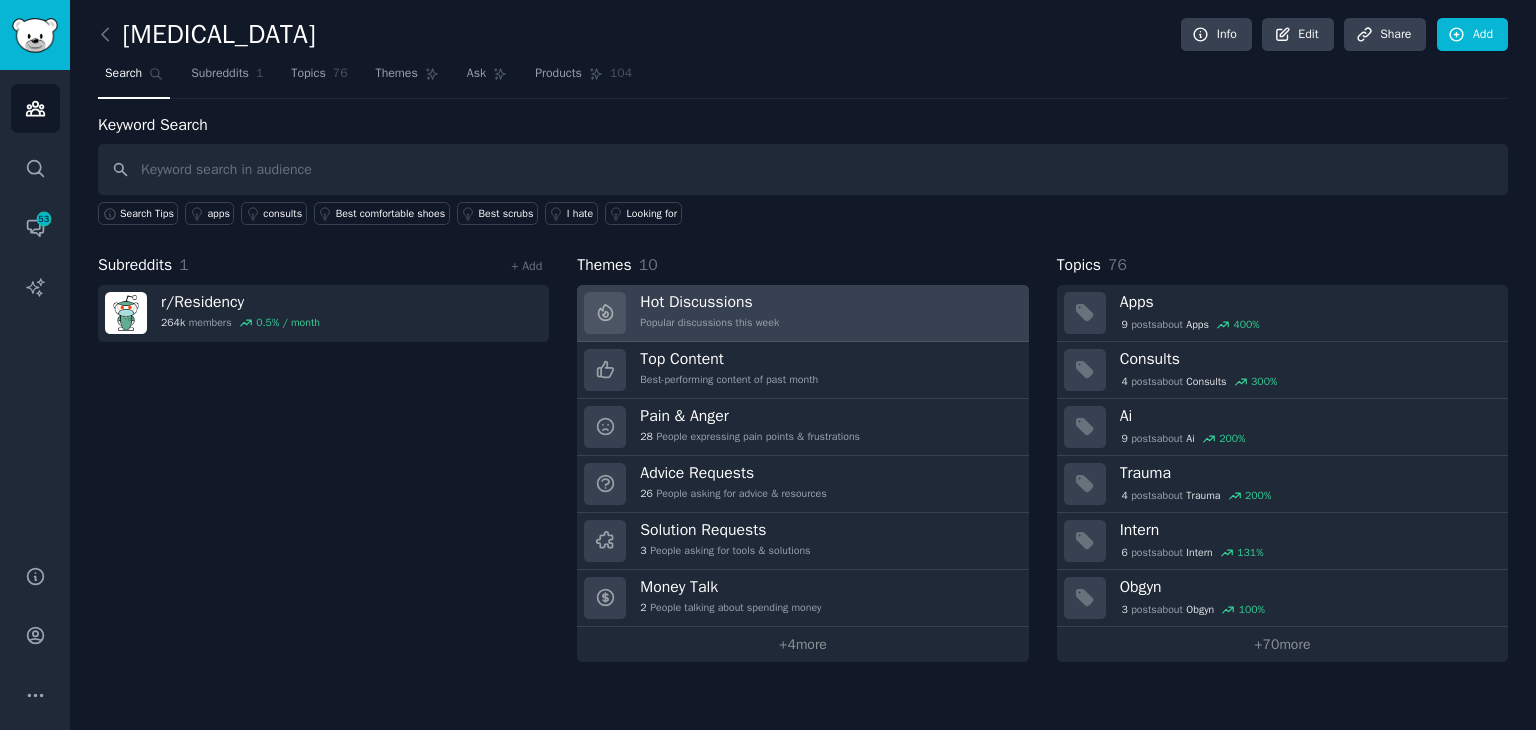 click on "Hot Discussions Popular discussions this week" at bounding box center (802, 313) 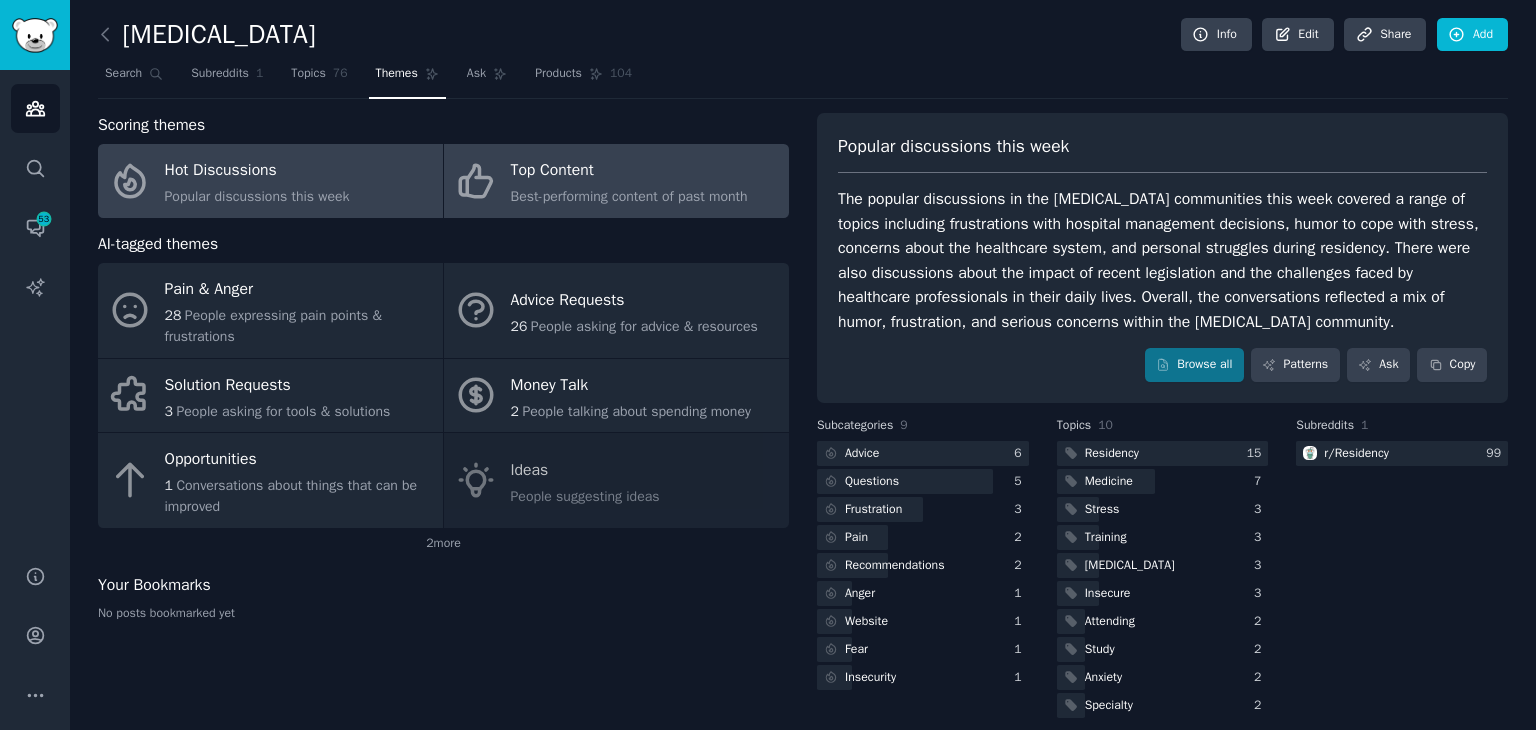 click on "Best-performing content of past month" 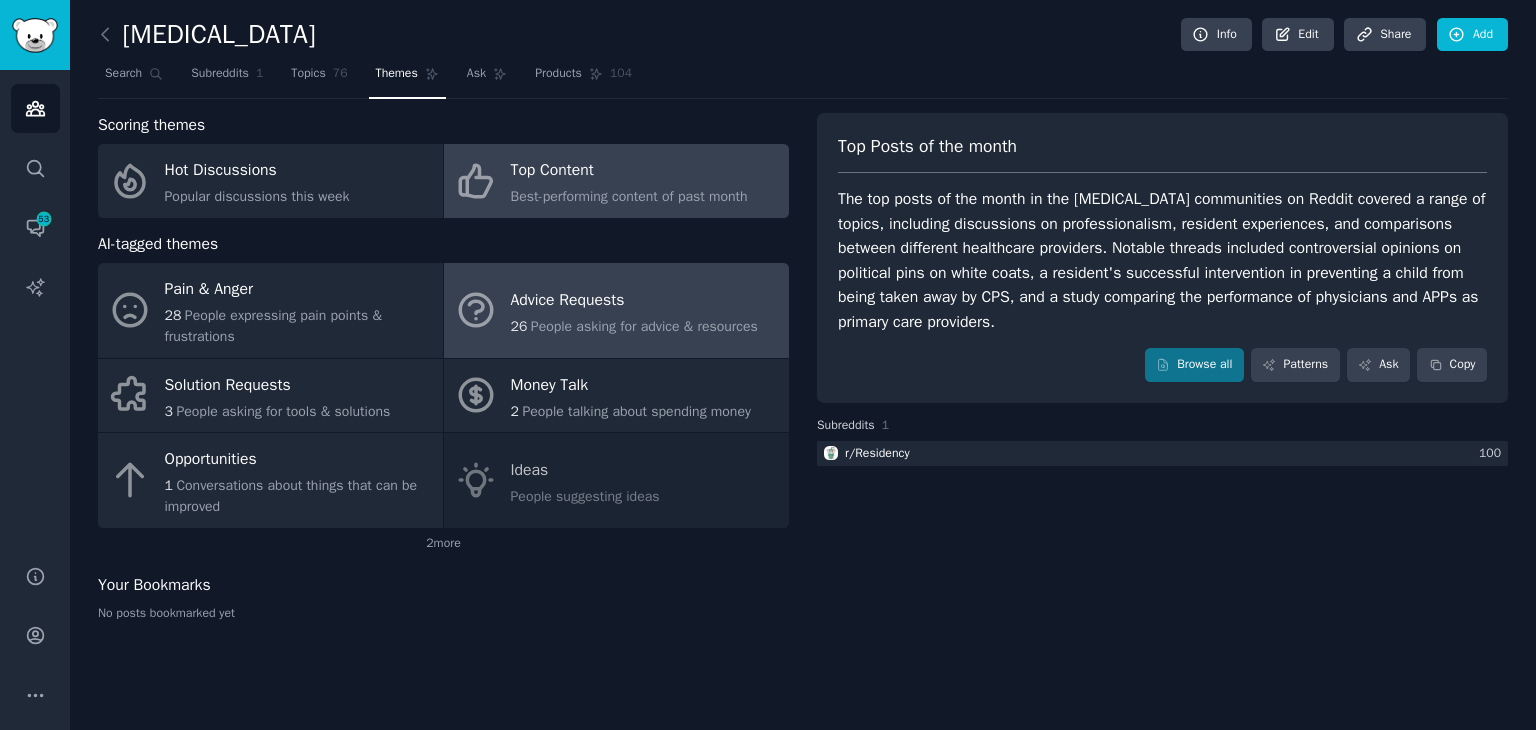 click on "People asking for advice & resources" at bounding box center (644, 326) 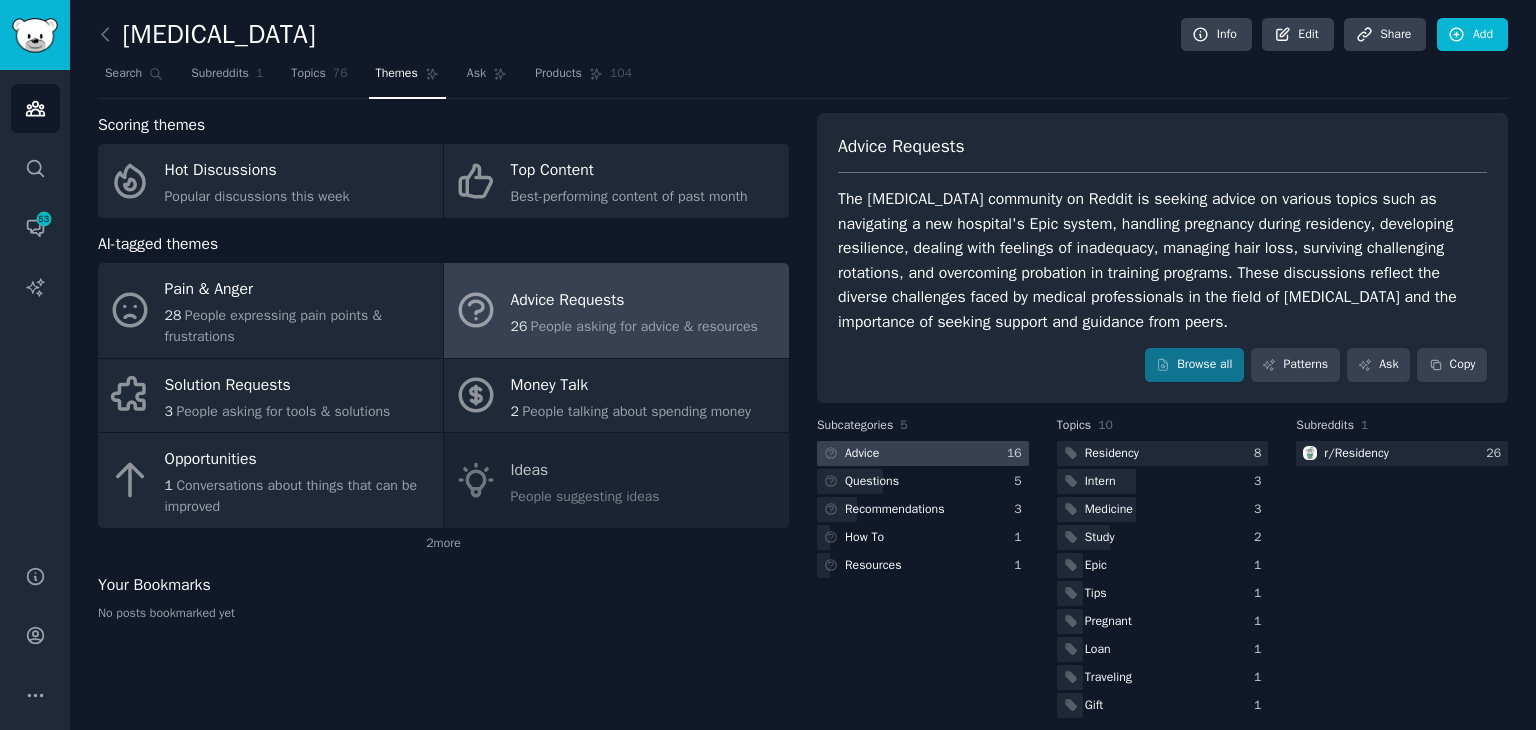 click at bounding box center [923, 453] 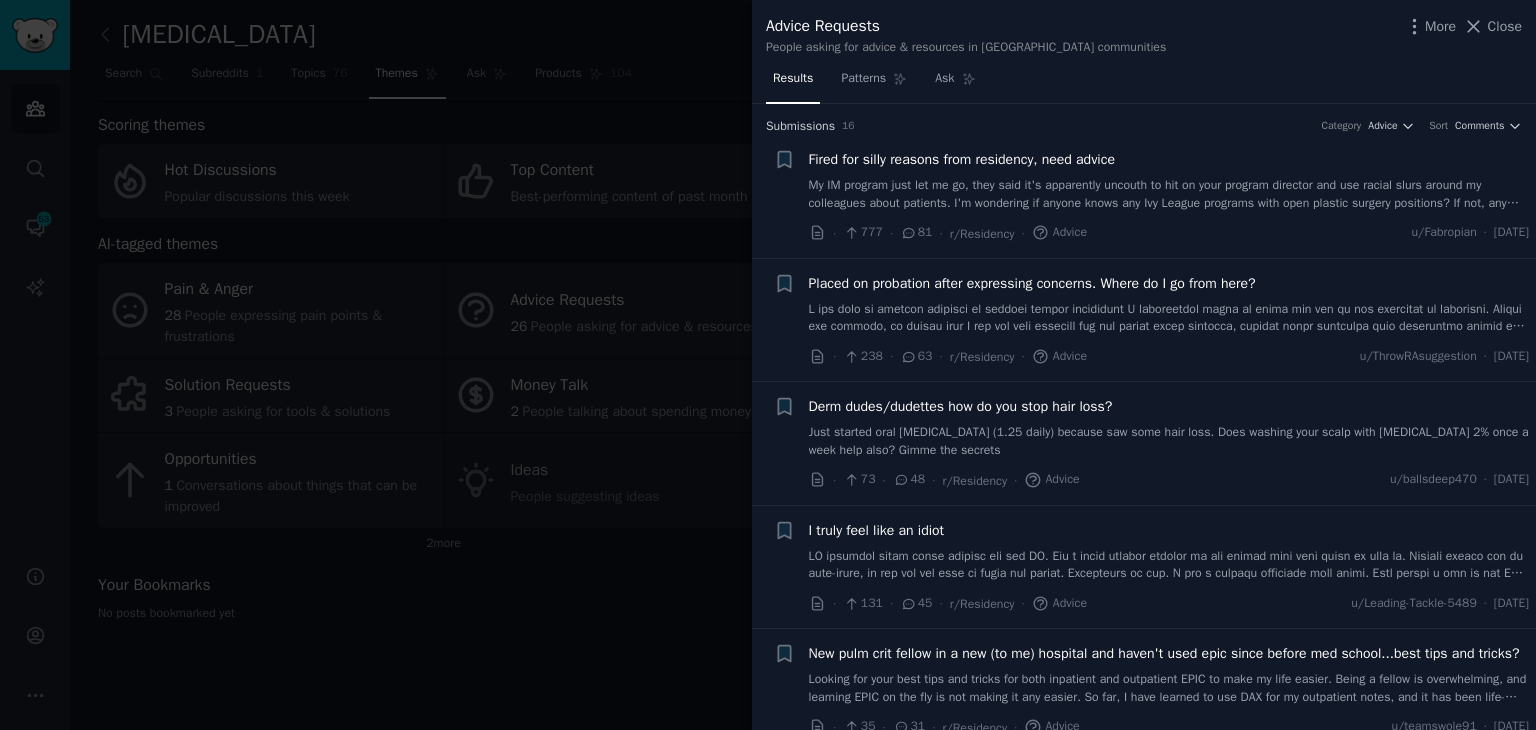 click at bounding box center (1169, 318) 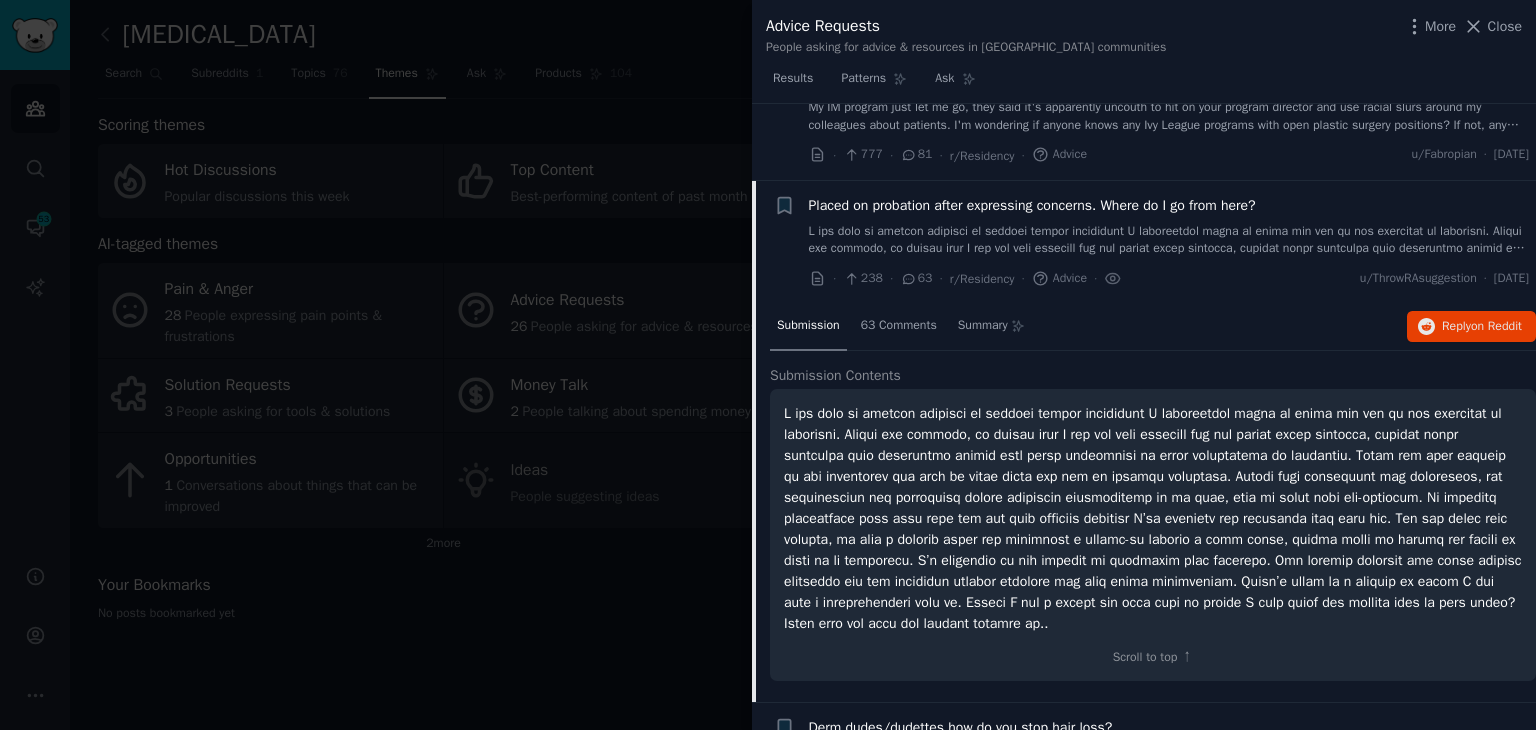 scroll, scrollTop: 155, scrollLeft: 0, axis: vertical 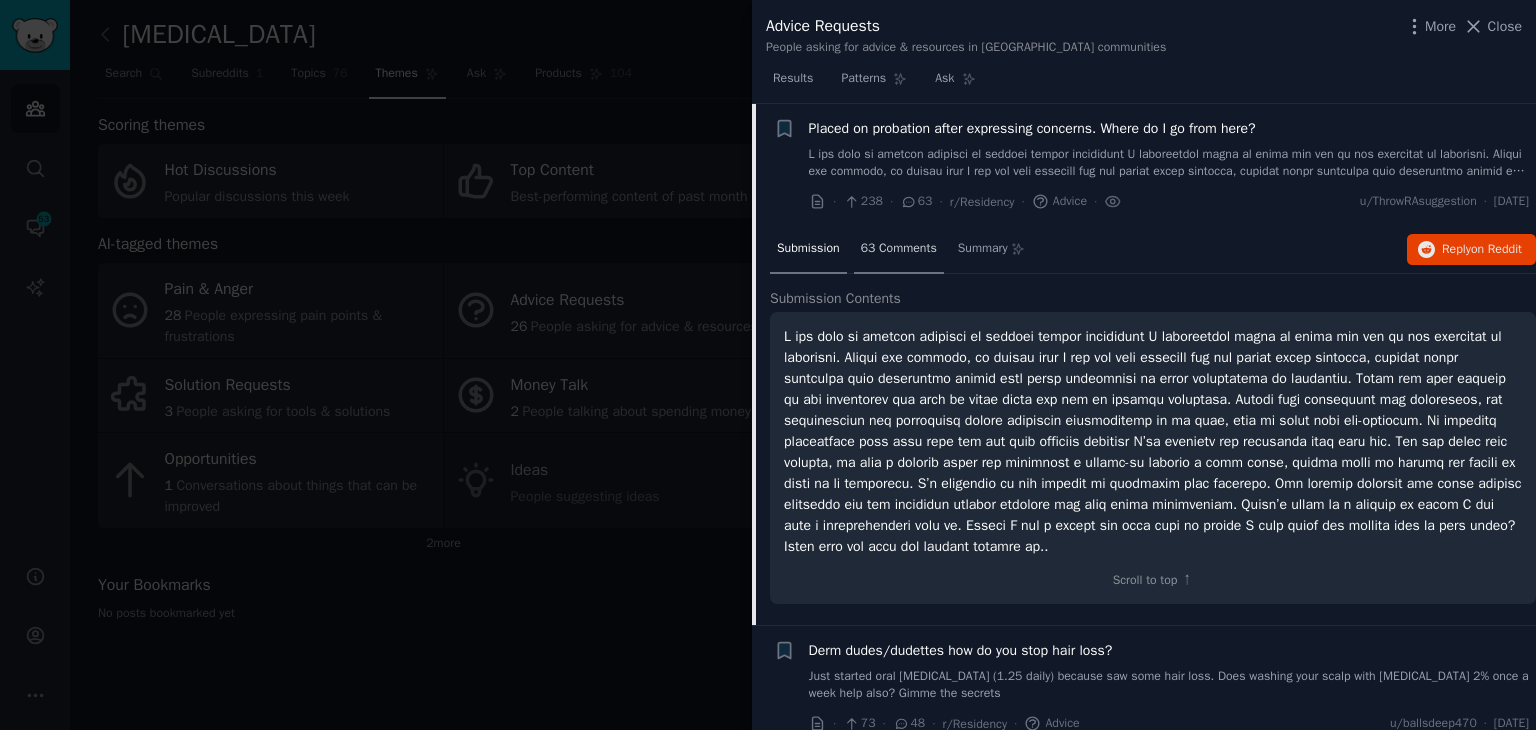 click on "63 Comments" at bounding box center [899, 249] 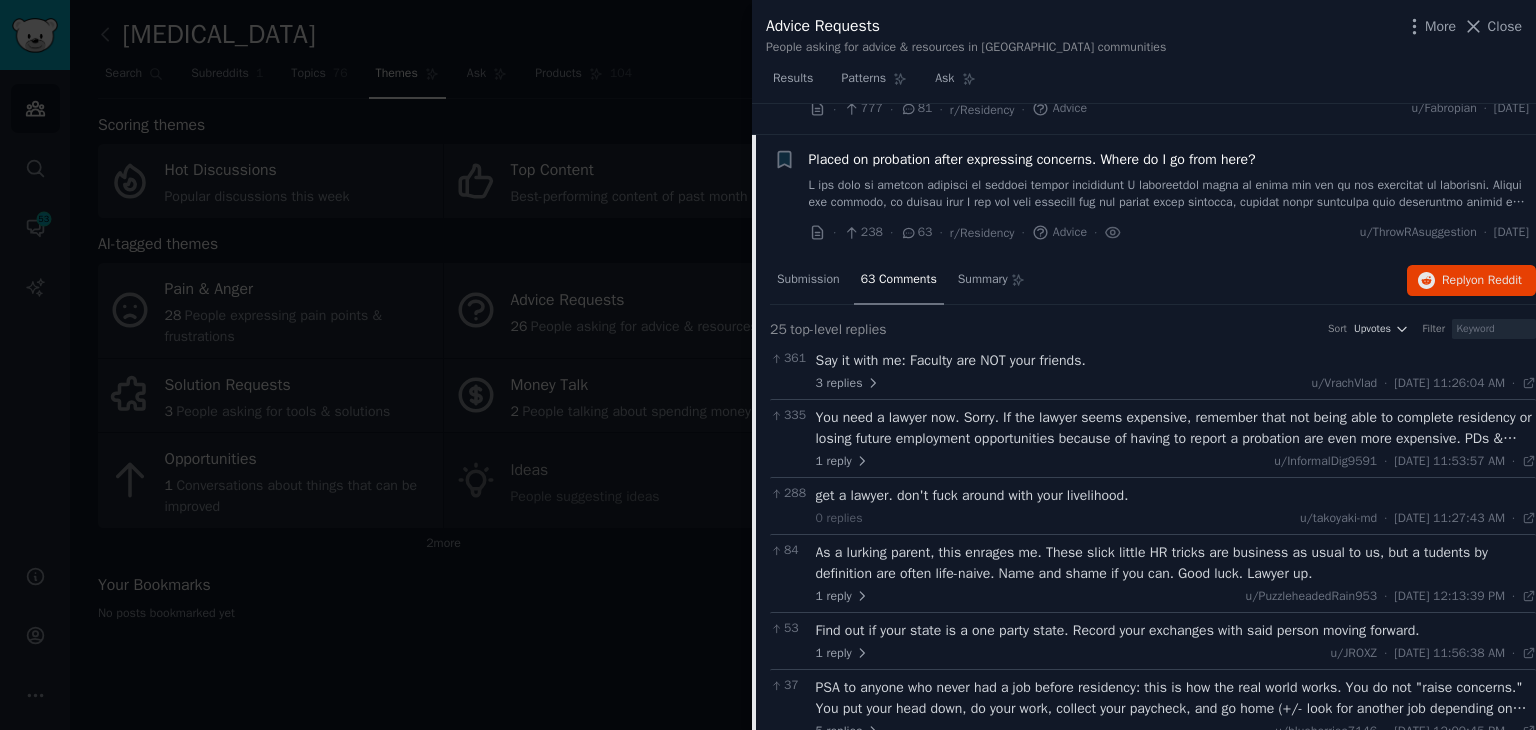 scroll, scrollTop: 0, scrollLeft: 0, axis: both 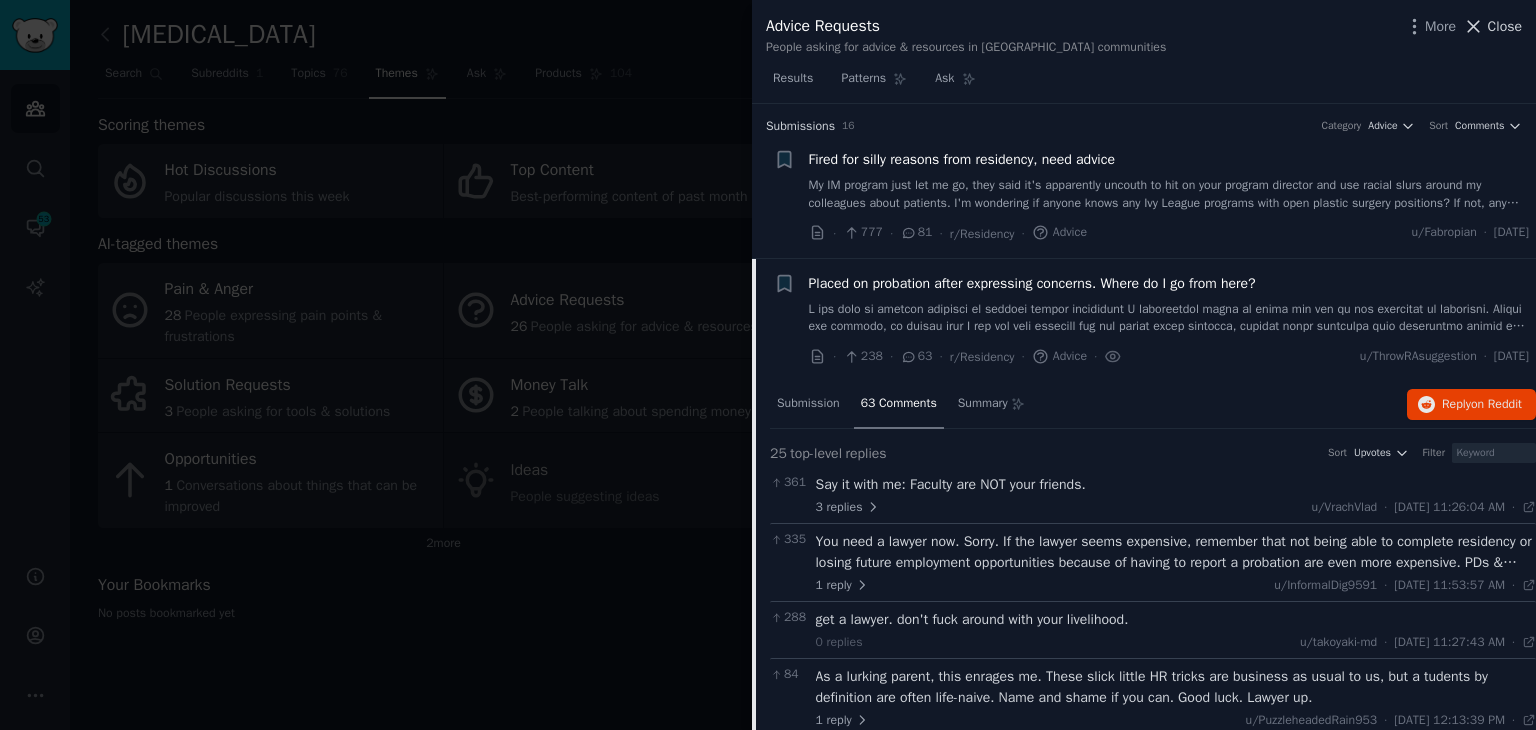 click 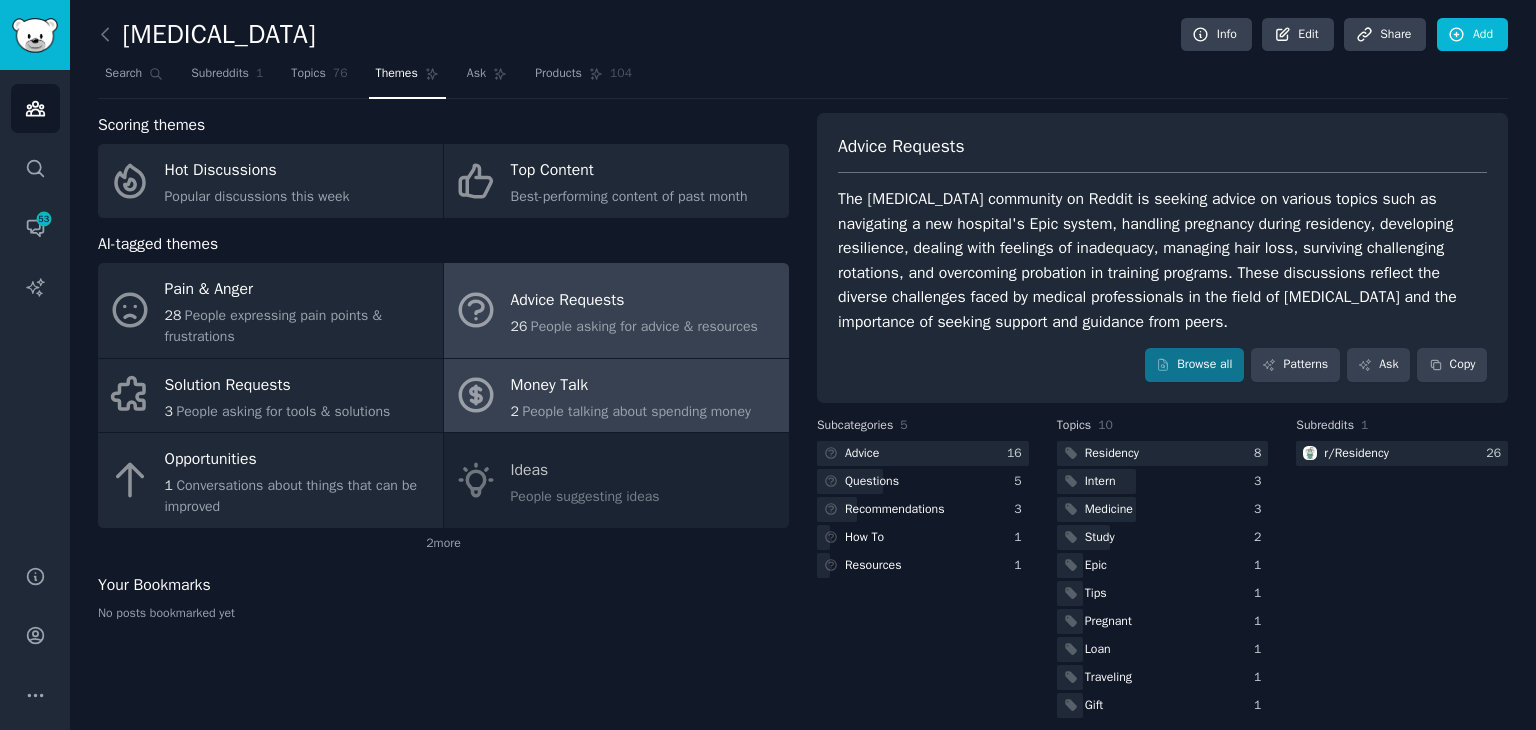 click on "Money Talk" at bounding box center [631, 385] 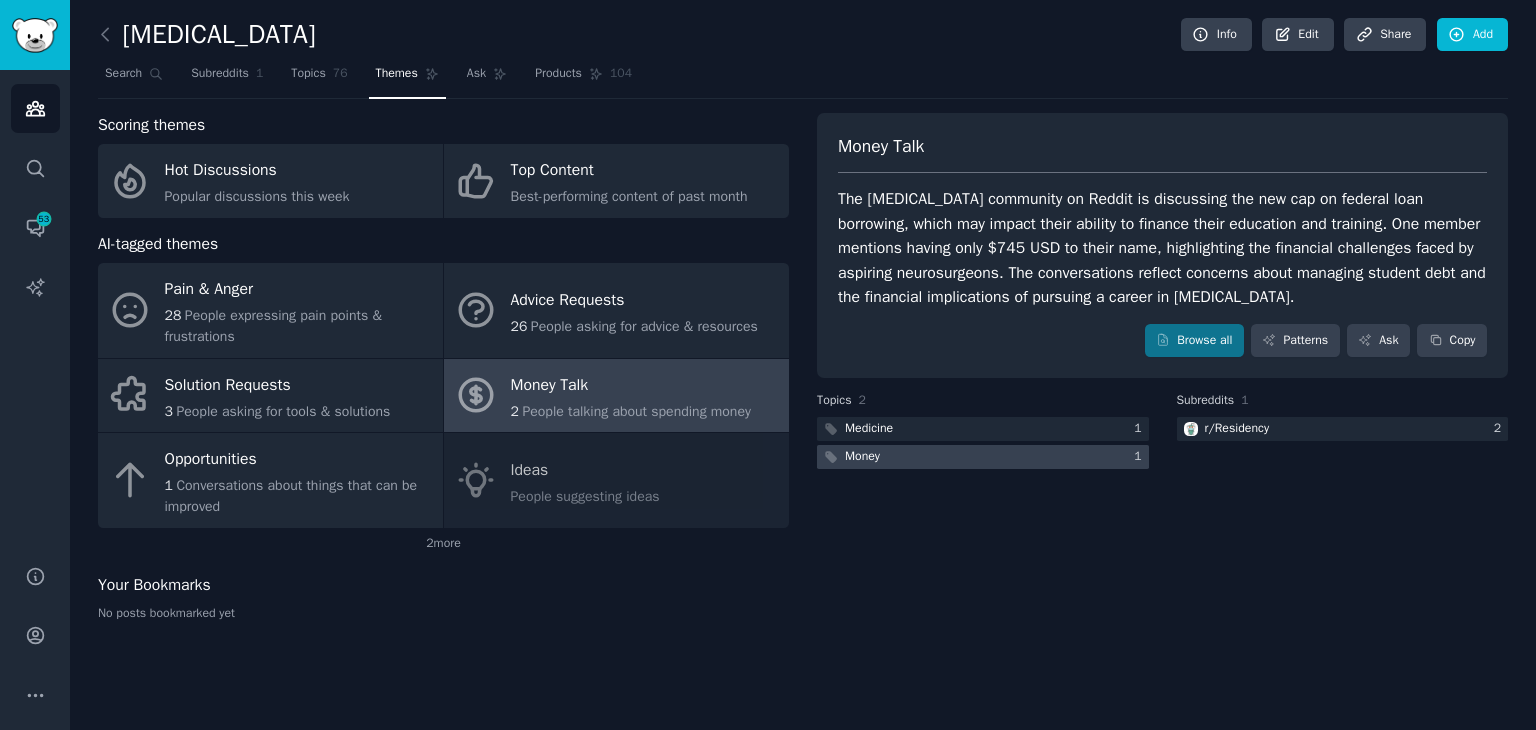 click at bounding box center (983, 457) 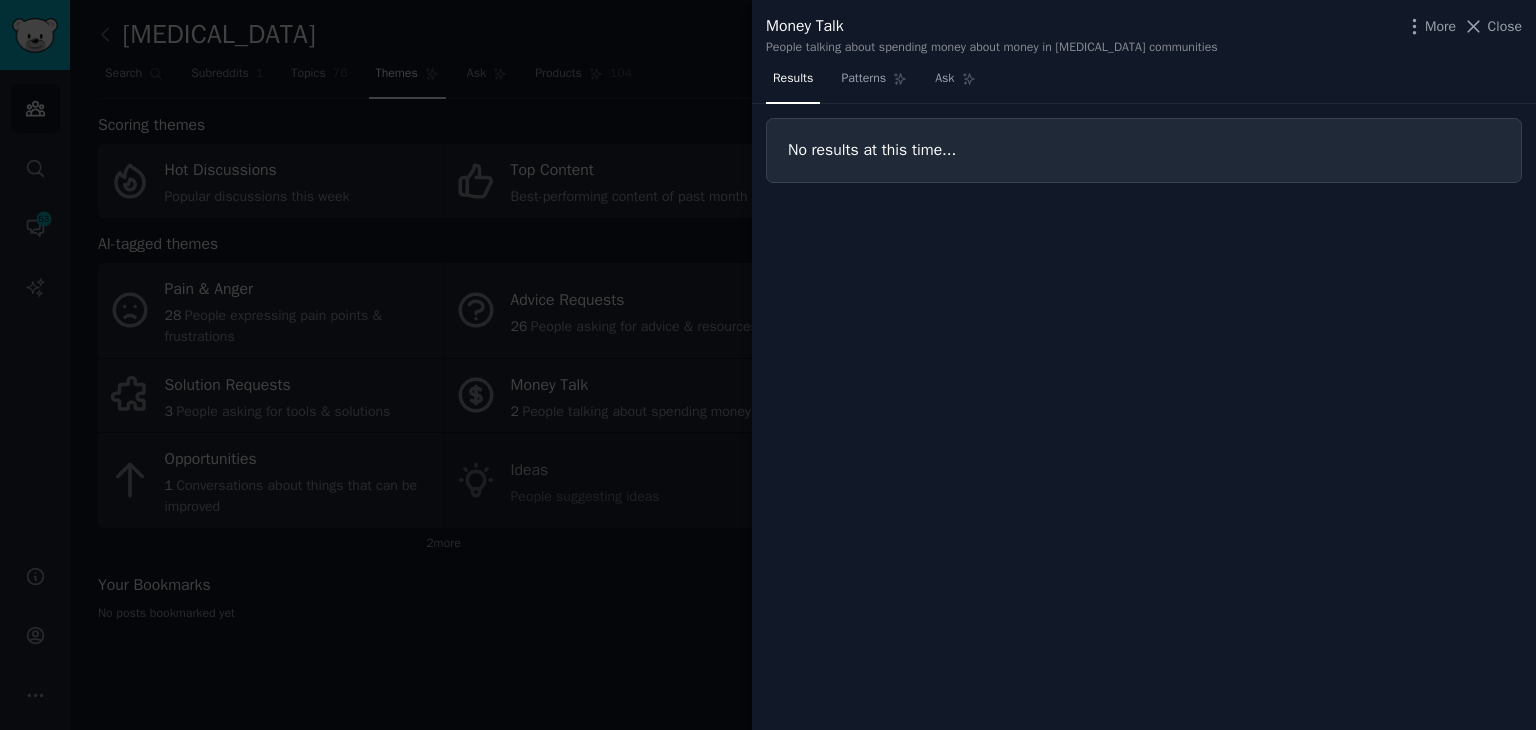click at bounding box center [768, 365] 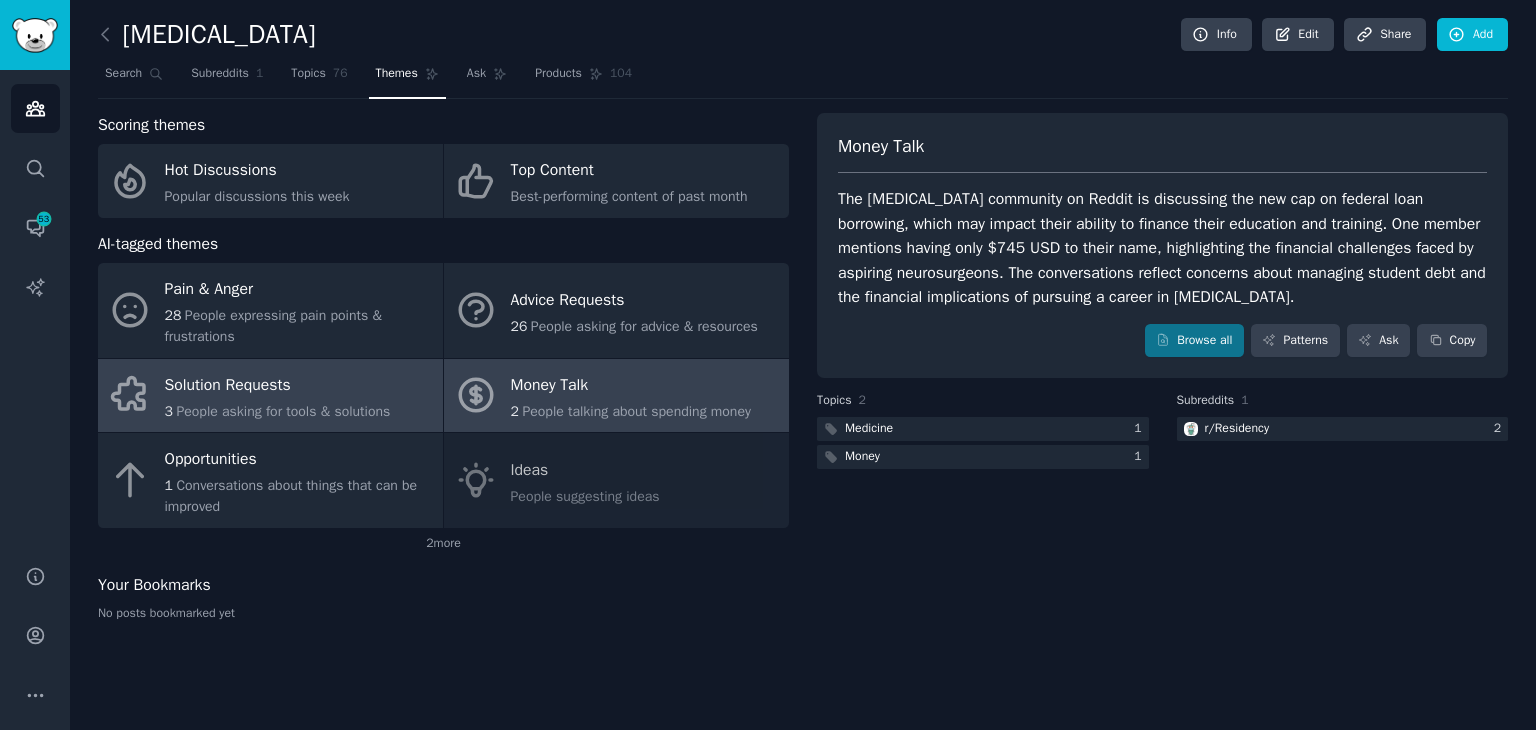 click on "People asking for tools & solutions" at bounding box center [283, 411] 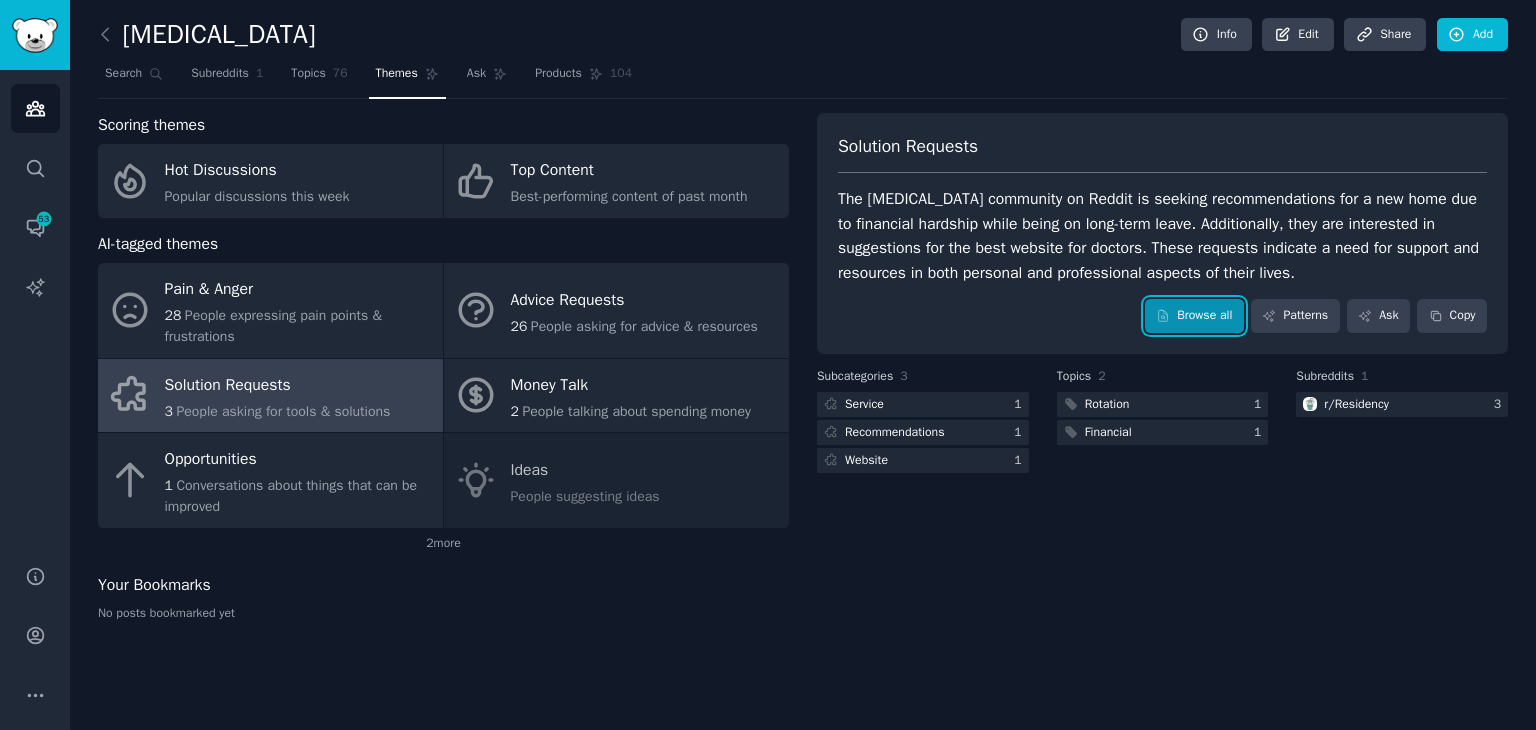 click on "Browse all" at bounding box center [1194, 316] 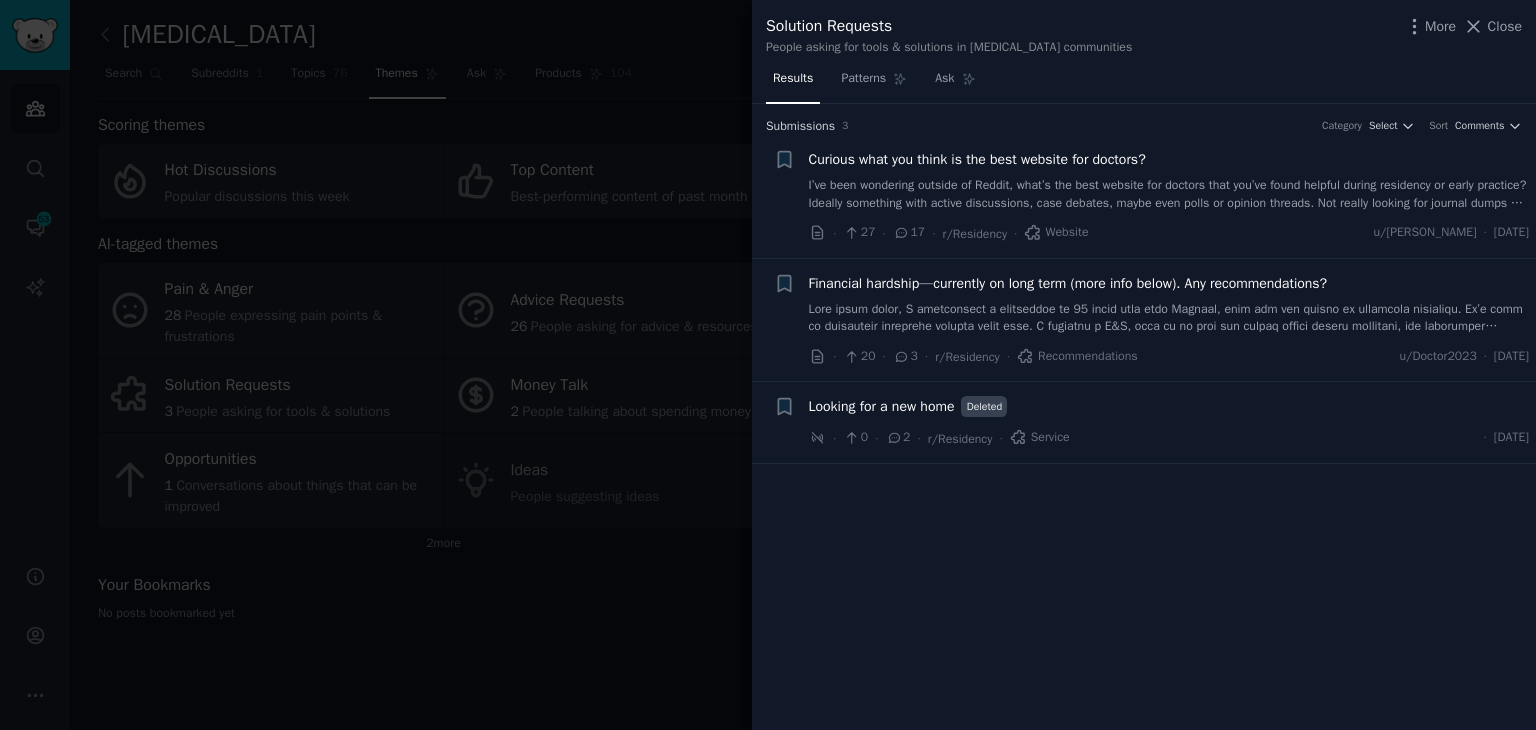 click on "Looking for a new home" at bounding box center (882, 406) 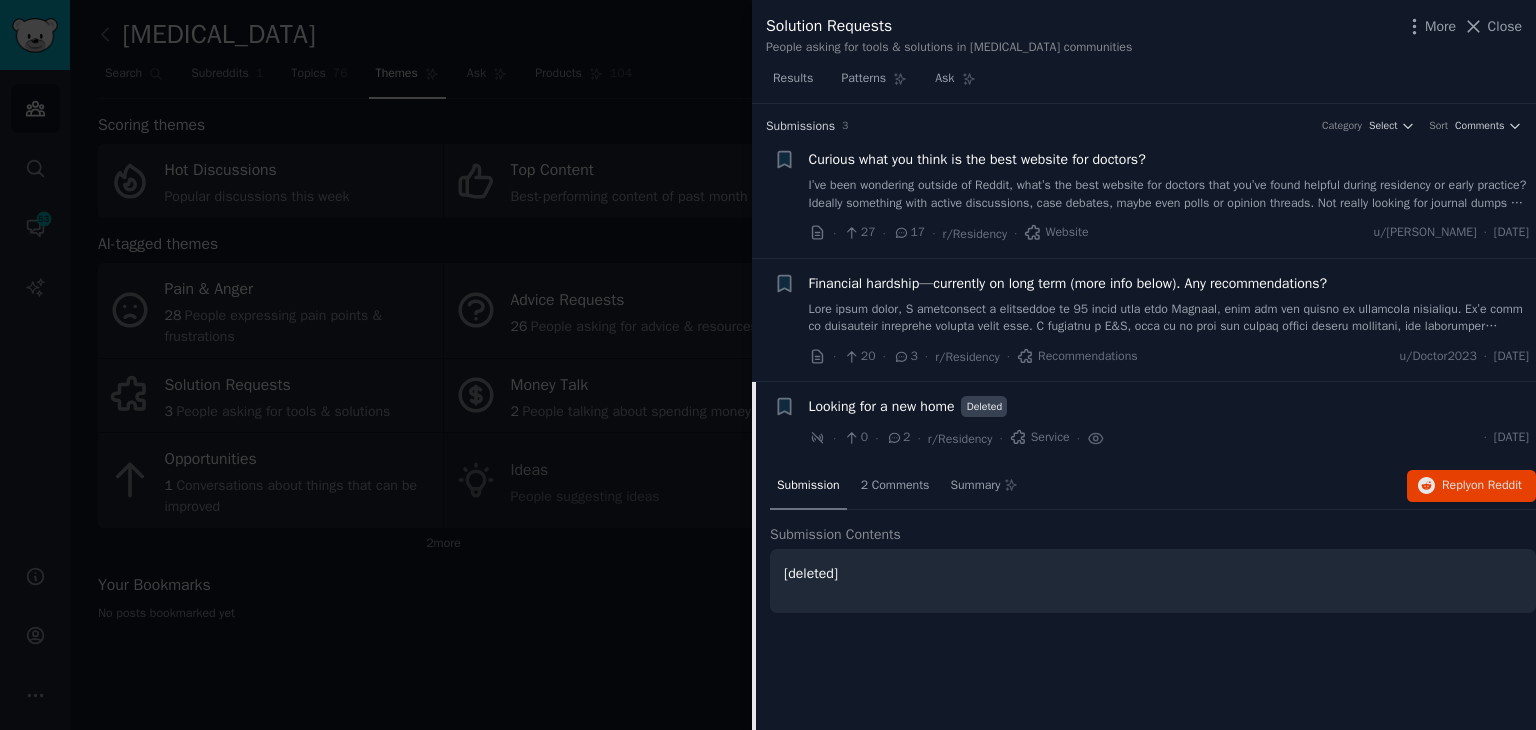 scroll, scrollTop: 32, scrollLeft: 0, axis: vertical 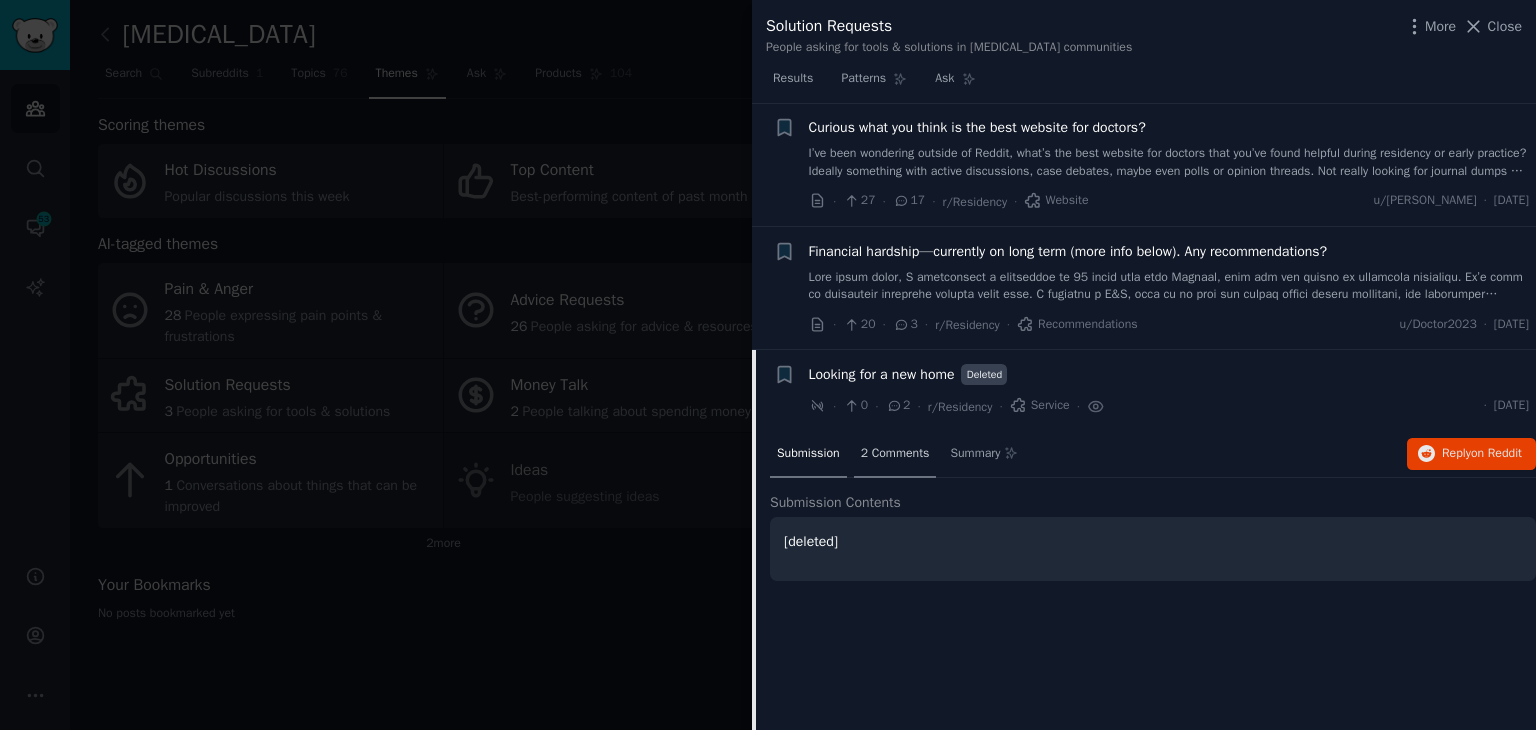 click on "2 Comments" at bounding box center [895, 454] 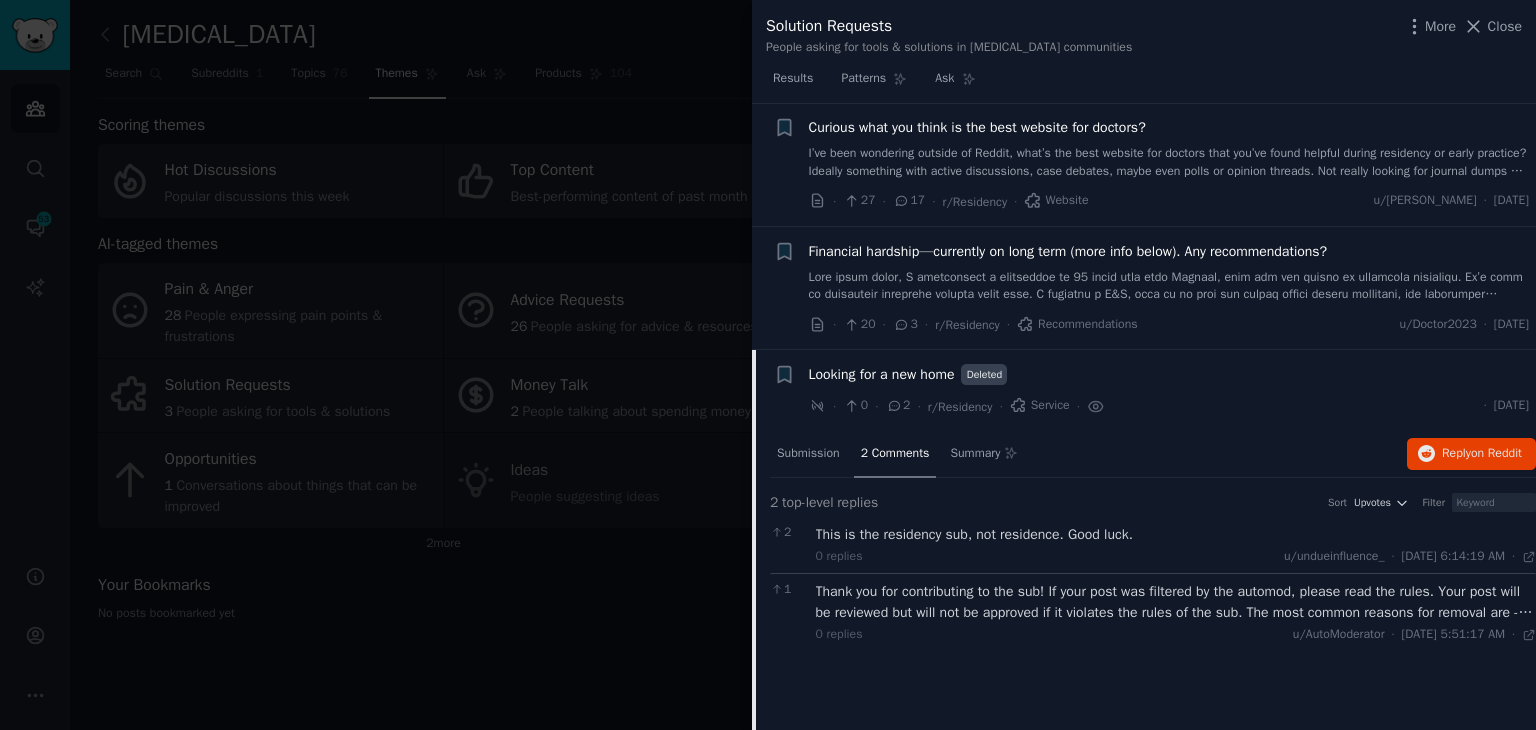 click at bounding box center [768, 365] 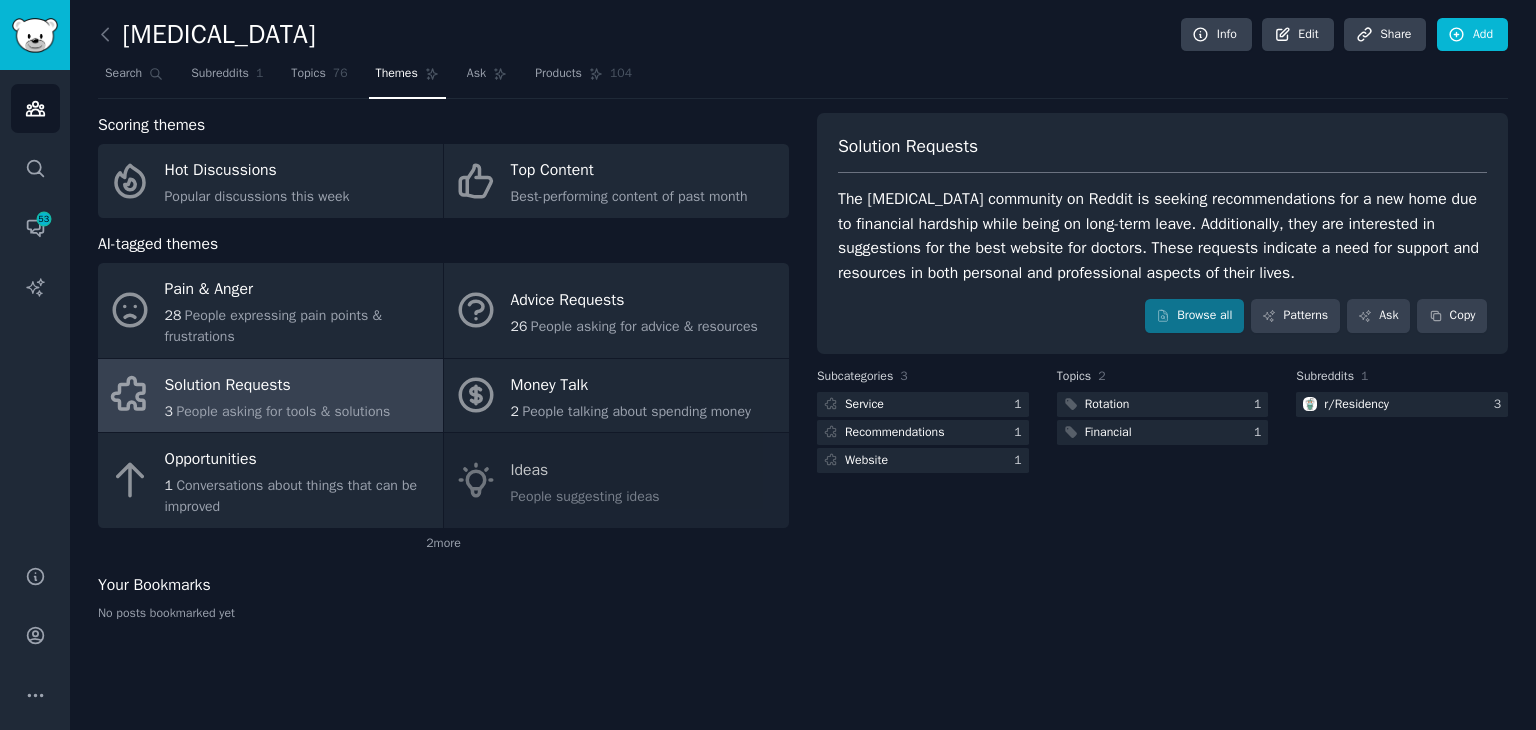 click on "Pain & Anger 28 People expressing pain points & frustrations Advice Requests 26 People asking for advice & resources Solution Requests 3 People asking for tools & solutions Money Talk 2 People talking about spending money Opportunities 1 Conversations about things that can be improved Ideas People suggesting ideas" 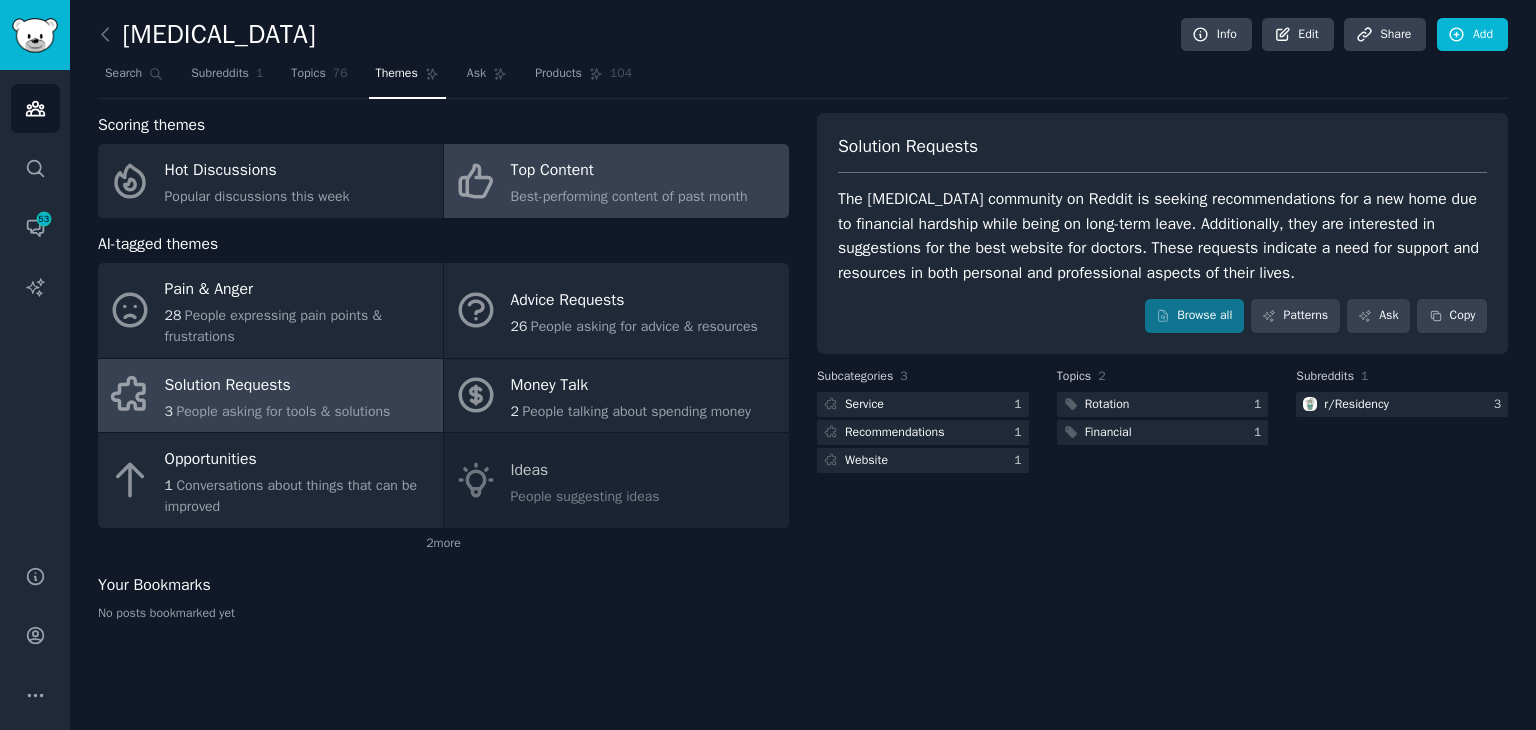click on "Best-performing content of past month" 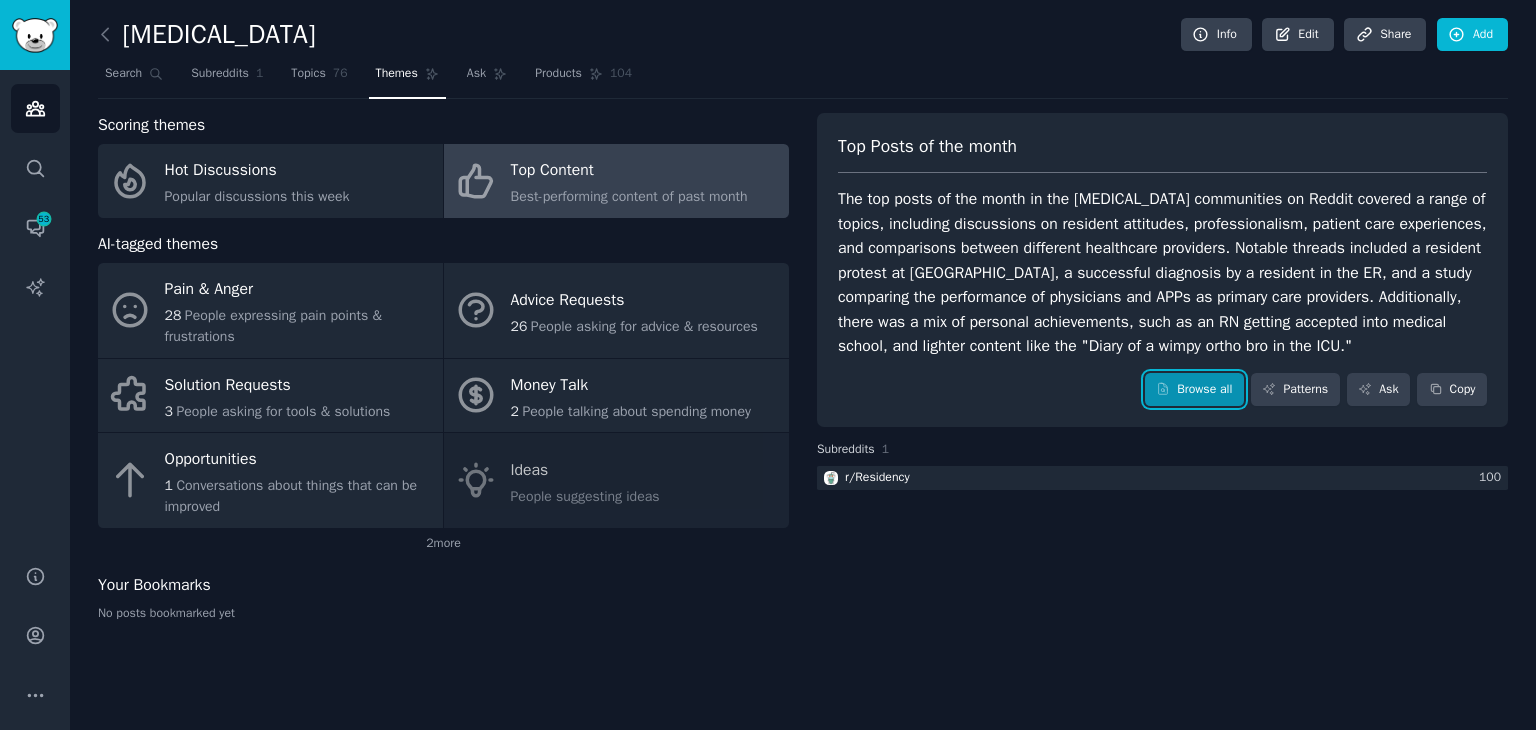 click on "Browse all" at bounding box center [1194, 390] 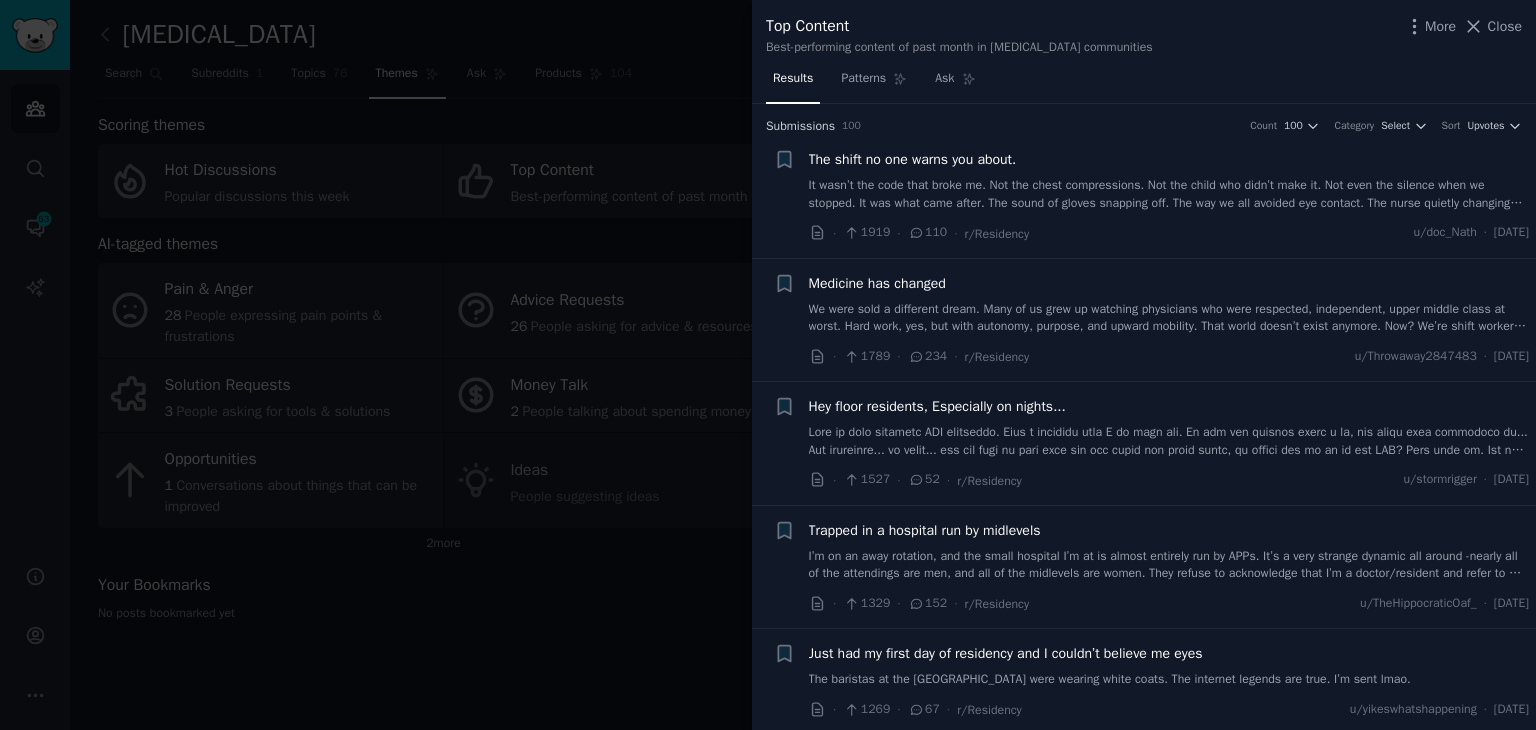 click on "Medicine has changed We were sold a different dream.
Many of us grew up watching physicians who were respected, independent, upper middle class at worst. Hard work, yes, but with autonomy, purpose, and upward mobility.
That world doesn’t exist anymore.
Now? We’re shift workers with doctorates. Productivity quotas. Prior auths. Burnout rates through the roof. Limited say in staffing.
We train a decade to become managers in hospital systems that see us as “providers.”
And for what? Shrinking pay. Growing debt. Less control. Less time. Less meaning.
This isn’t just about money. It’s about what we thought this profession stood for.
Medicine has changed and a lot of us are quietly grieving what it’s become." at bounding box center (1169, 304) 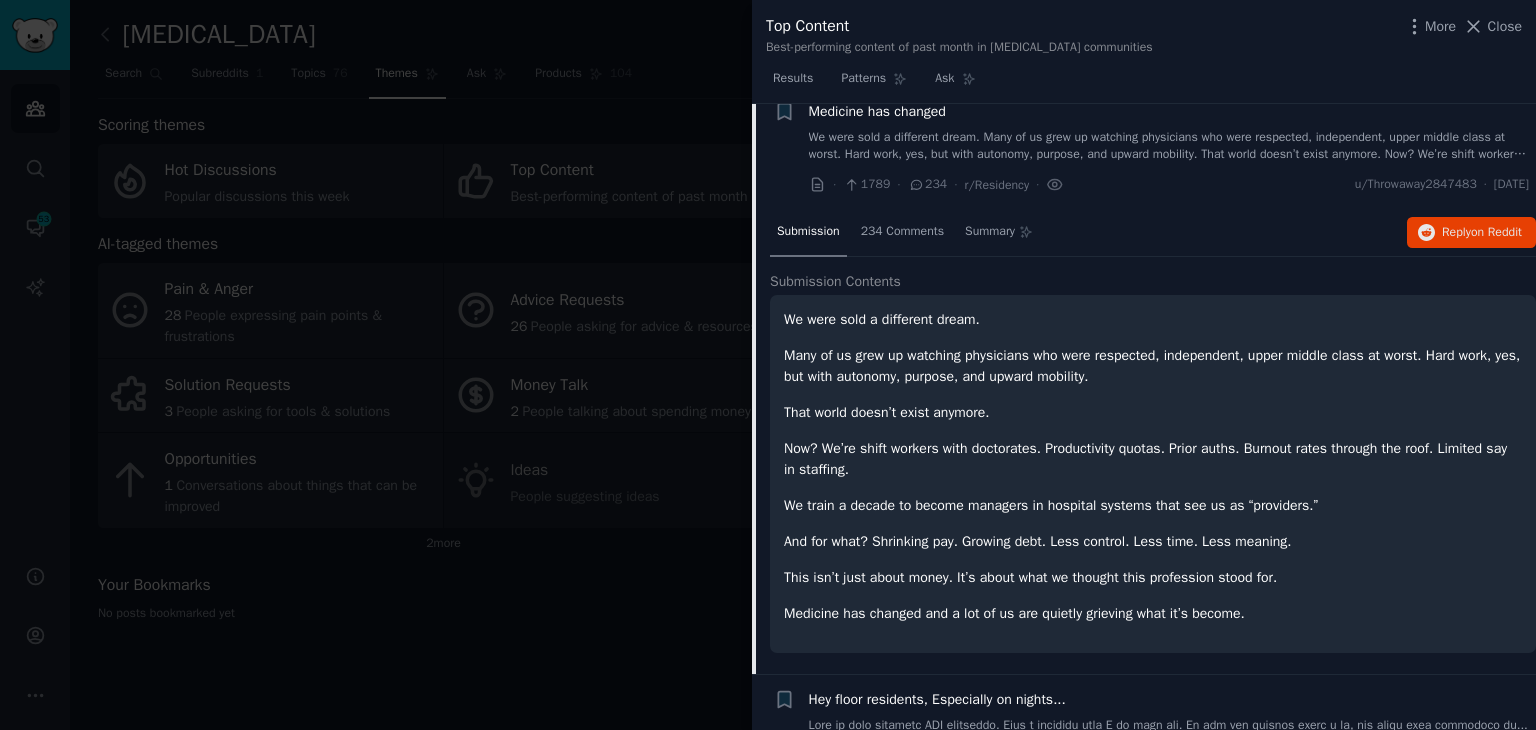 scroll, scrollTop: 55, scrollLeft: 0, axis: vertical 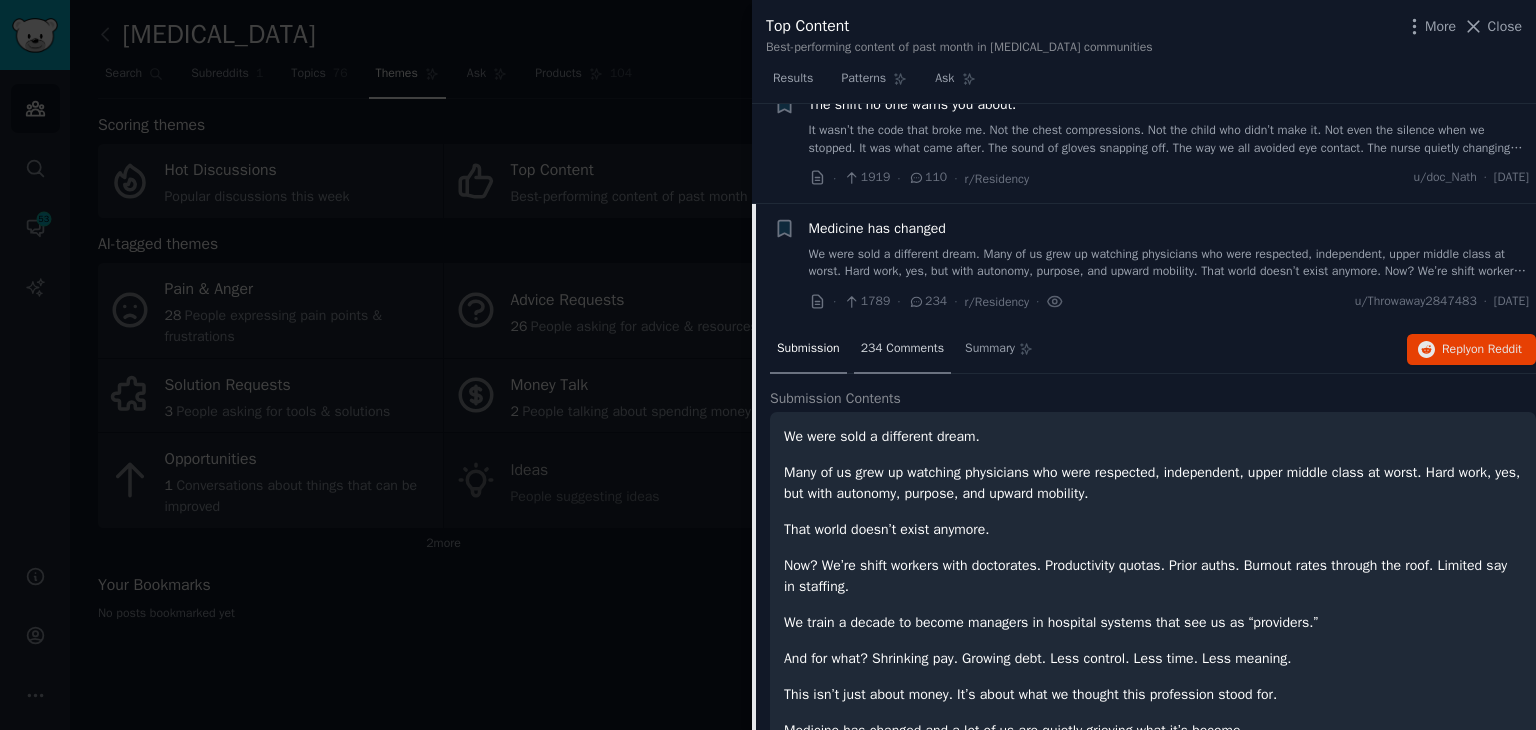click on "234 Comments" at bounding box center [902, 349] 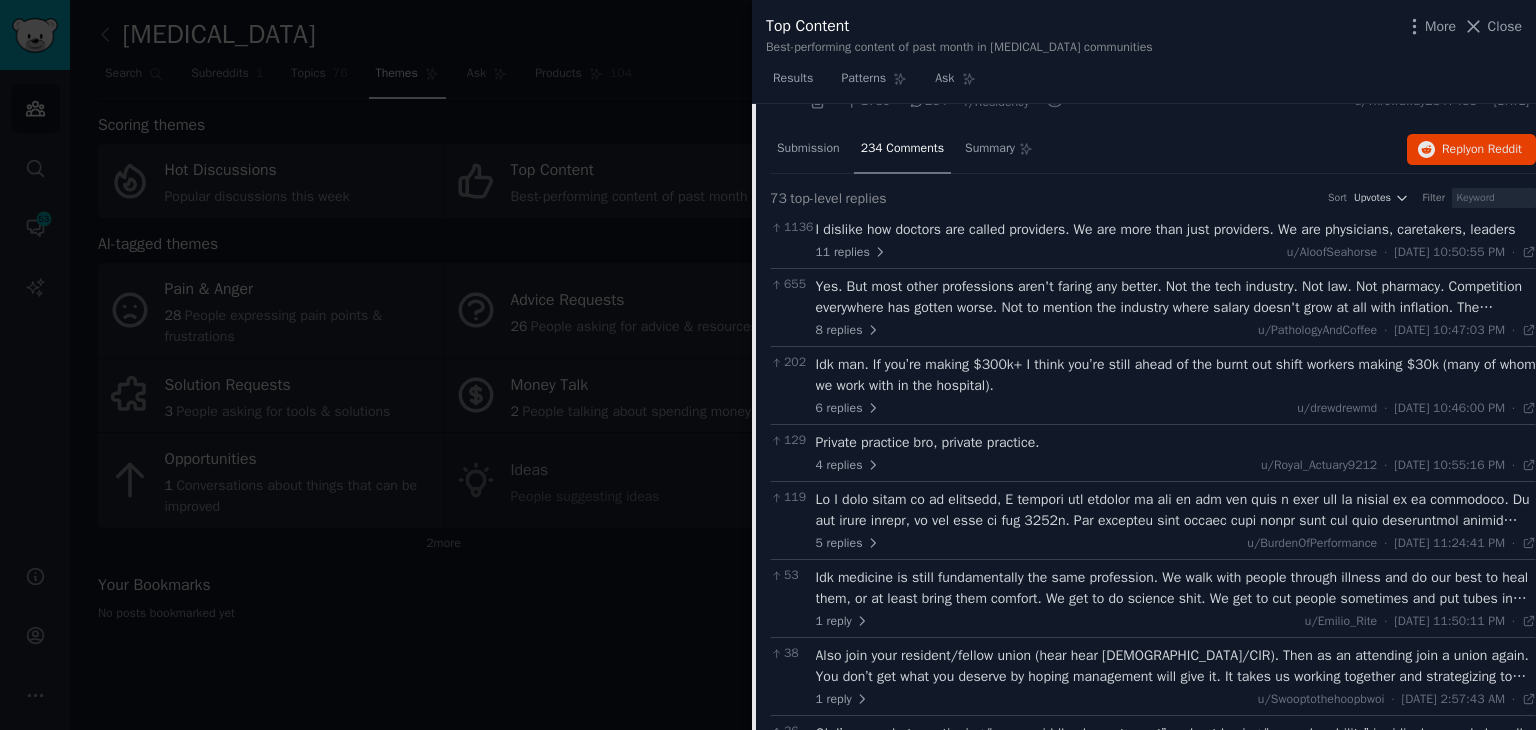 scroll, scrollTop: 455, scrollLeft: 0, axis: vertical 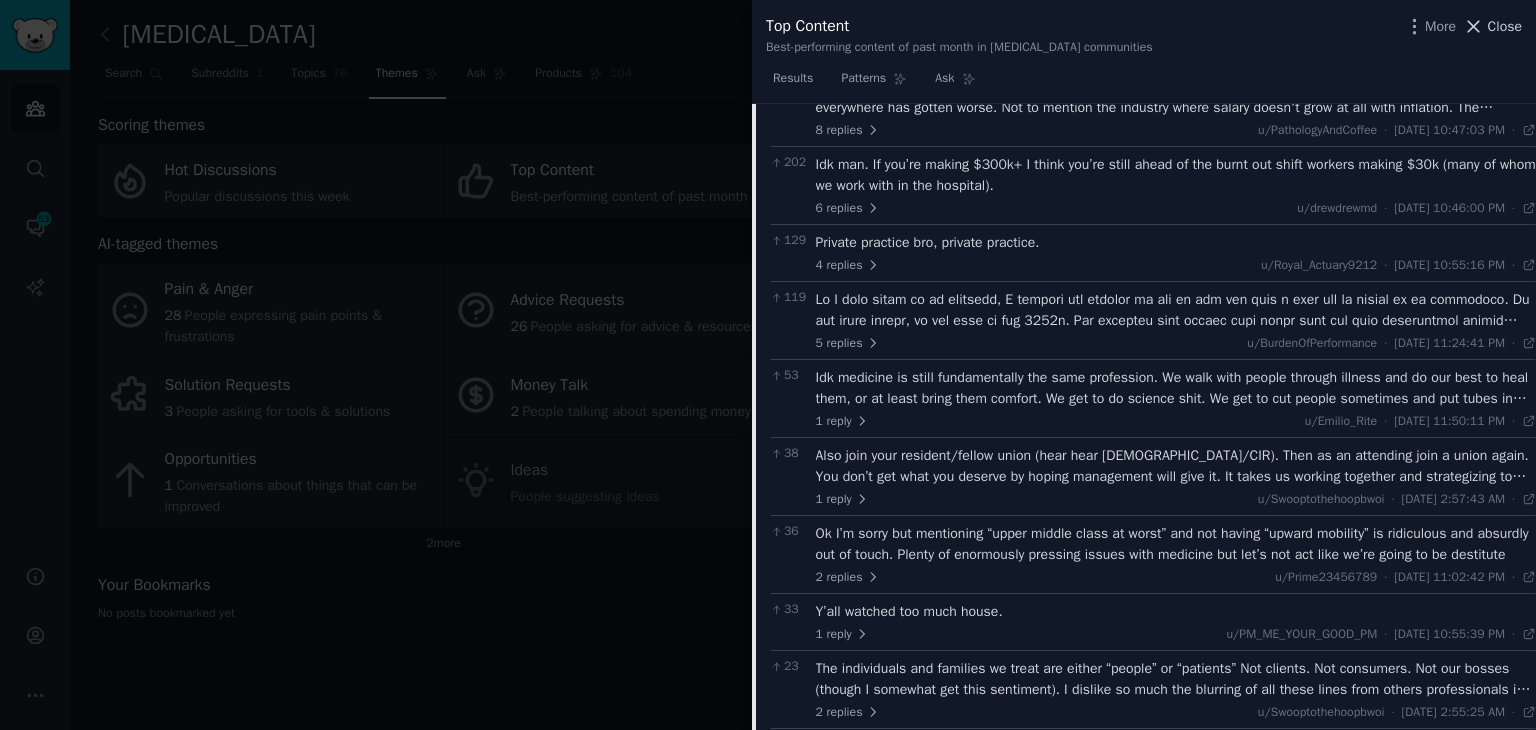 click on "Close" at bounding box center (1505, 26) 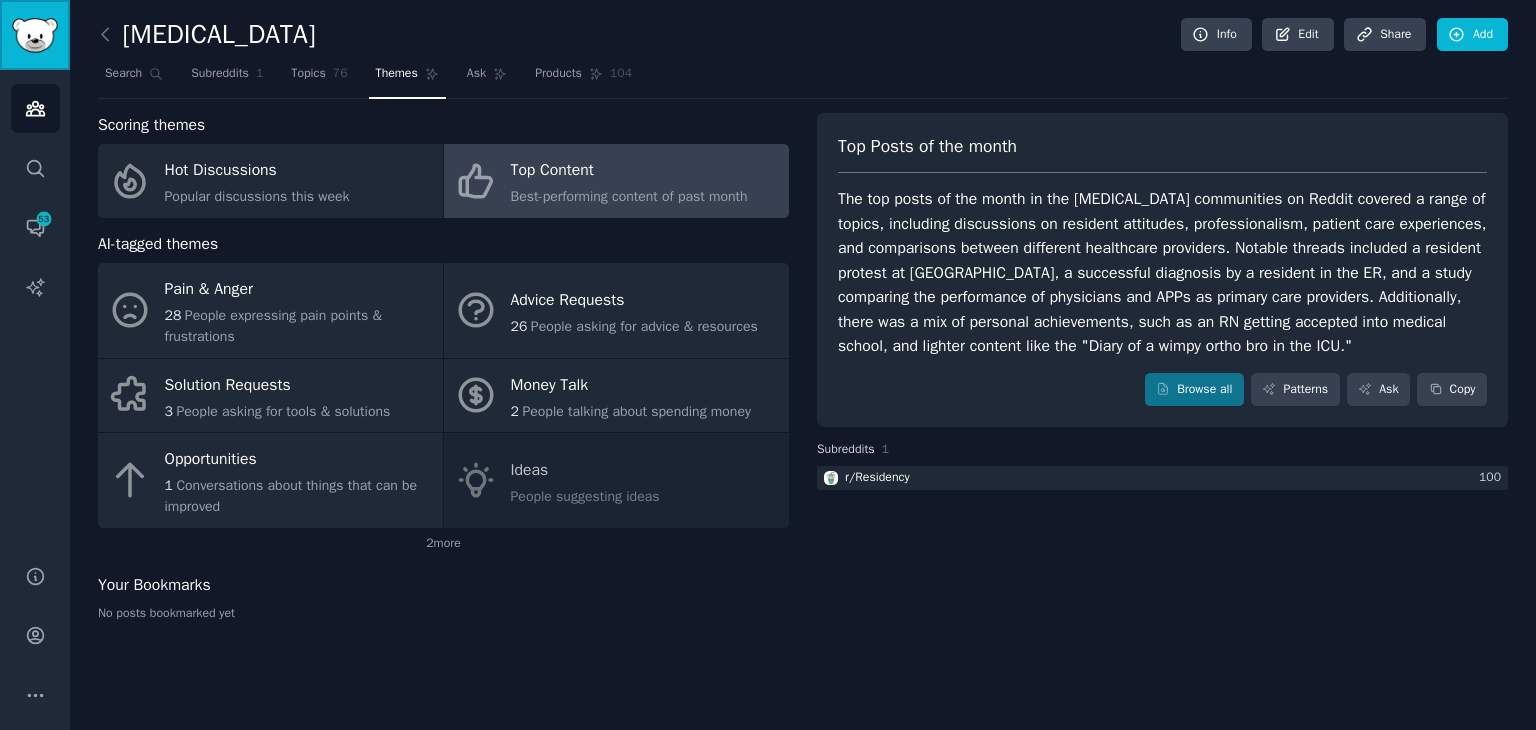 click at bounding box center [35, 35] 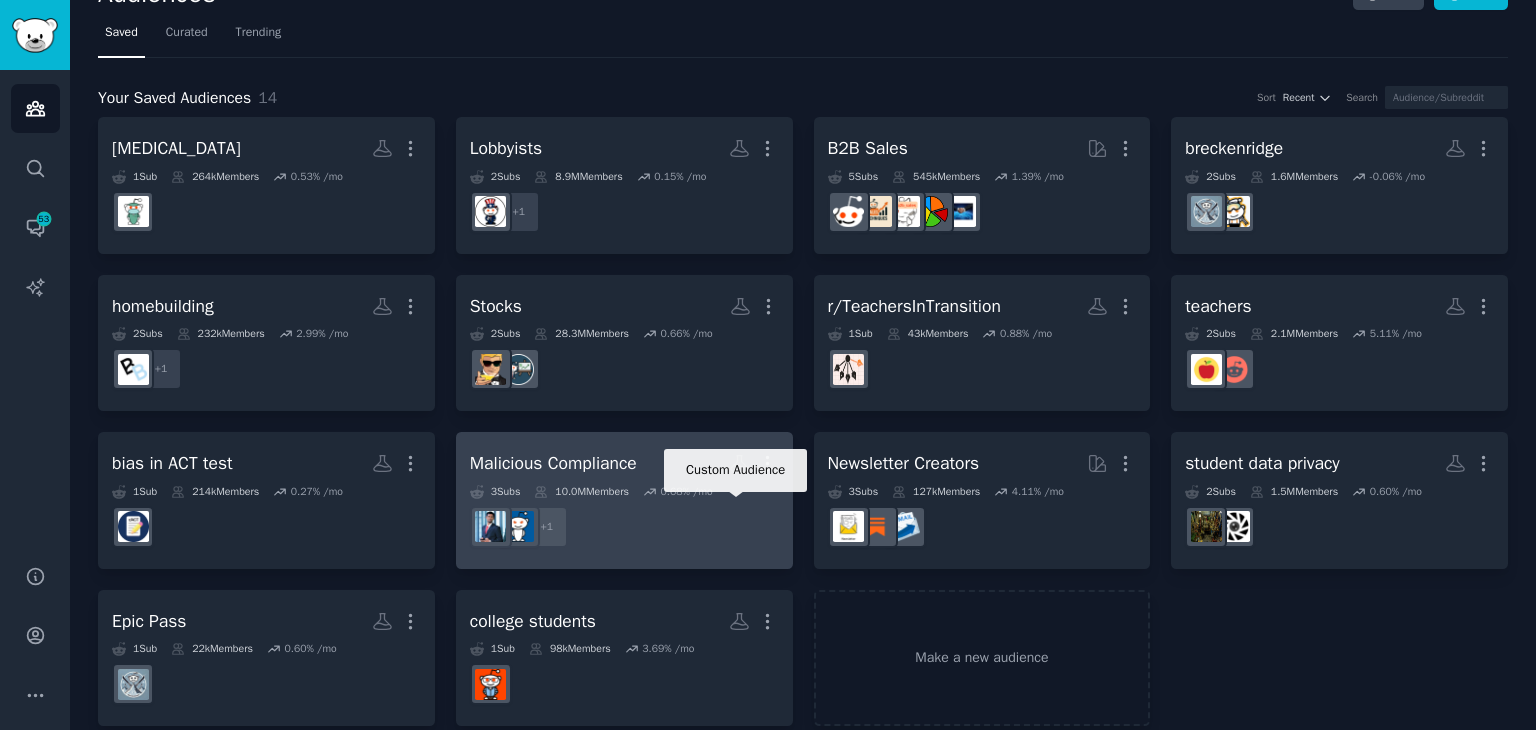 scroll, scrollTop: 64, scrollLeft: 0, axis: vertical 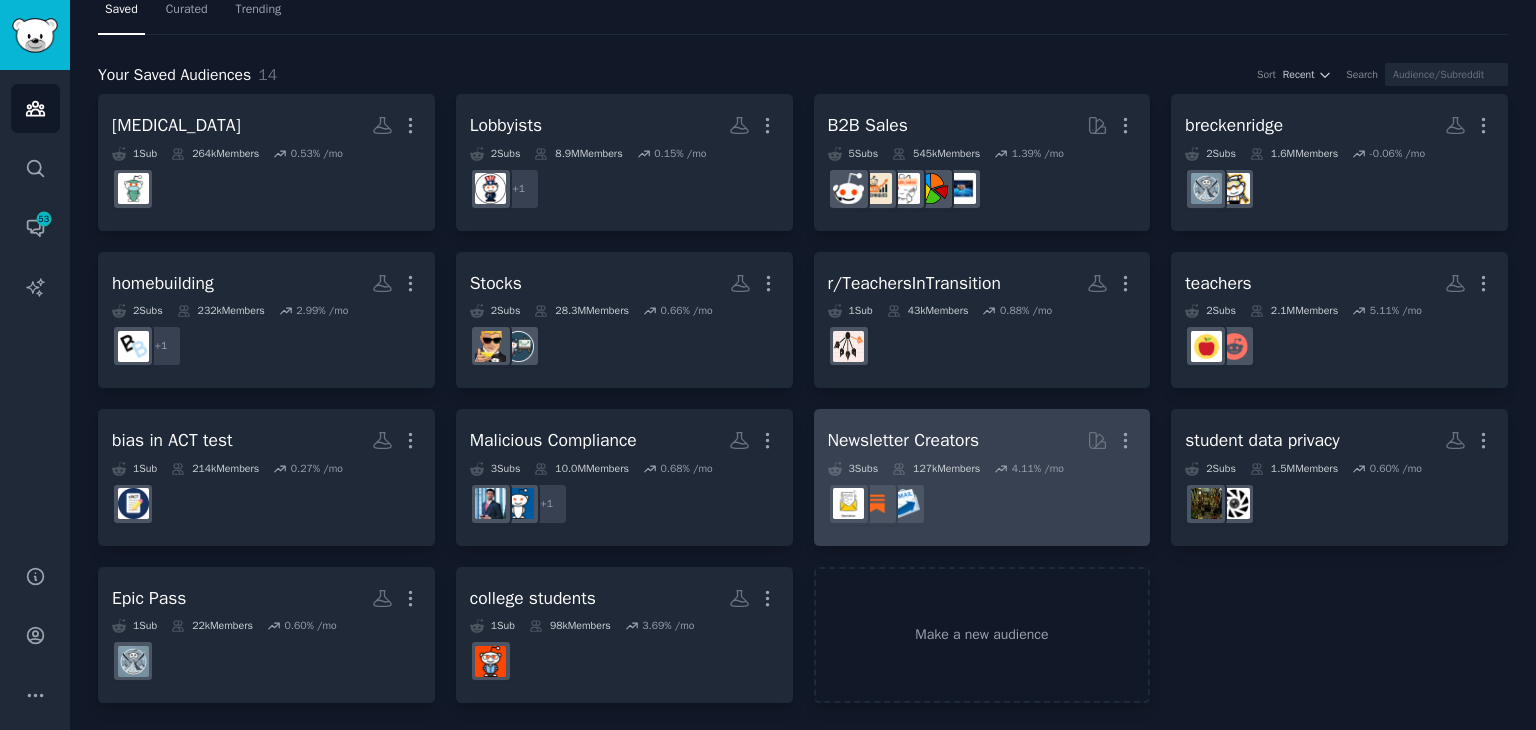 click on "Newsletter Creators" at bounding box center [904, 440] 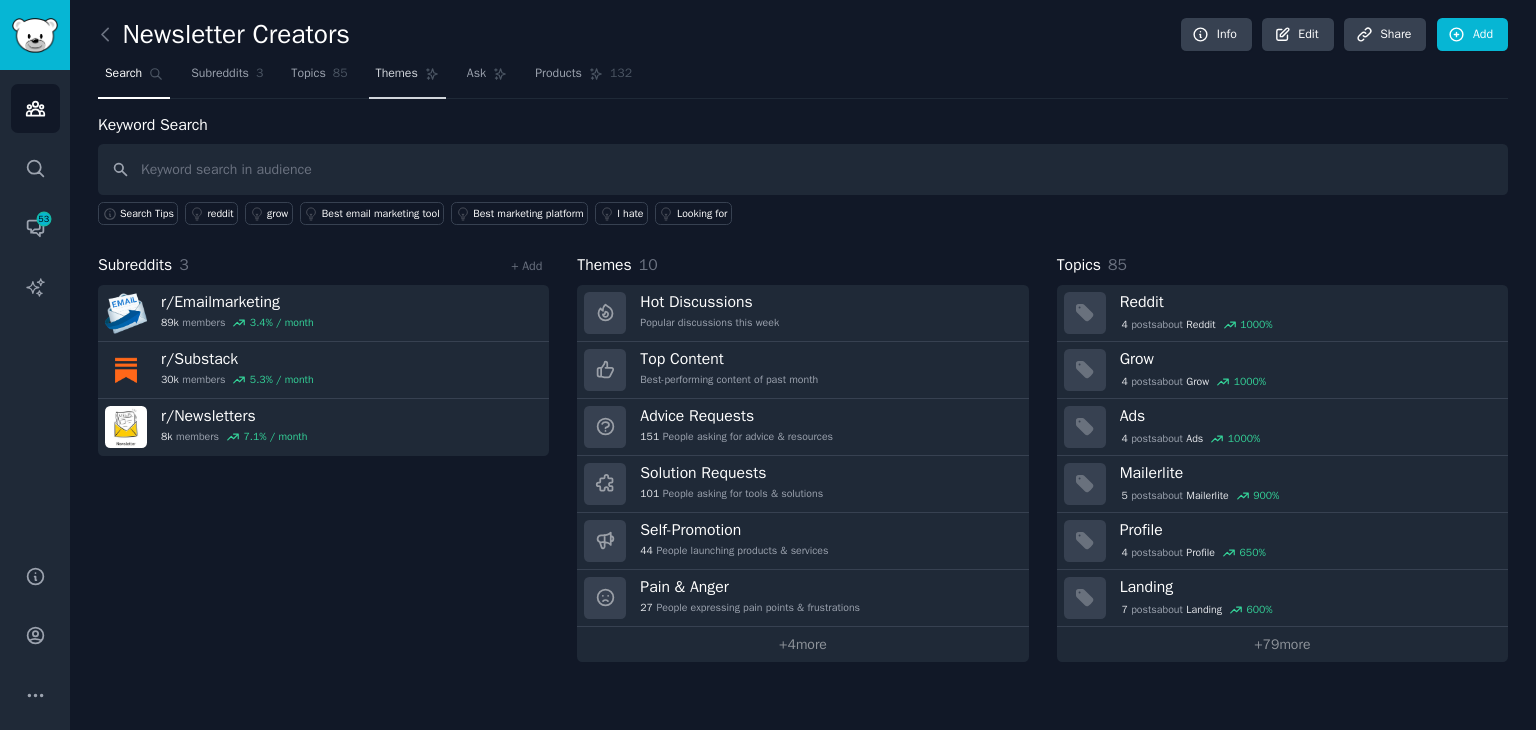 click on "Themes" at bounding box center [397, 74] 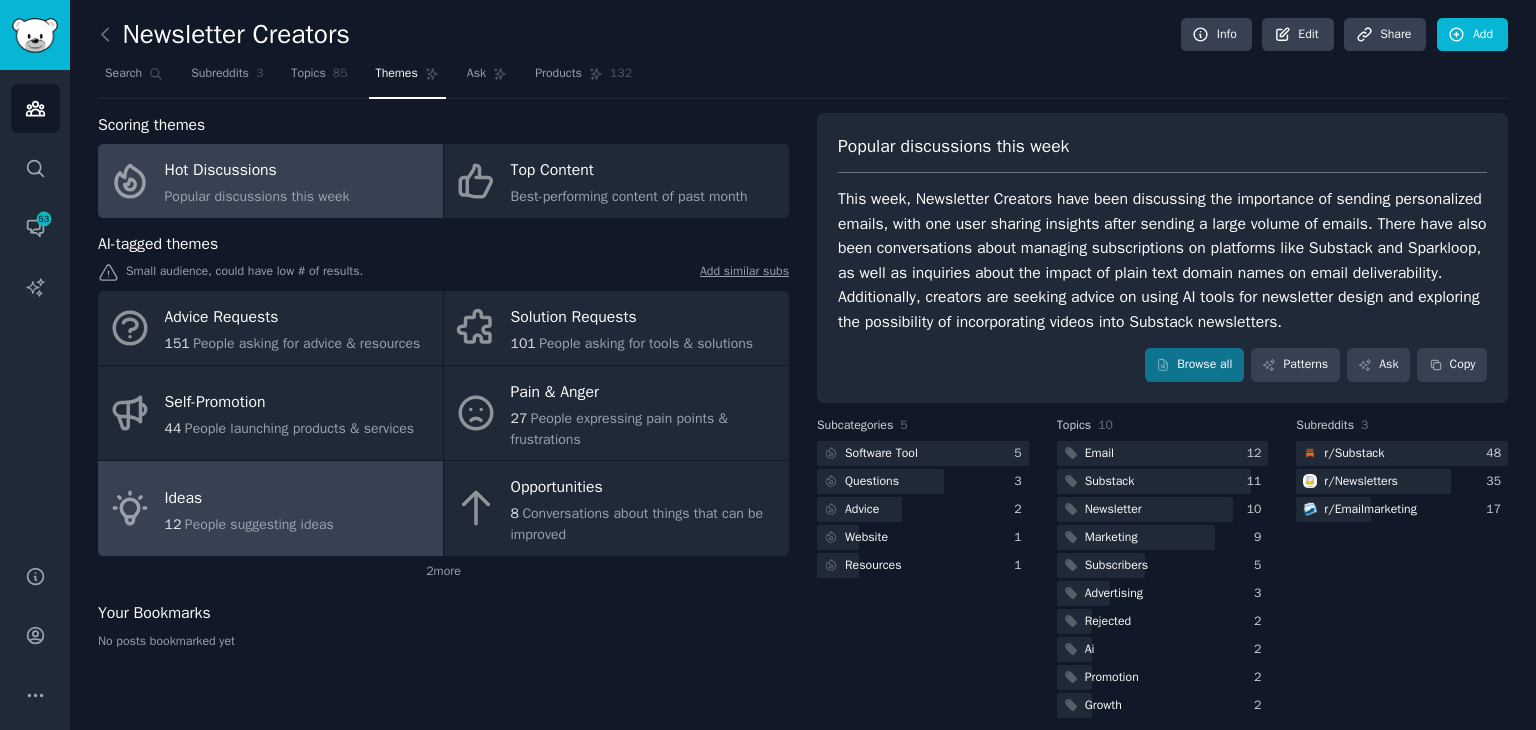 click on "Ideas" at bounding box center [249, 498] 